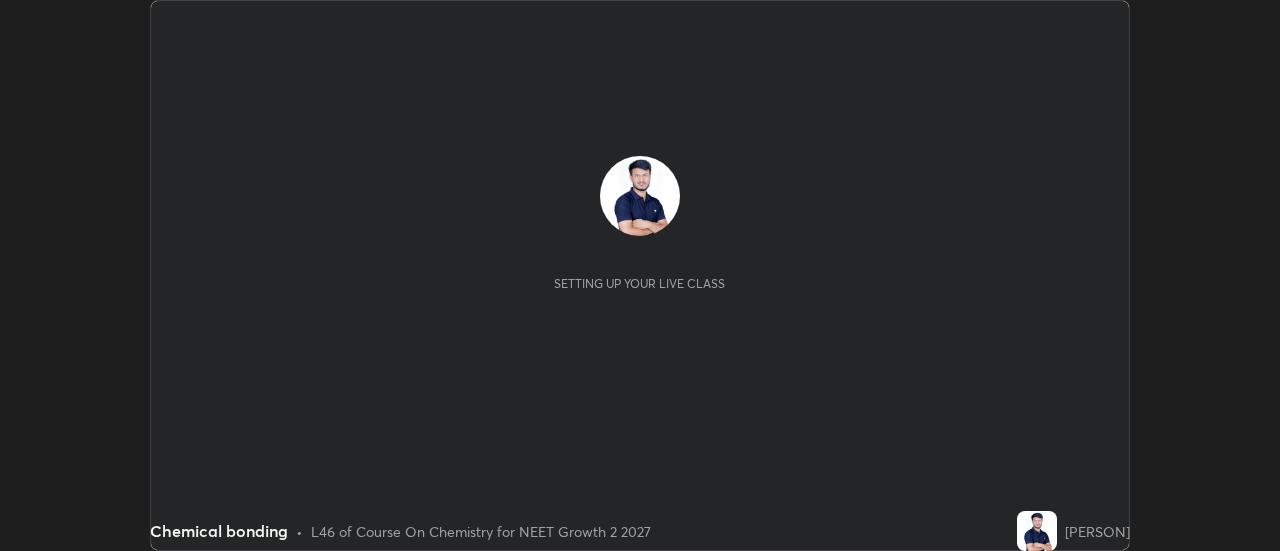 scroll, scrollTop: 0, scrollLeft: 0, axis: both 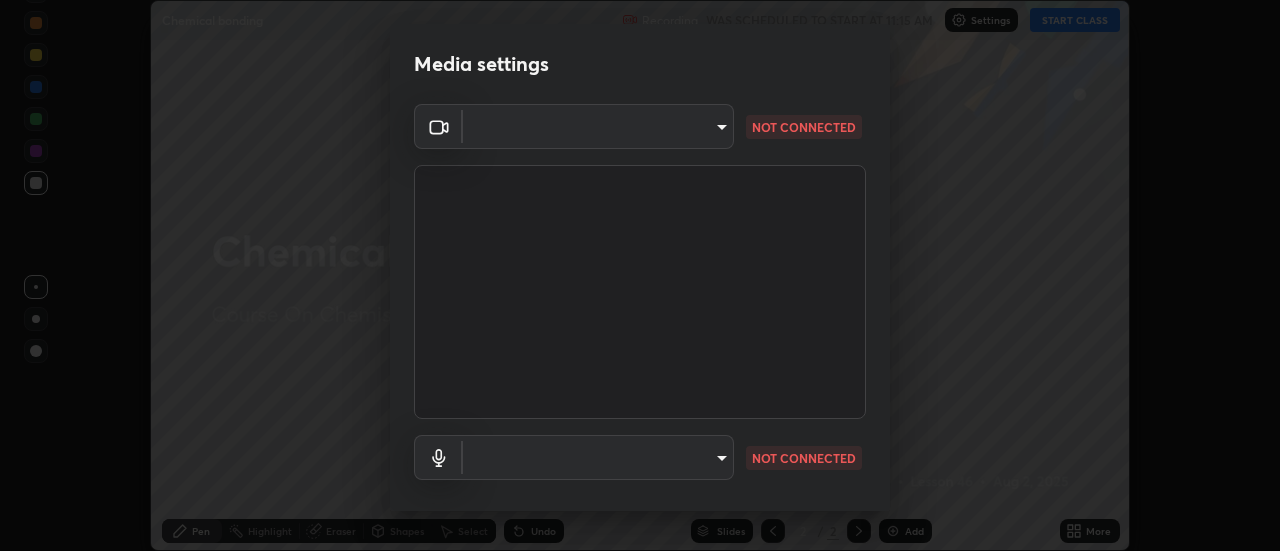 type on "515fa8dc750868be0a3e45a8a70092ebbb24a489711ff7313880db239e39e5e3" 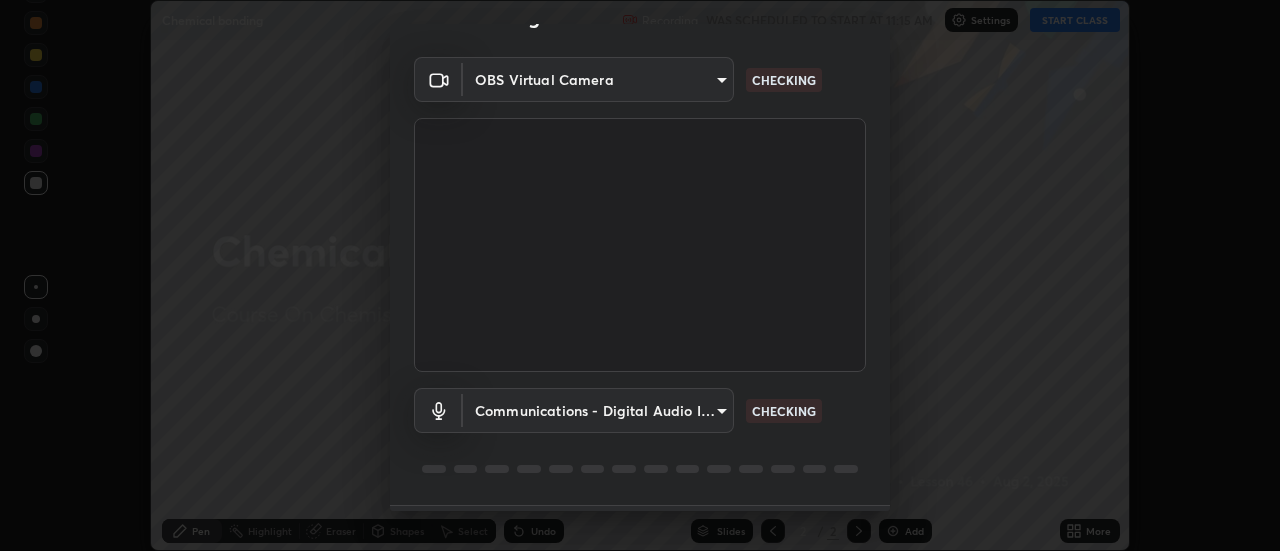 scroll, scrollTop: 105, scrollLeft: 0, axis: vertical 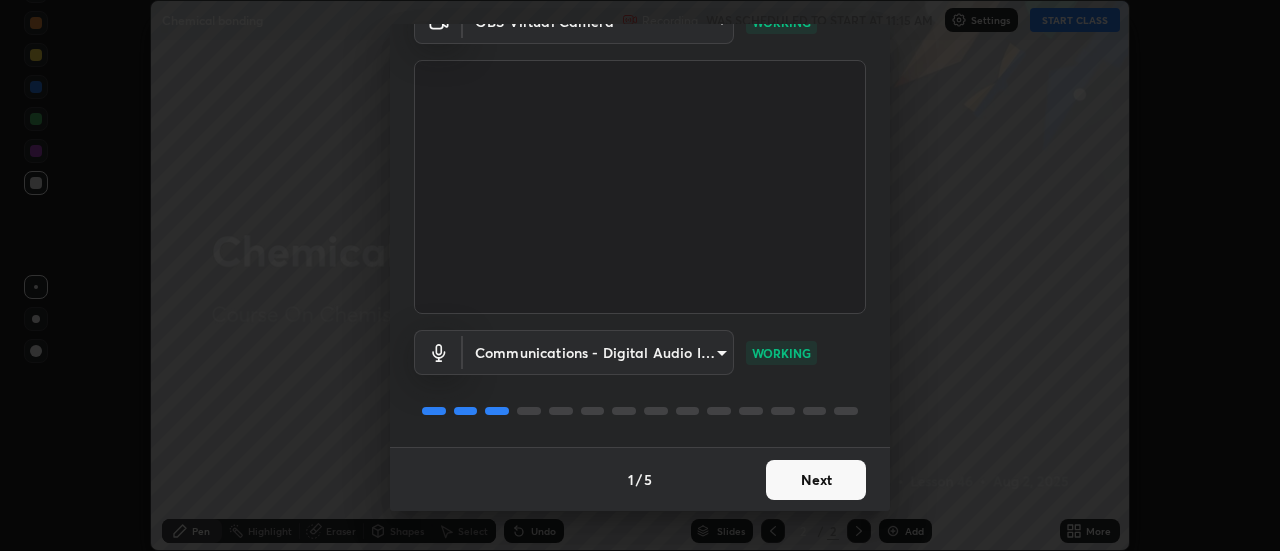 click on "Next" at bounding box center [816, 480] 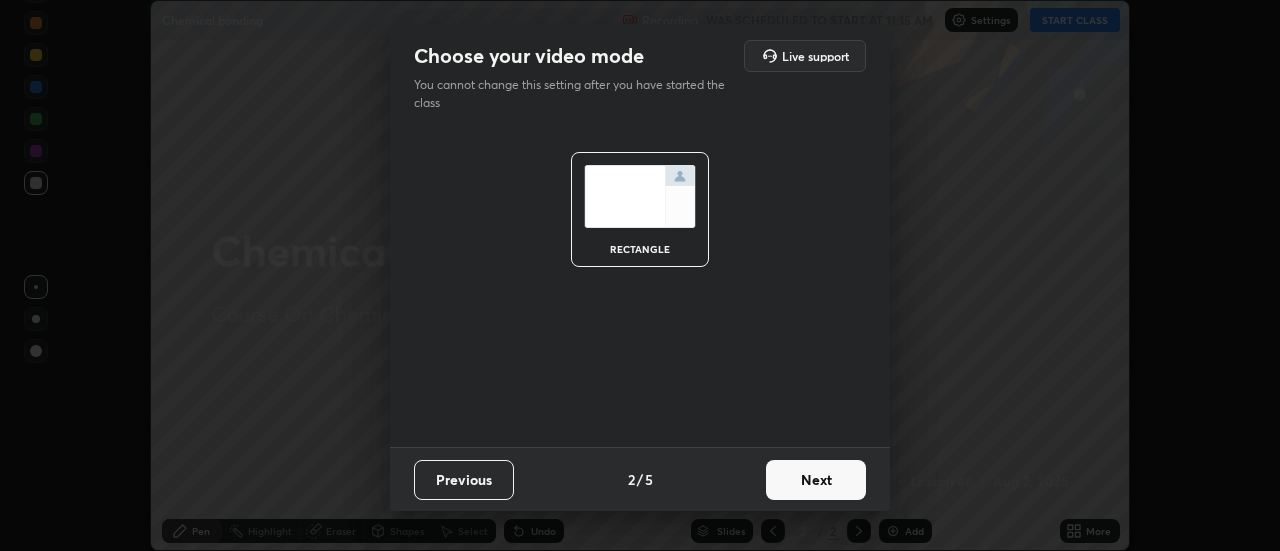 scroll, scrollTop: 0, scrollLeft: 0, axis: both 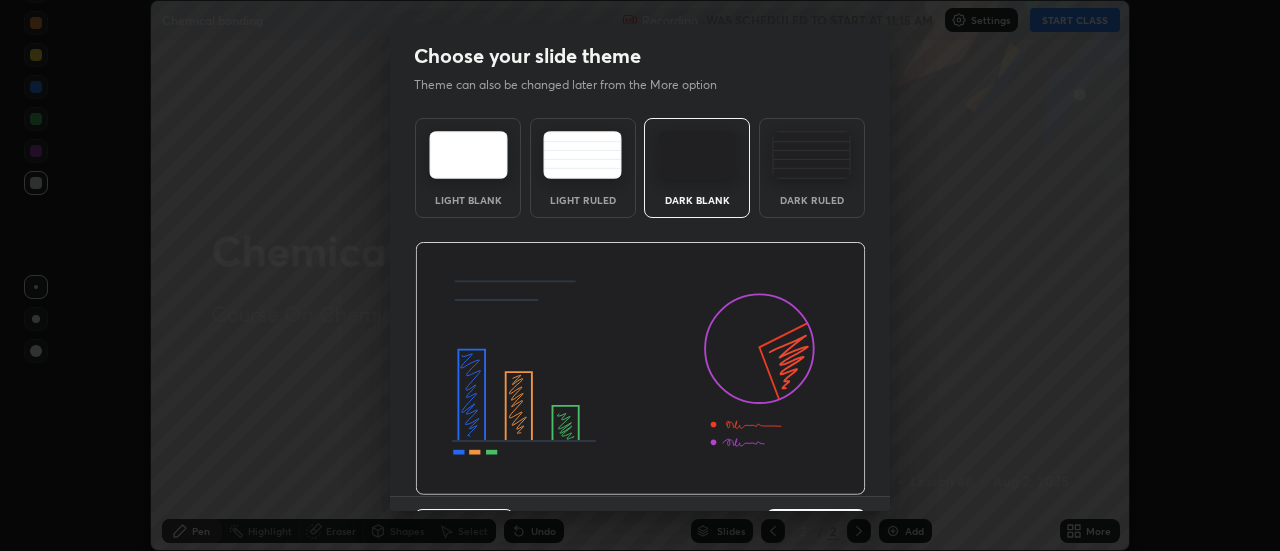 click at bounding box center [811, 155] 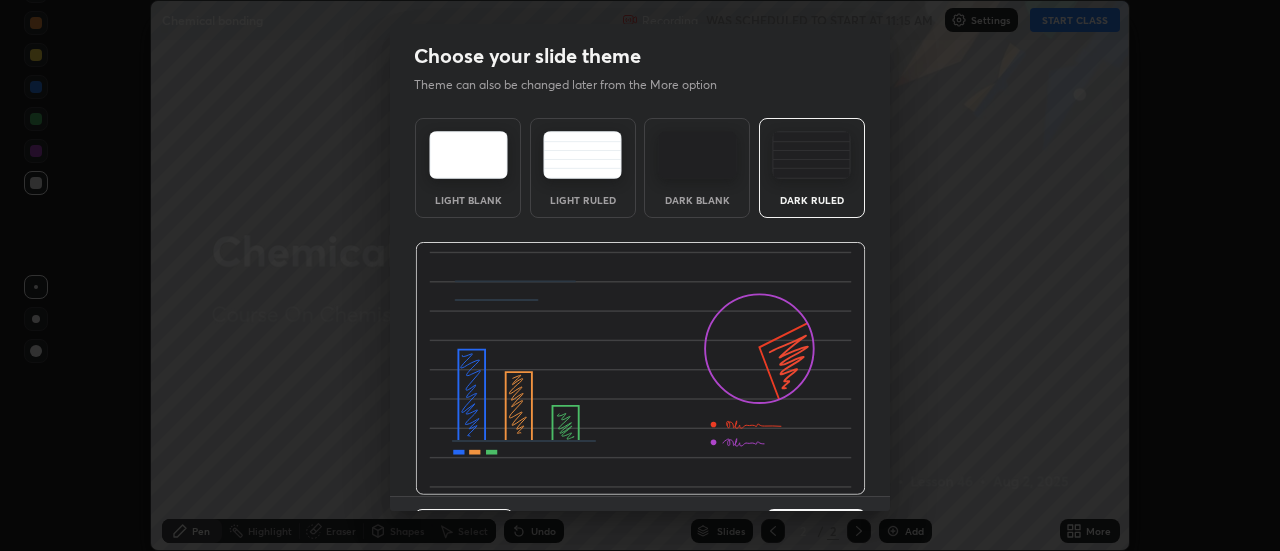 scroll, scrollTop: 49, scrollLeft: 0, axis: vertical 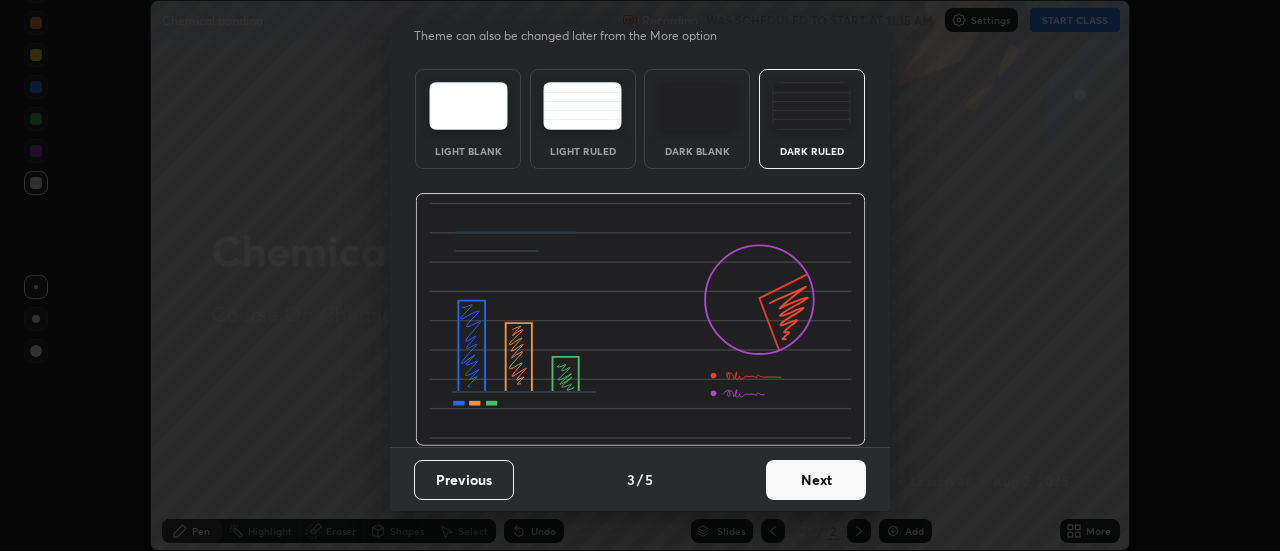 click on "Next" at bounding box center (816, 480) 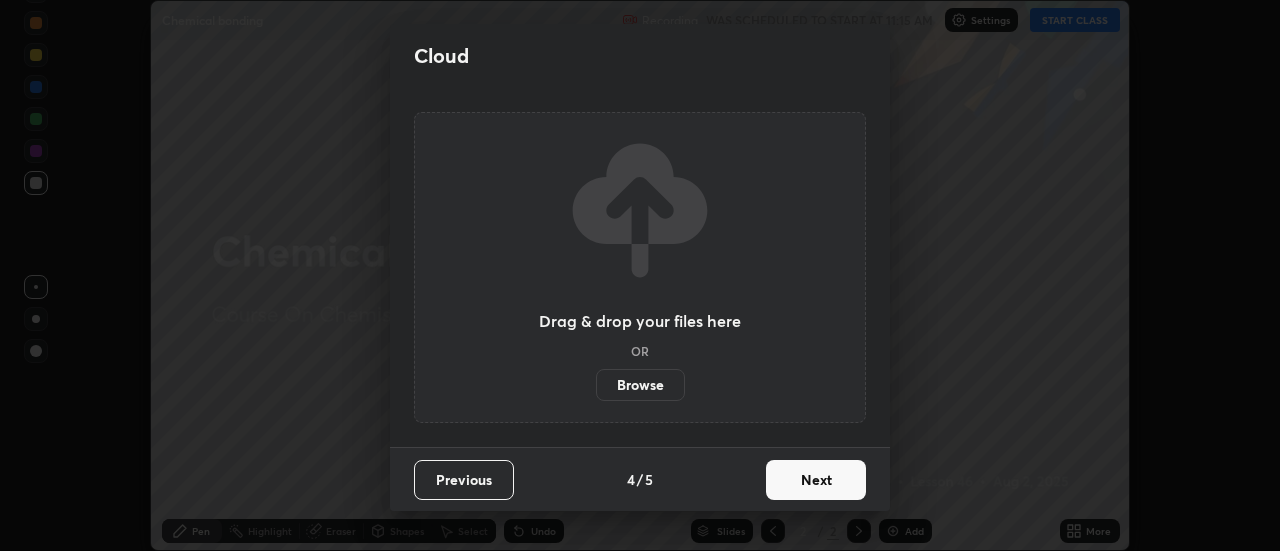 click on "Next" at bounding box center (816, 480) 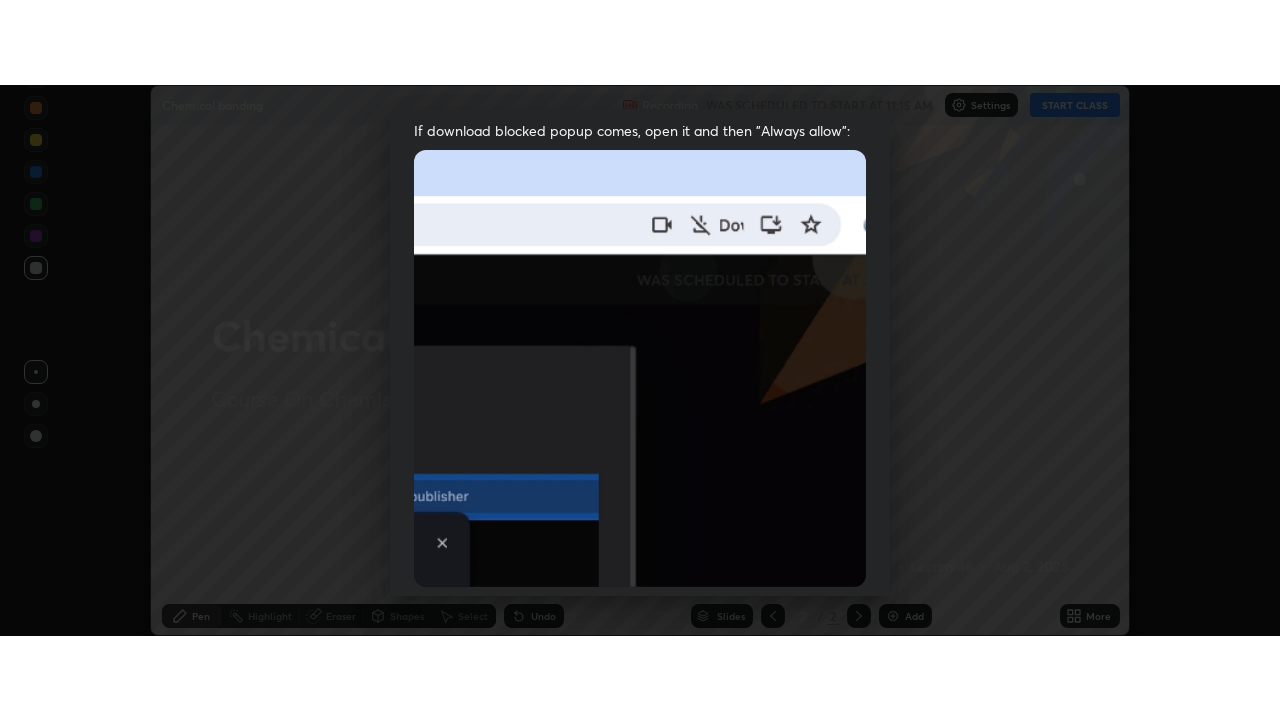 scroll, scrollTop: 513, scrollLeft: 0, axis: vertical 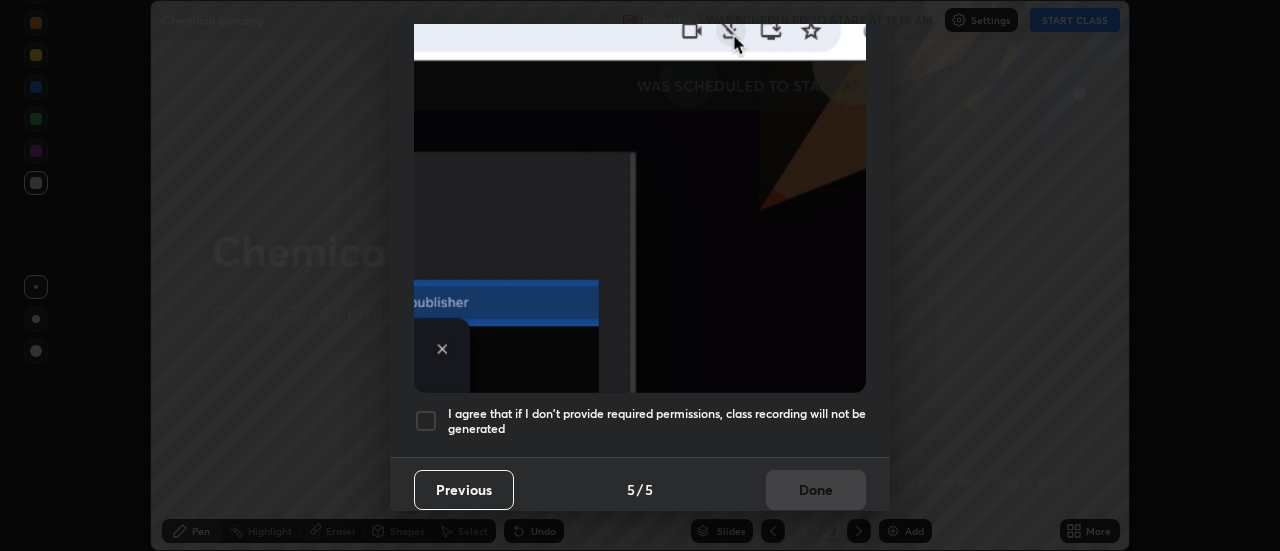 click at bounding box center [426, 421] 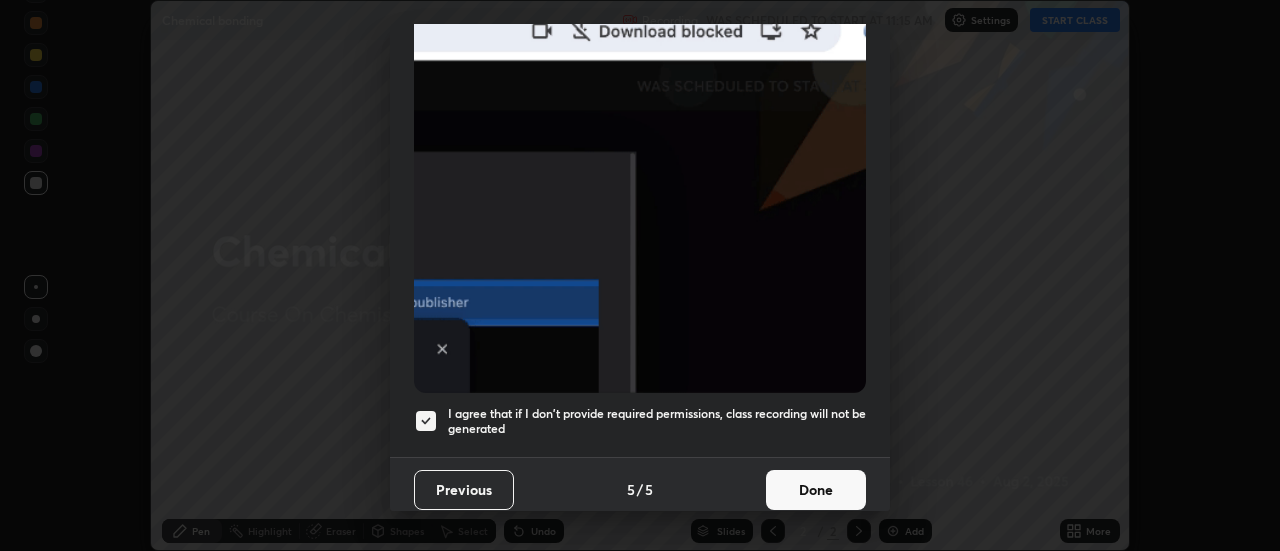 click on "Done" at bounding box center [816, 490] 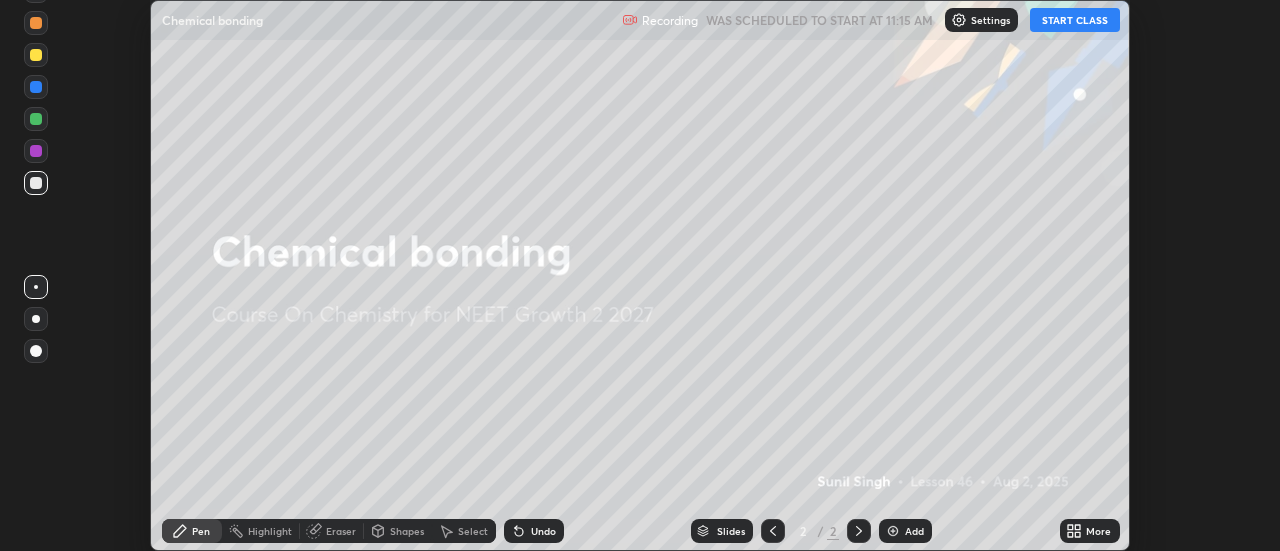 click 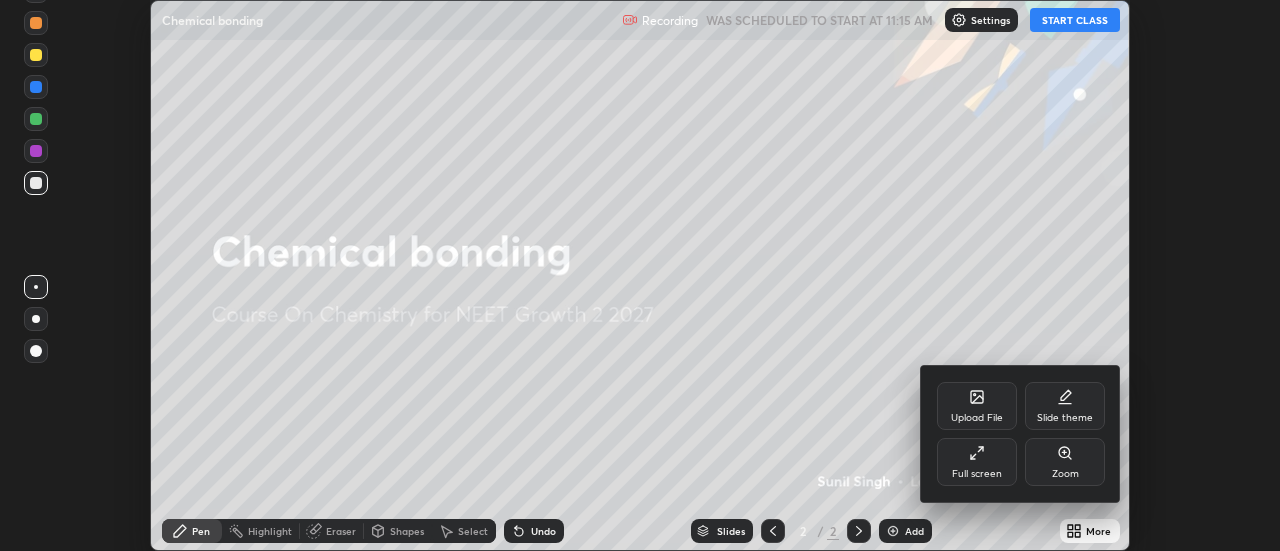 click 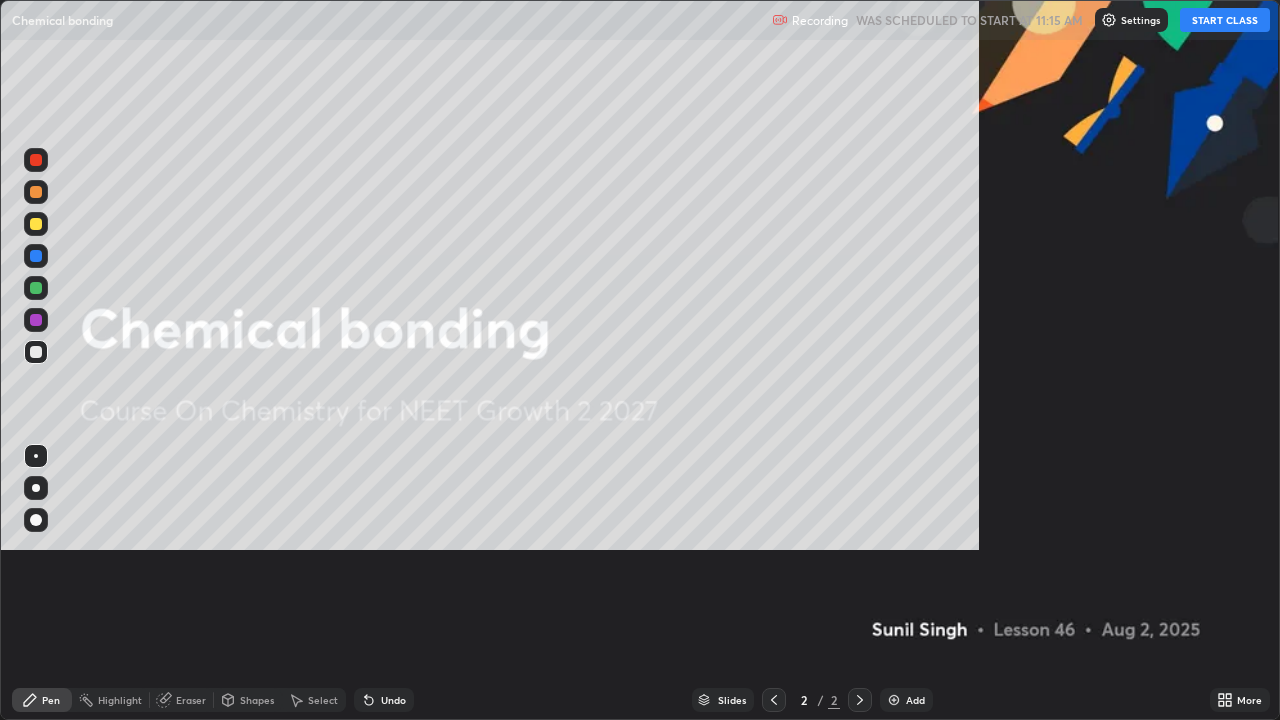 scroll, scrollTop: 99280, scrollLeft: 98720, axis: both 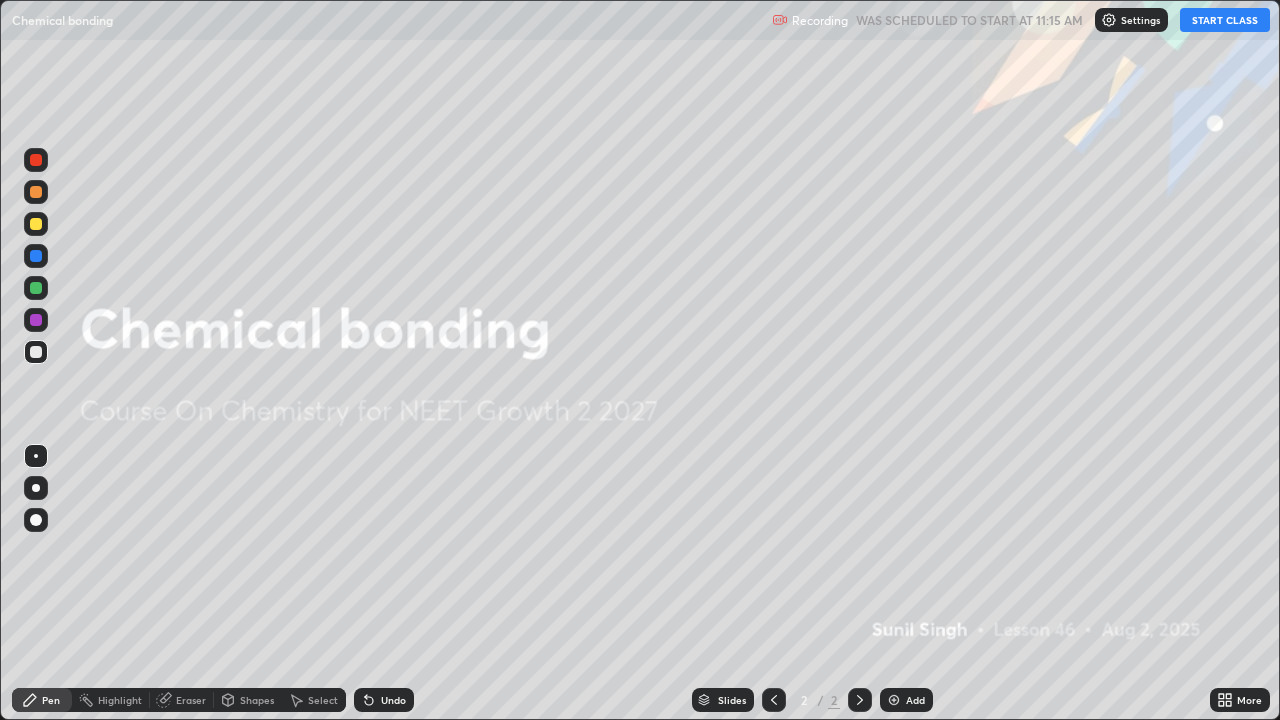 click on "START CLASS" at bounding box center (1225, 20) 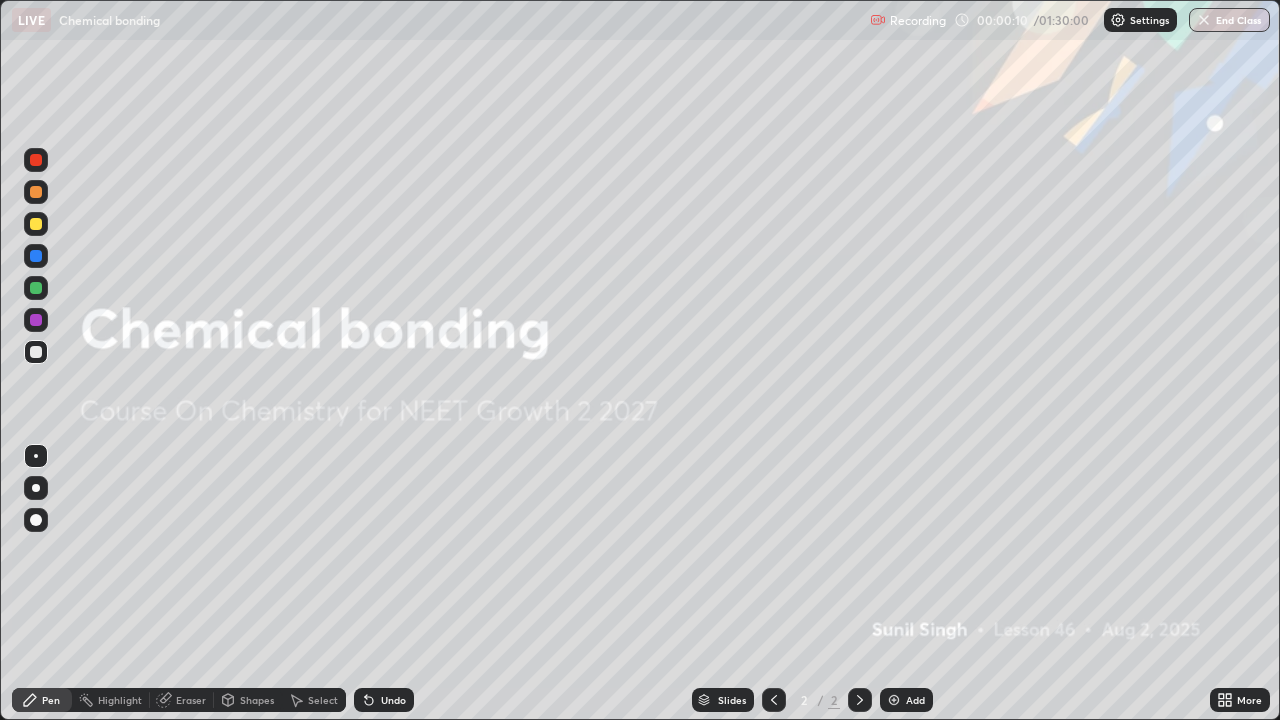 click at bounding box center [894, 700] 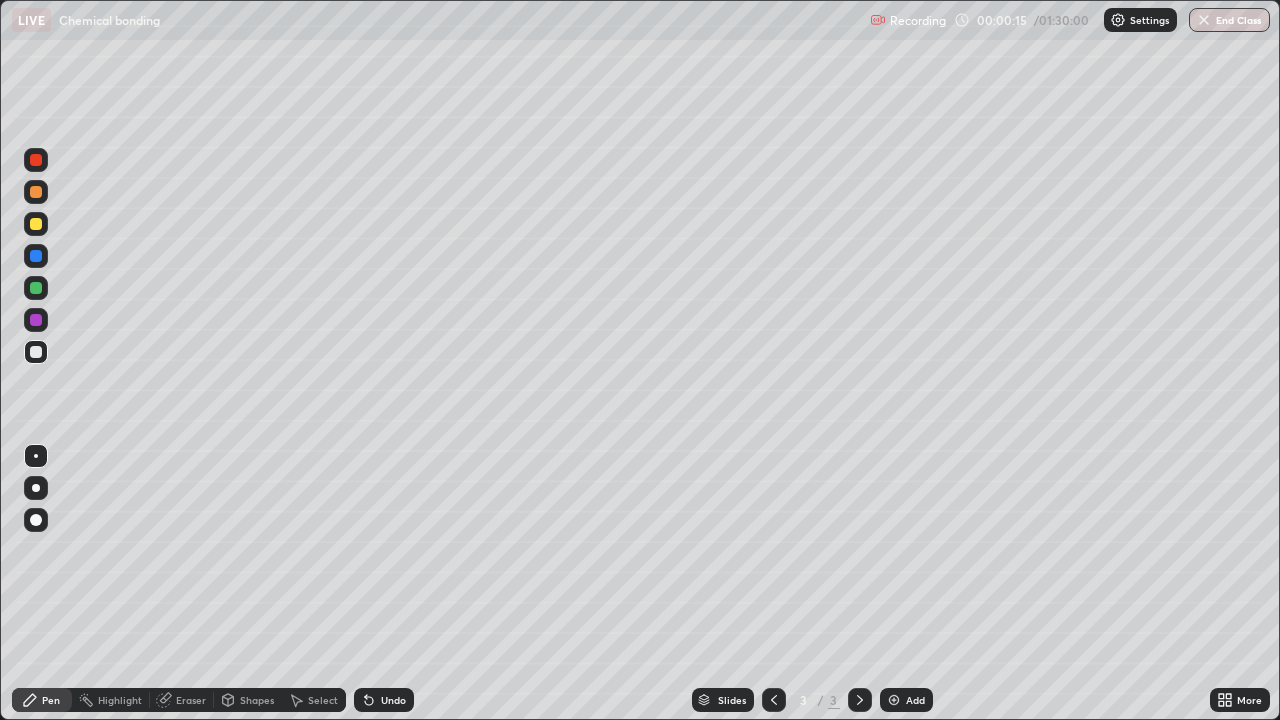 click on "Undo" at bounding box center [393, 700] 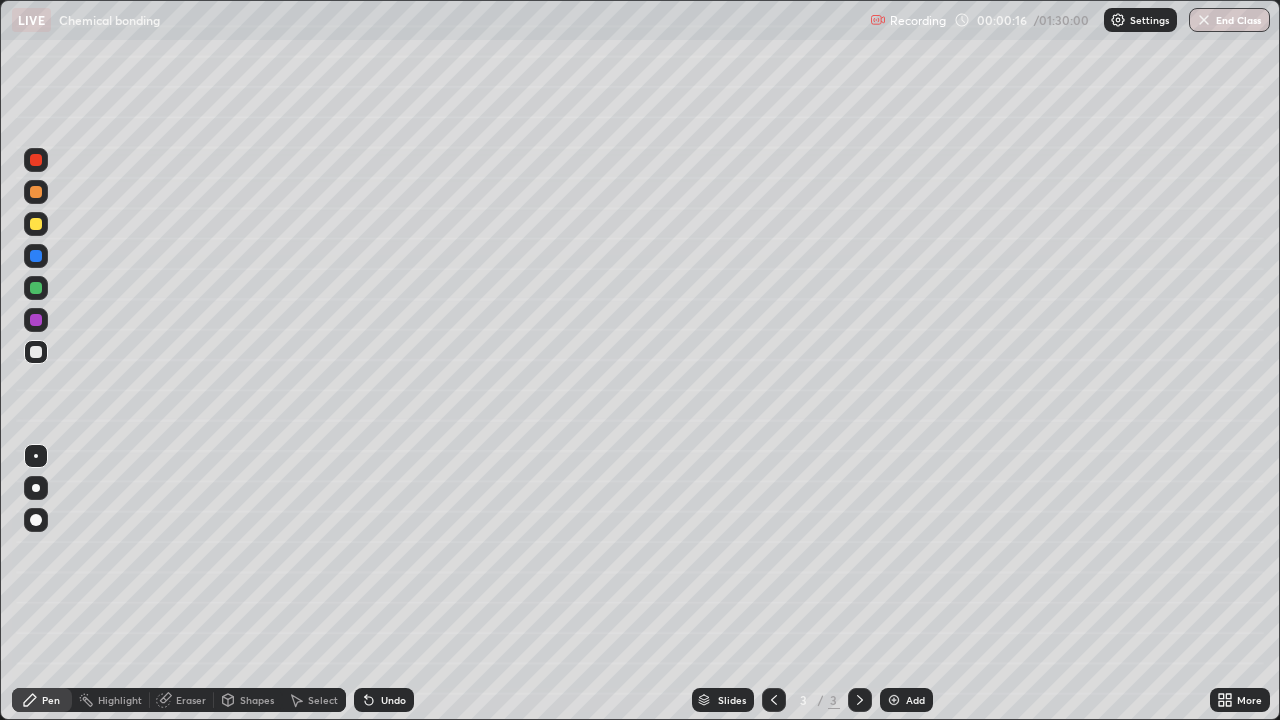 click on "Undo" at bounding box center [393, 700] 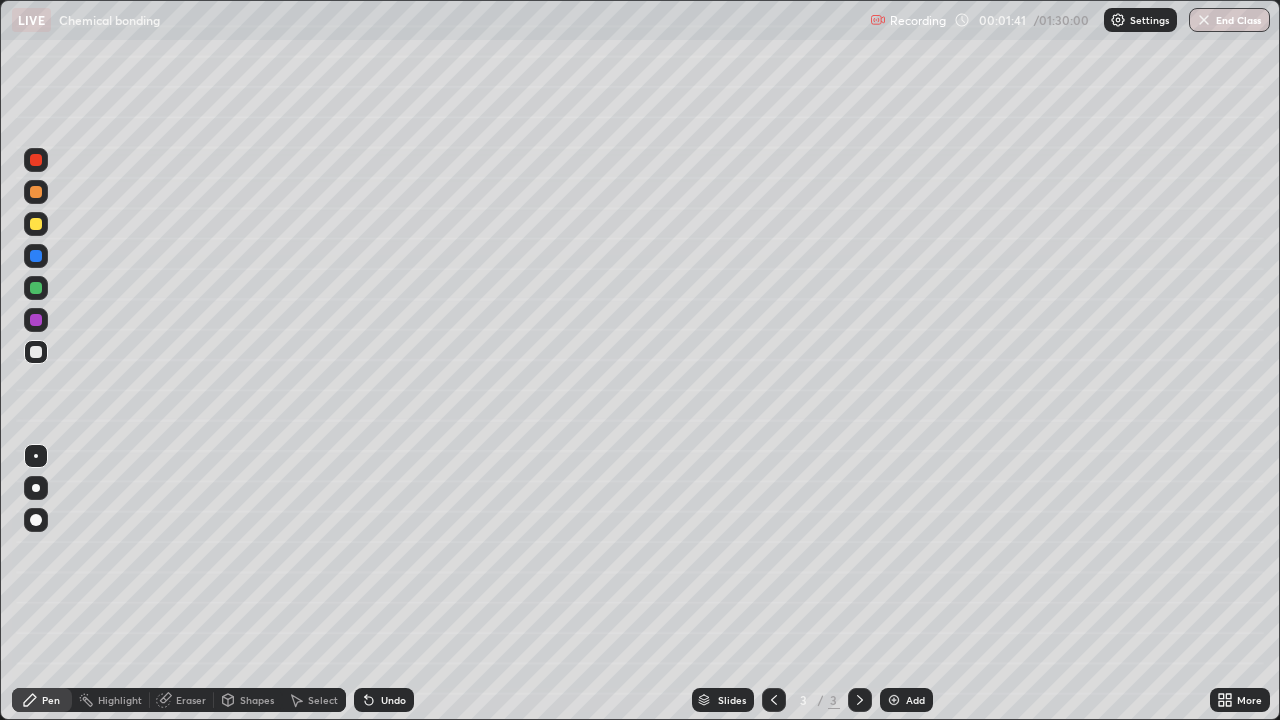 click on "Undo" at bounding box center (384, 700) 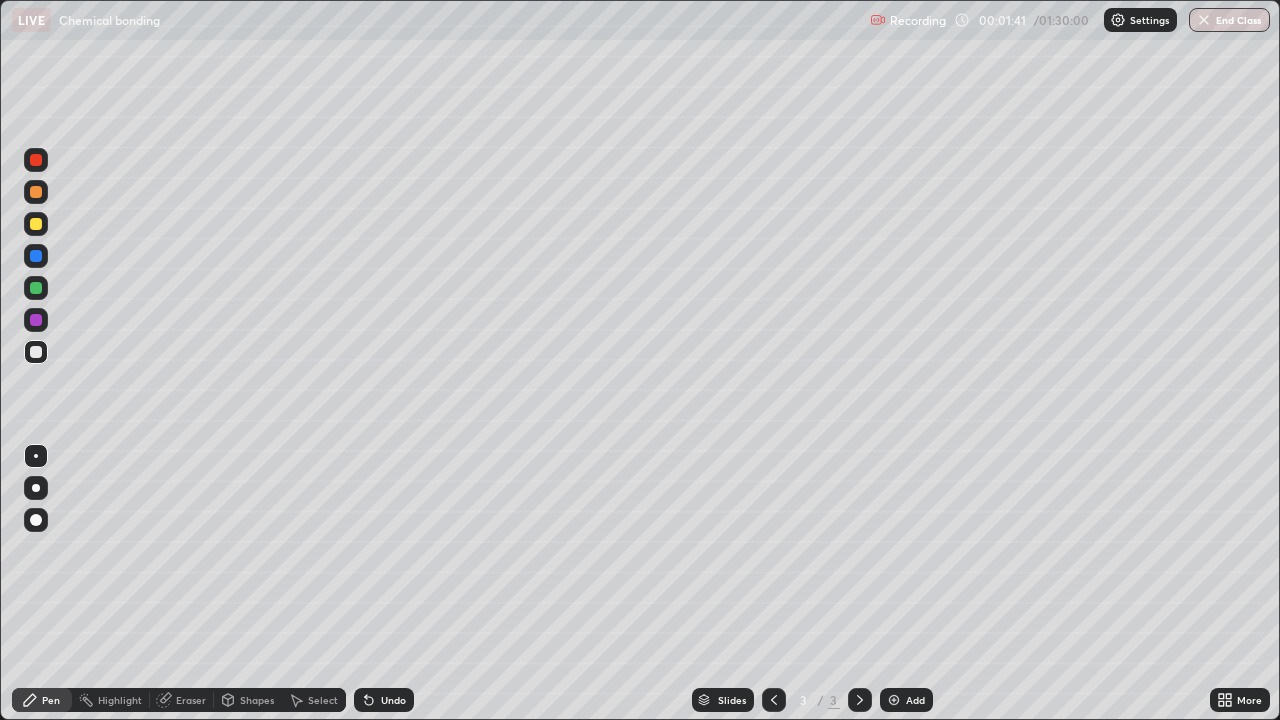 click on "Undo" at bounding box center [393, 700] 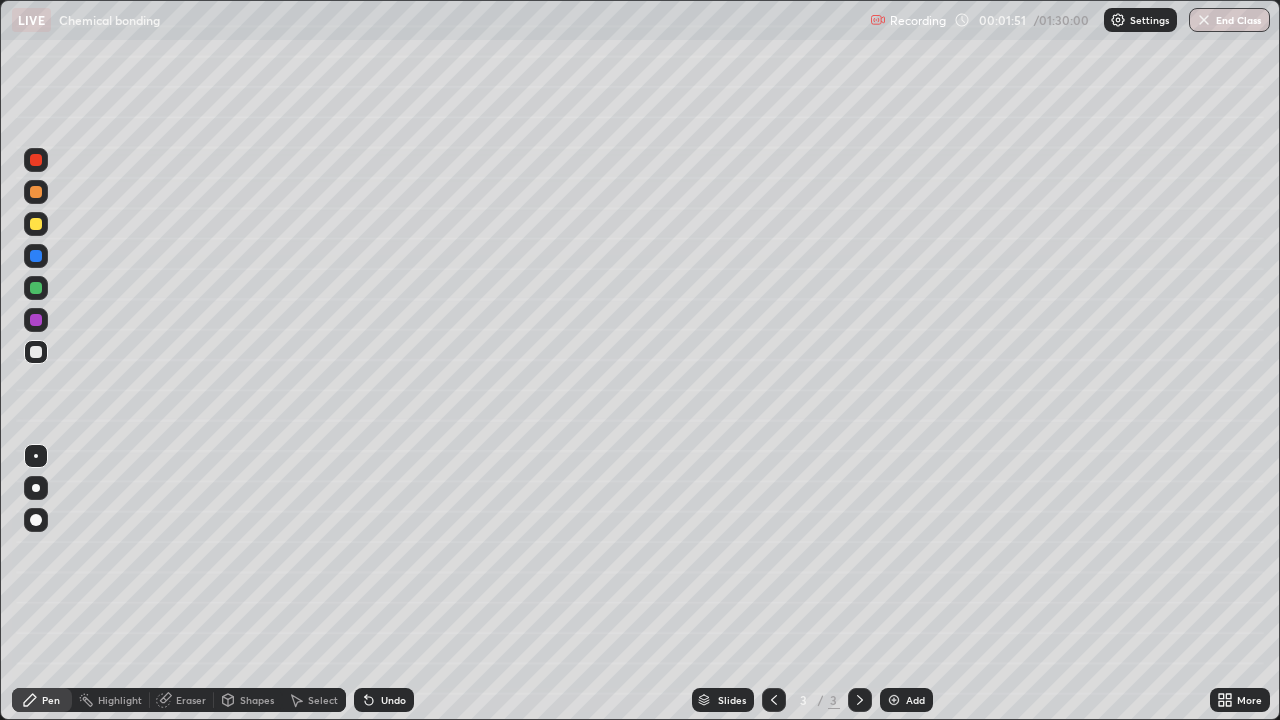 click at bounding box center [36, 224] 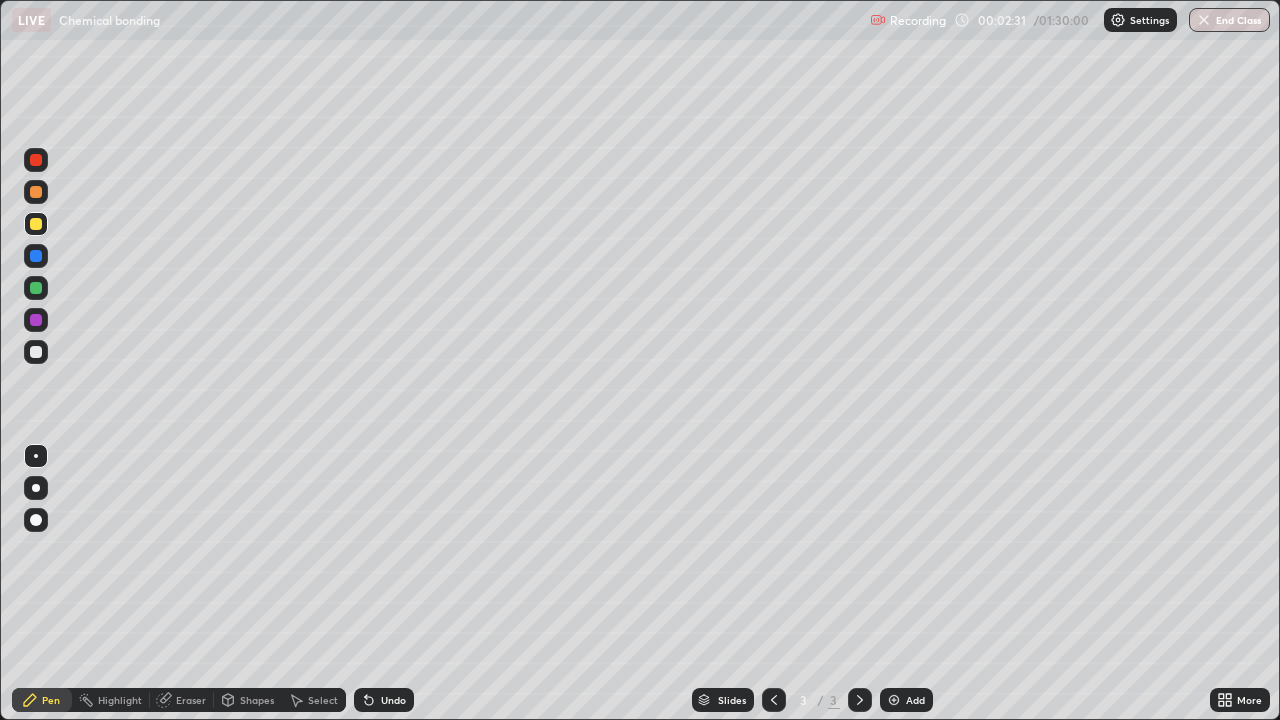 click at bounding box center (36, 352) 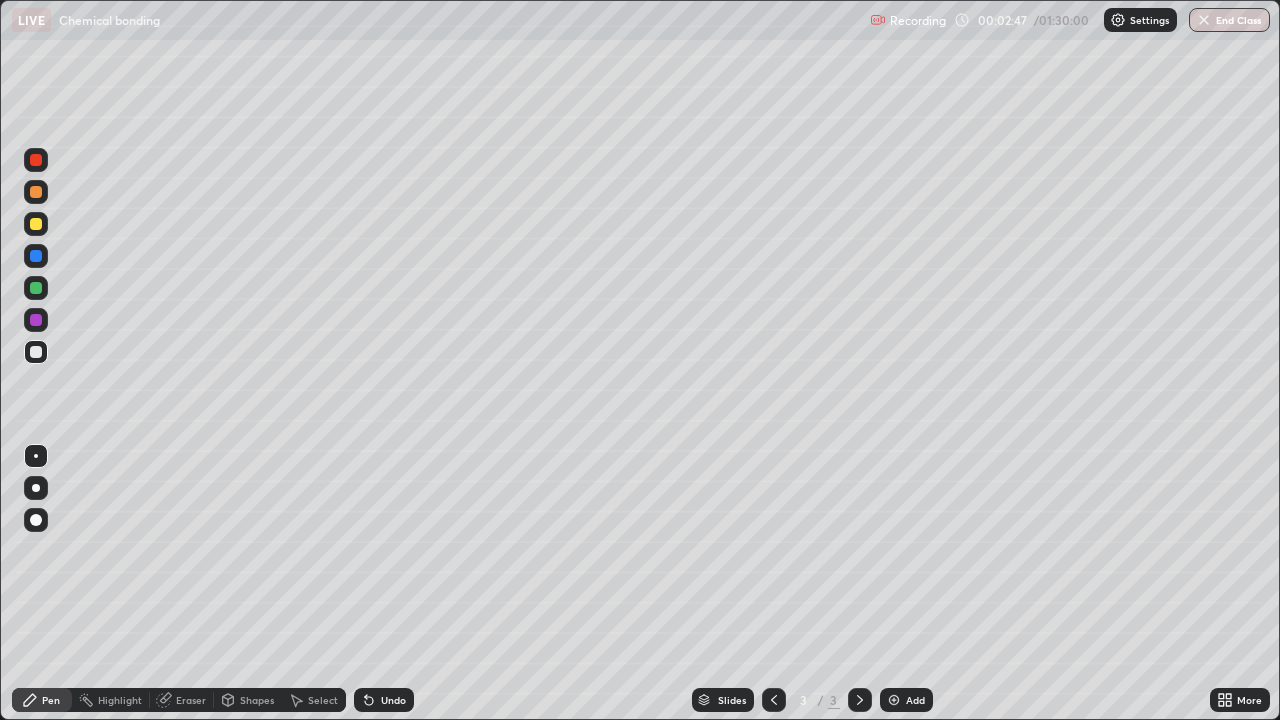 click on "Undo" at bounding box center (384, 700) 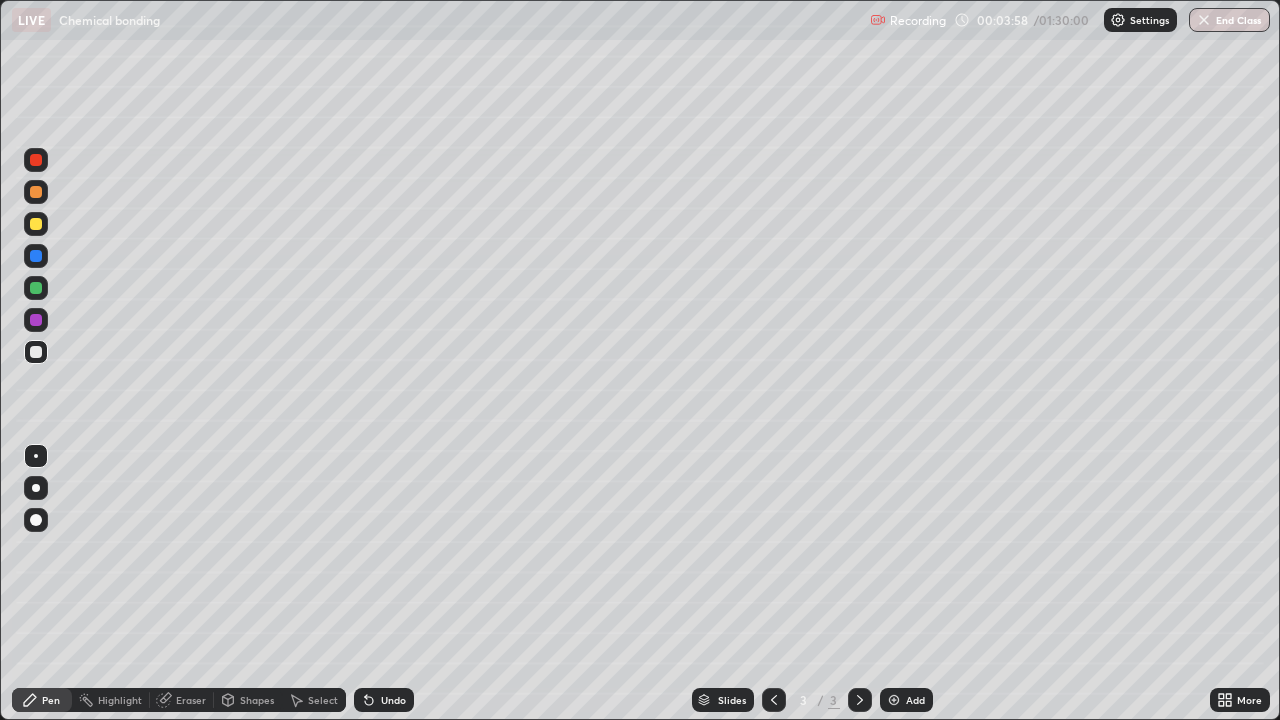 click on "Undo" at bounding box center (384, 700) 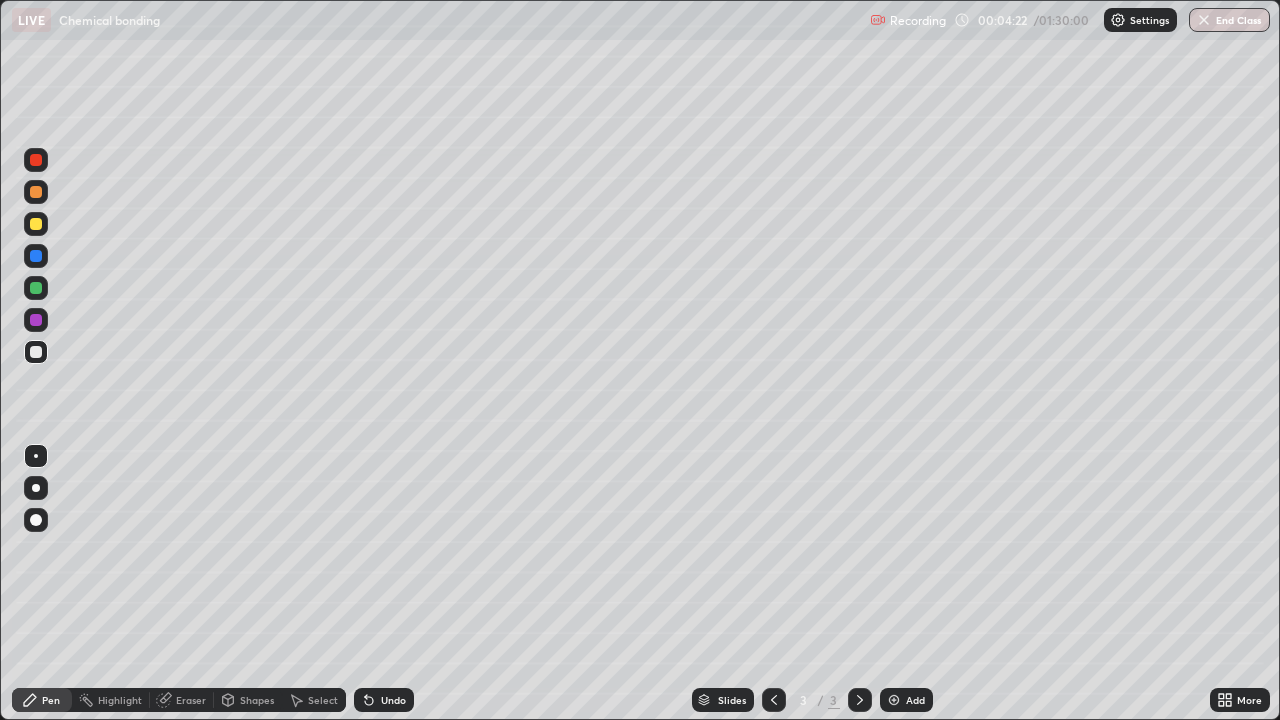 click 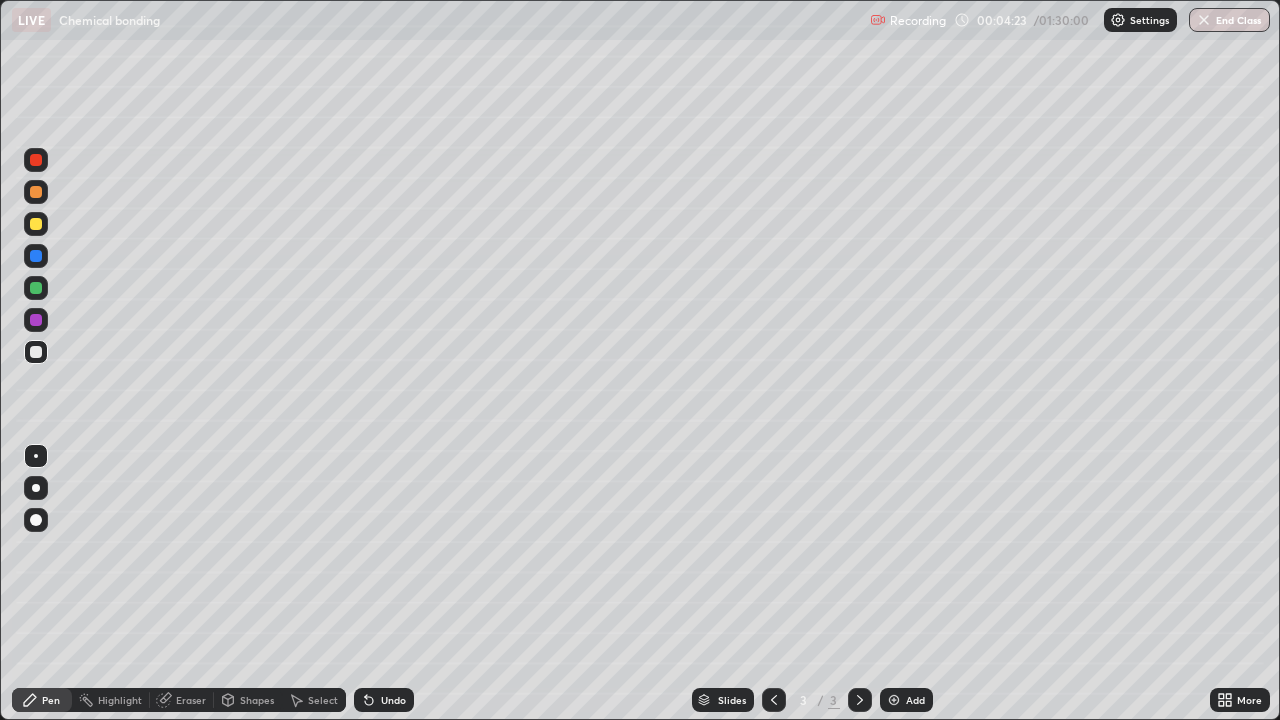 click on "Add" at bounding box center [915, 700] 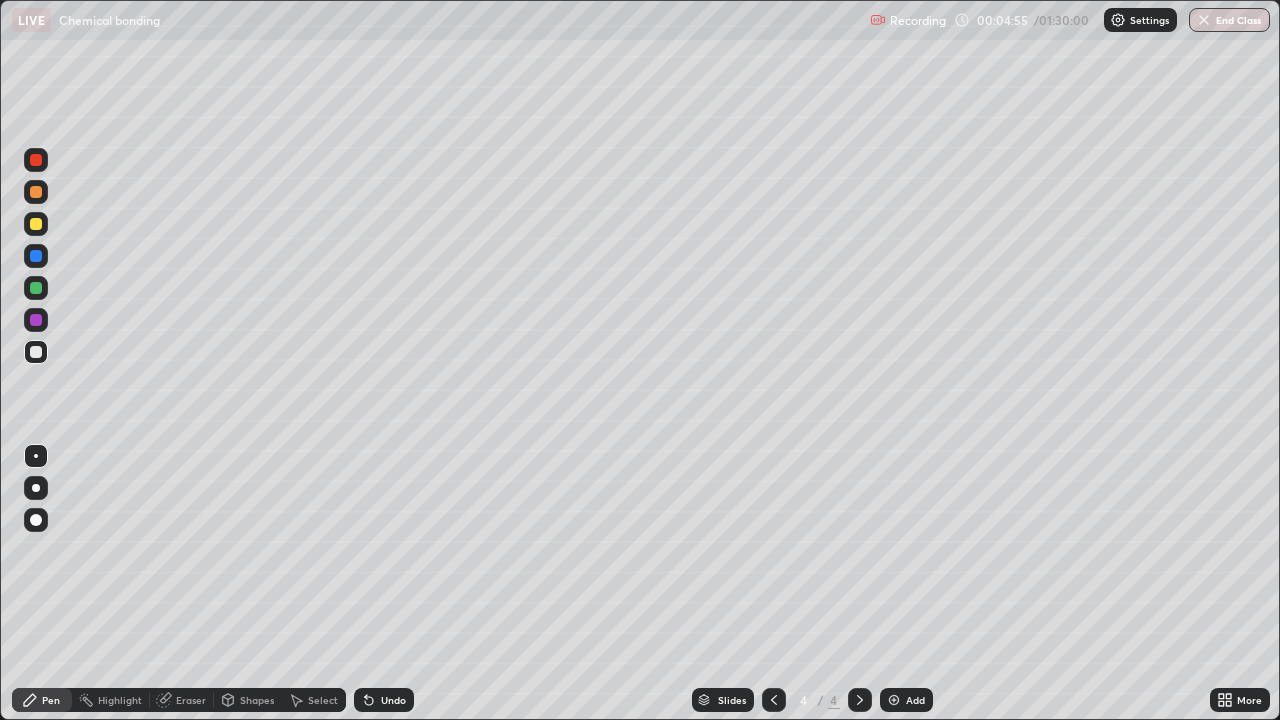 click on "Undo" at bounding box center [393, 700] 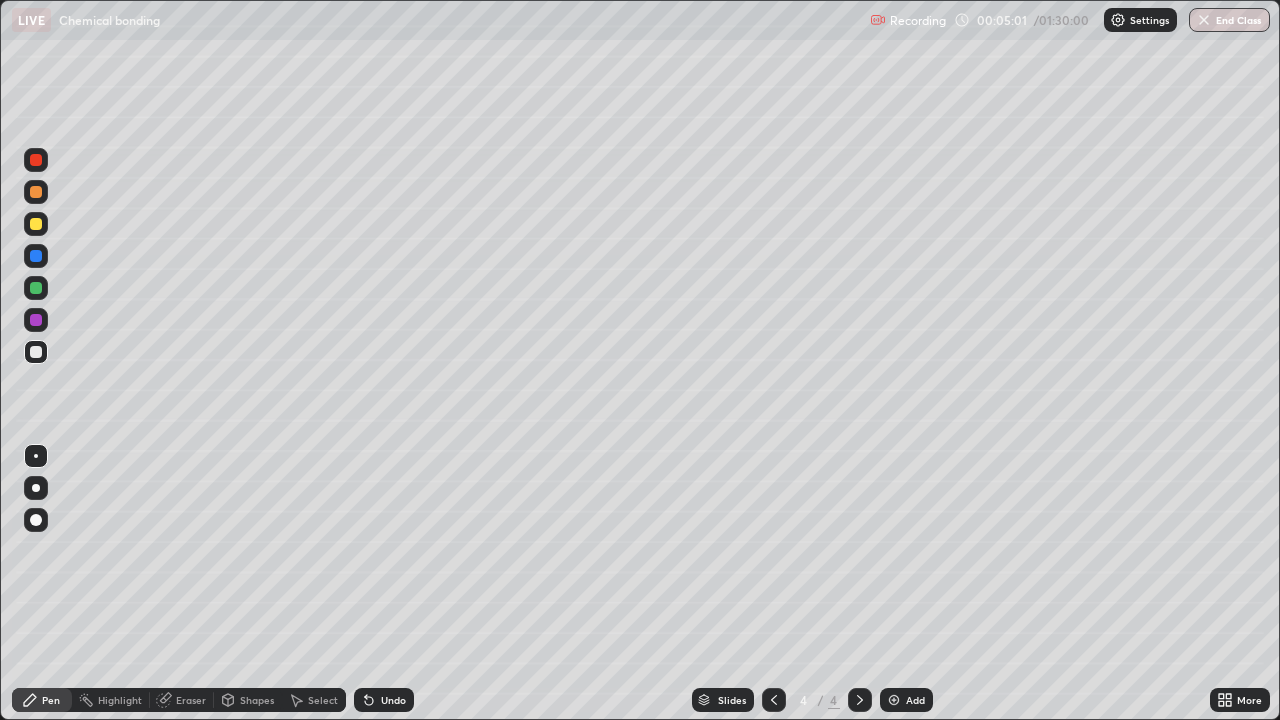 click at bounding box center [36, 224] 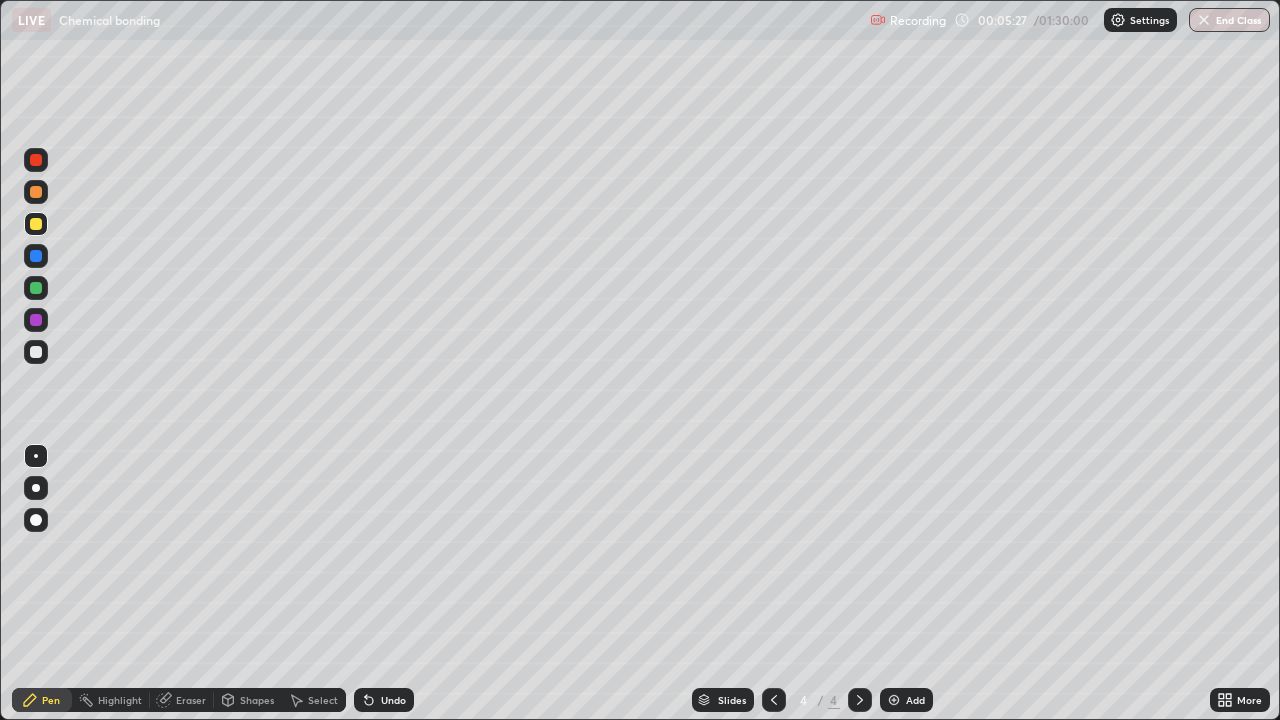 click at bounding box center (36, 352) 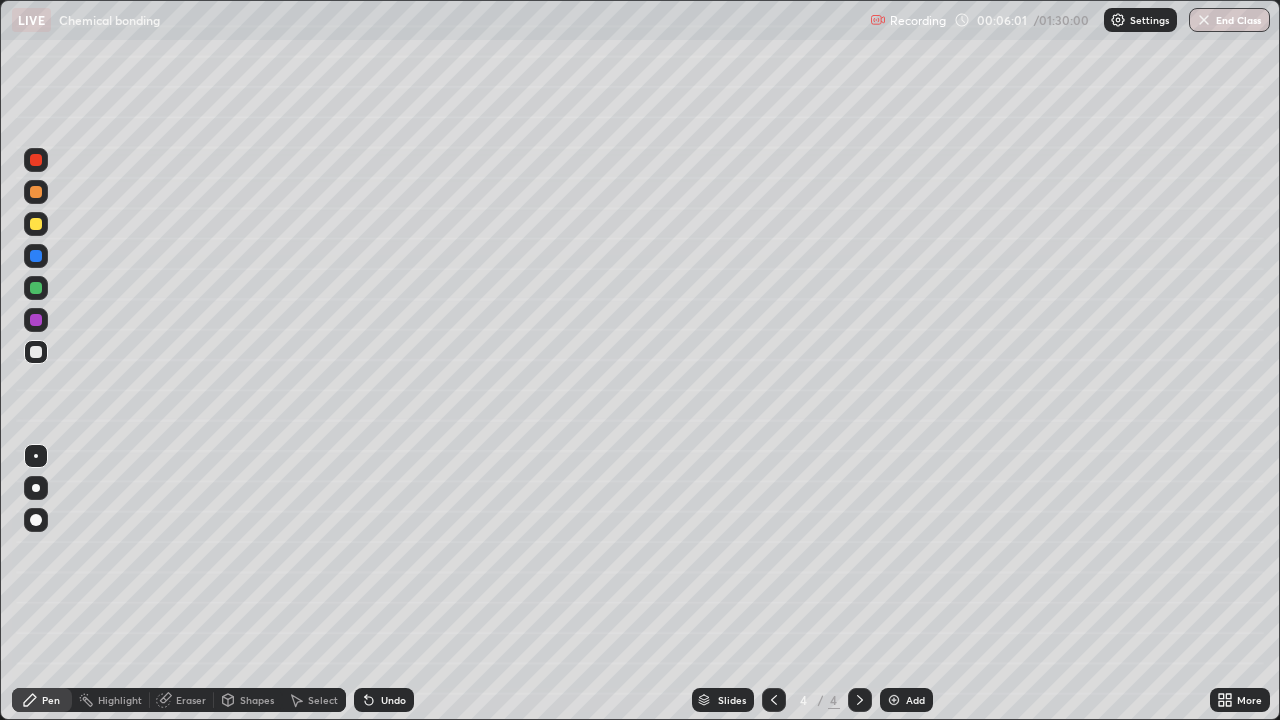 click on "Undo" at bounding box center (393, 700) 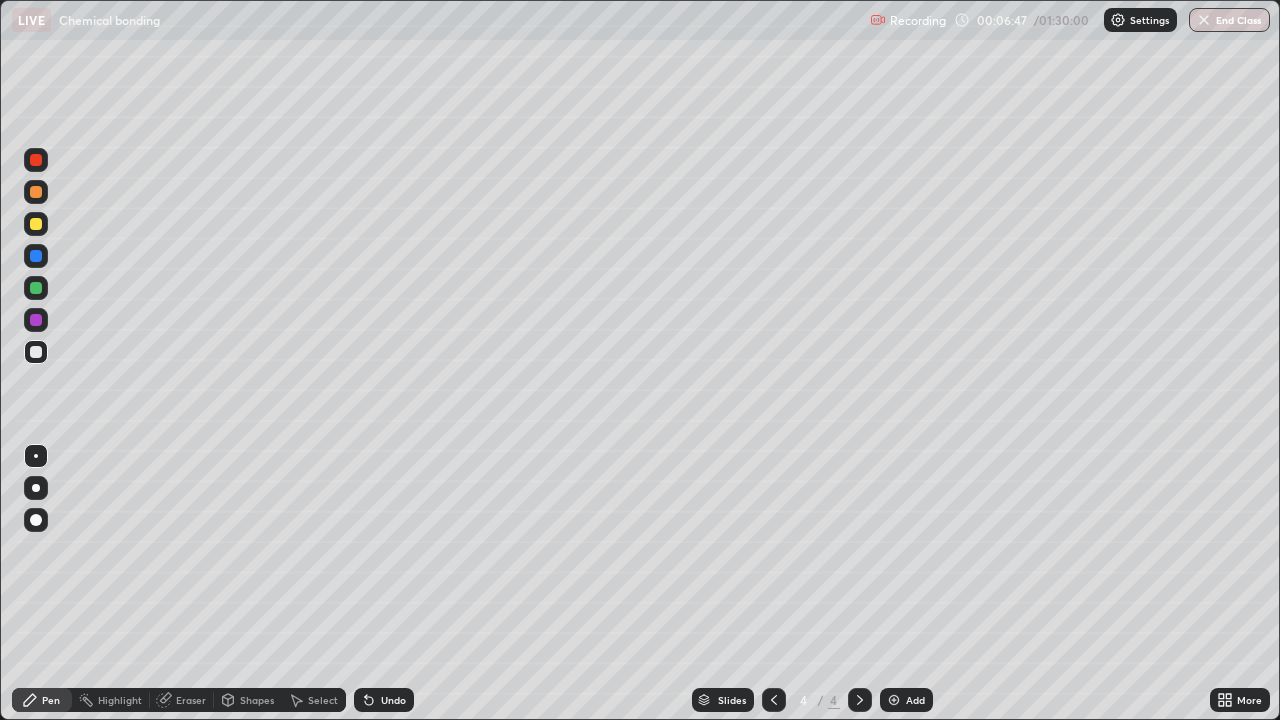 click on "Undo" at bounding box center (393, 700) 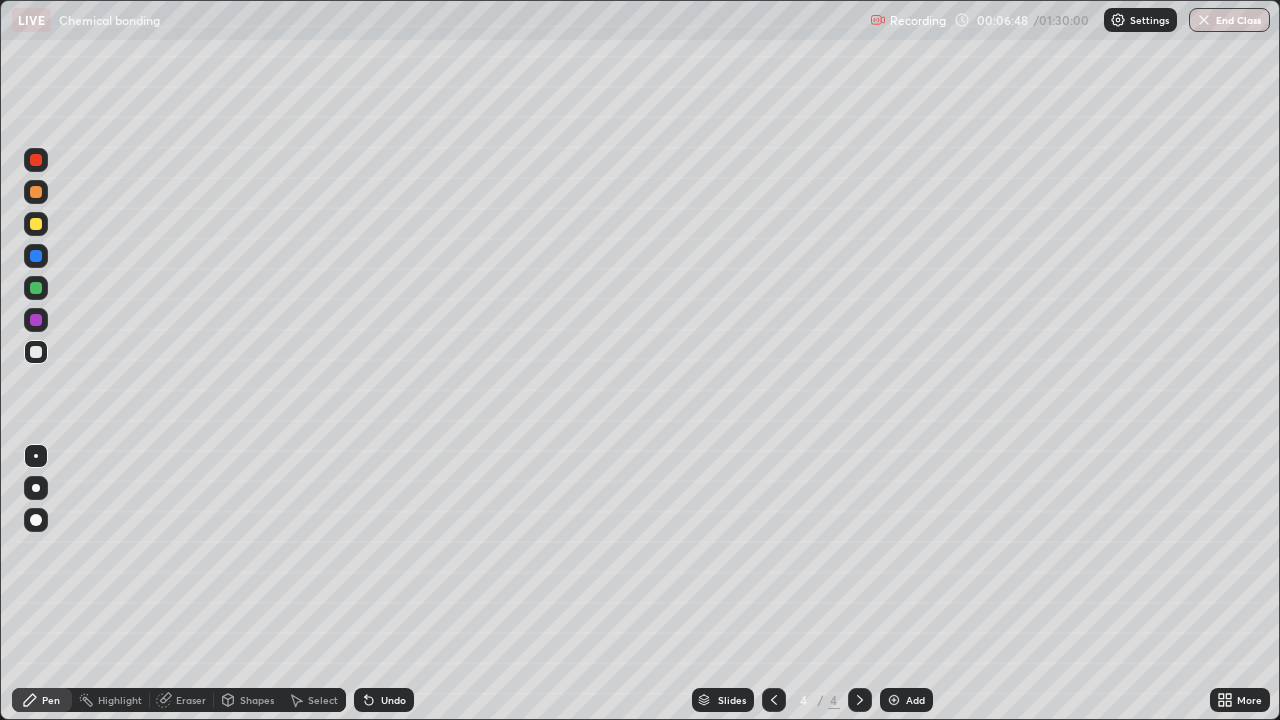 click on "Undo" at bounding box center [393, 700] 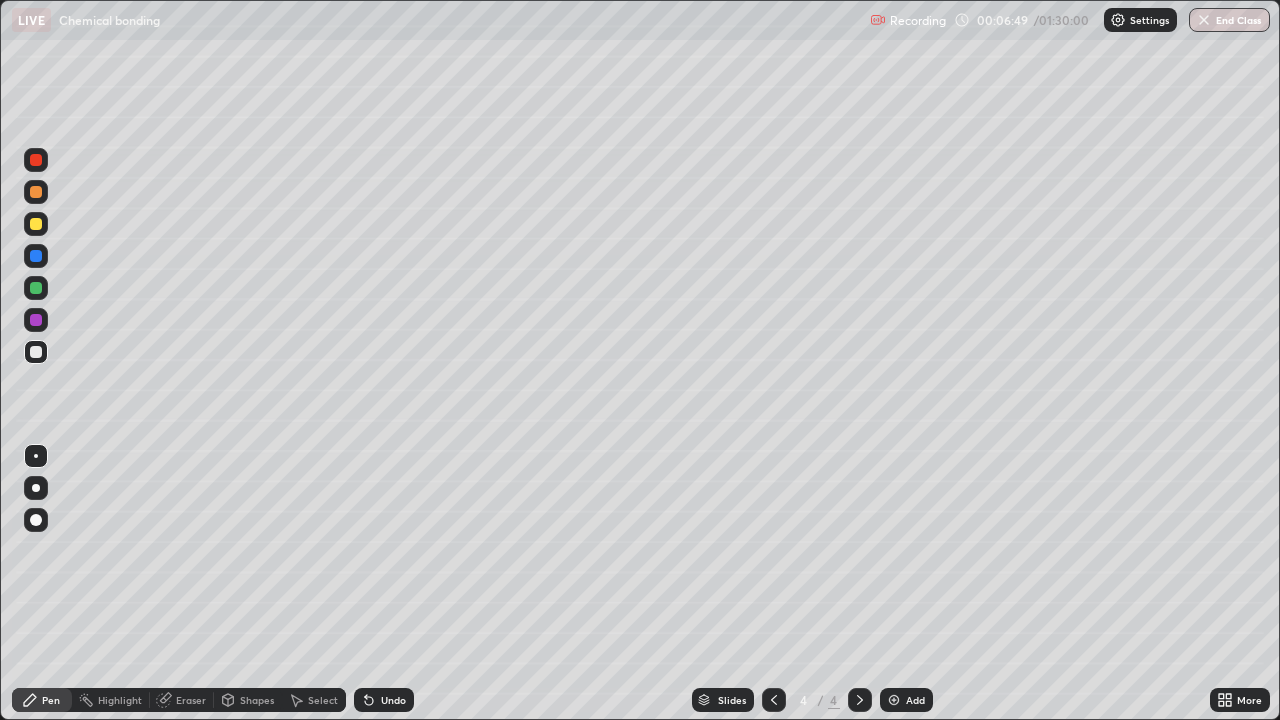click on "Undo" at bounding box center (393, 700) 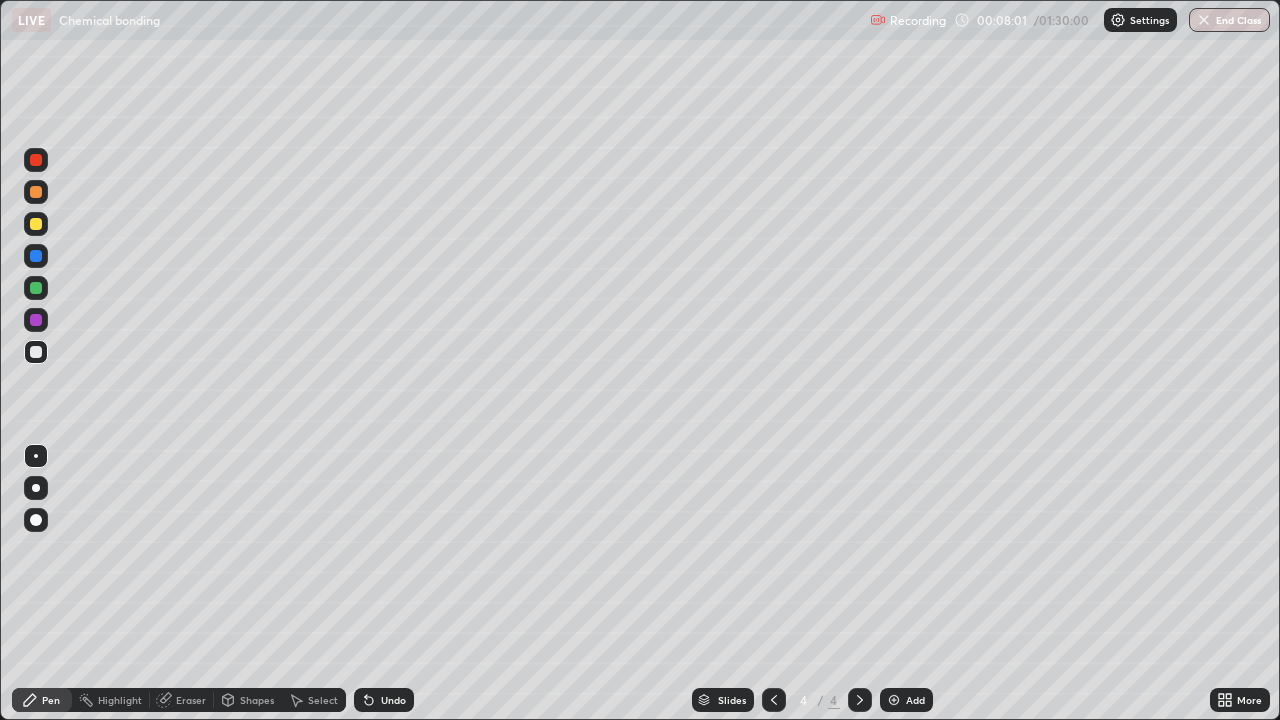 click on "Undo" at bounding box center (393, 700) 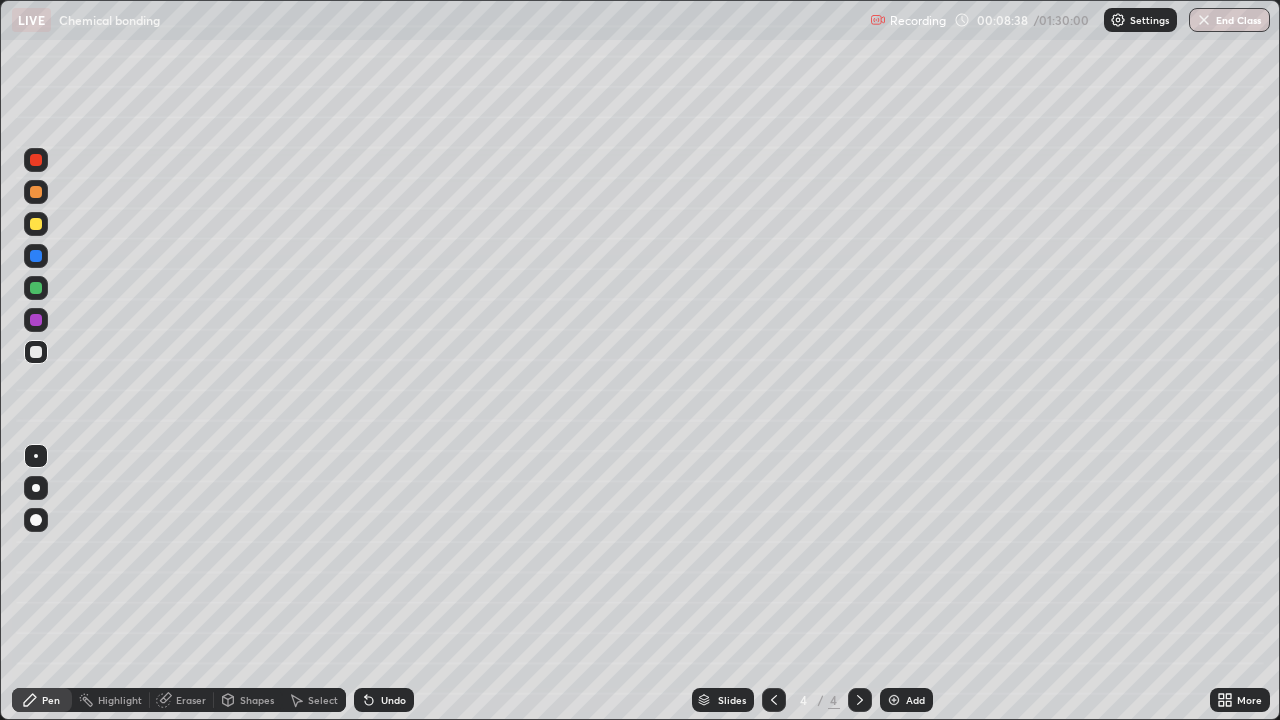 click at bounding box center [36, 320] 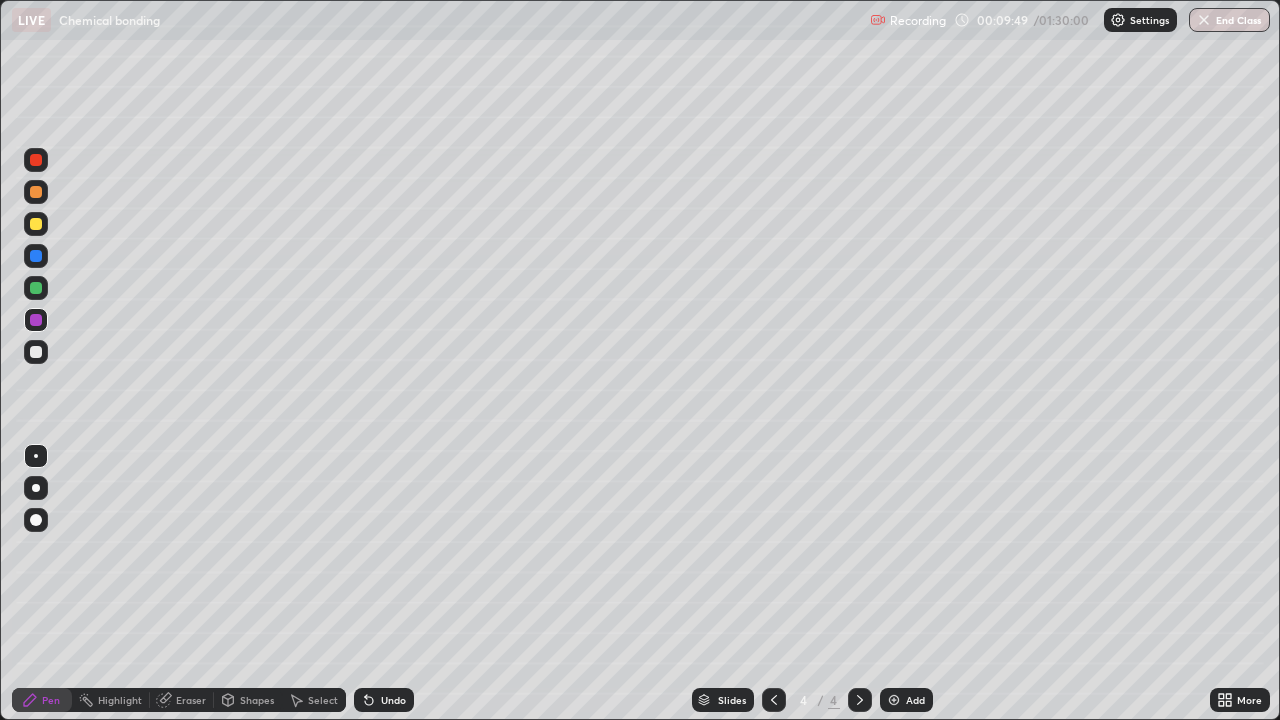 click 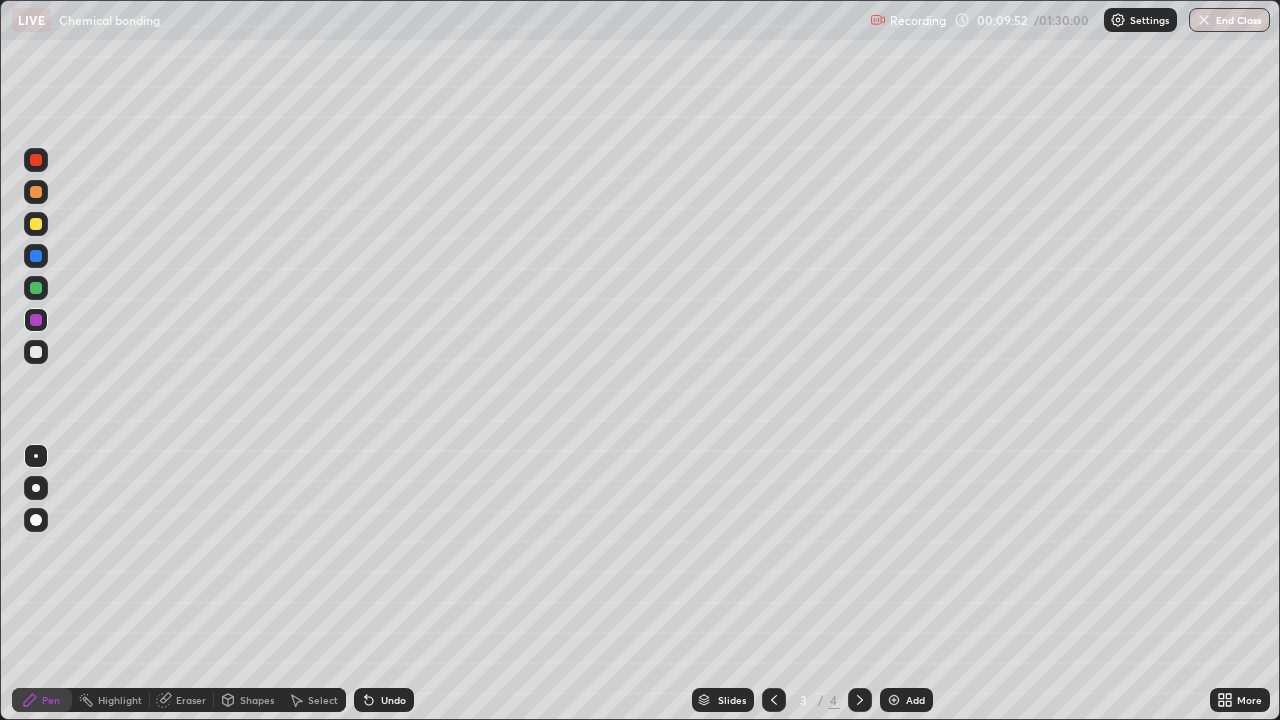 click at bounding box center [860, 700] 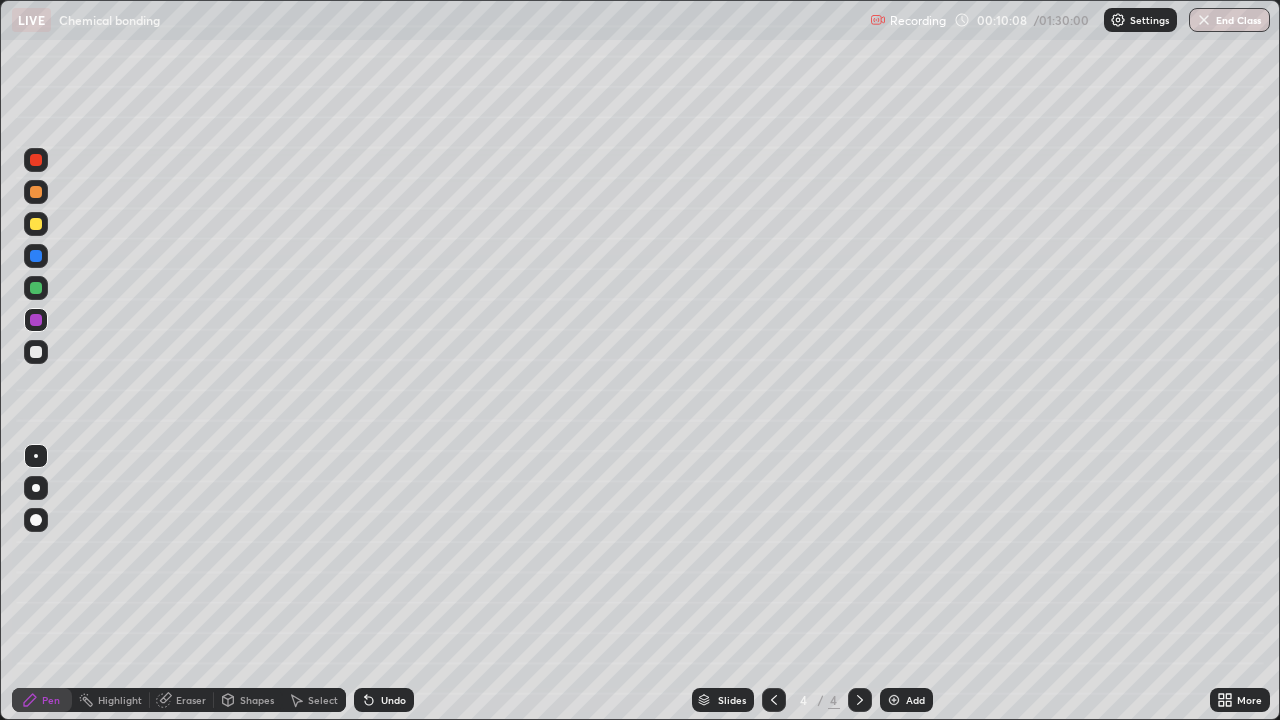 click 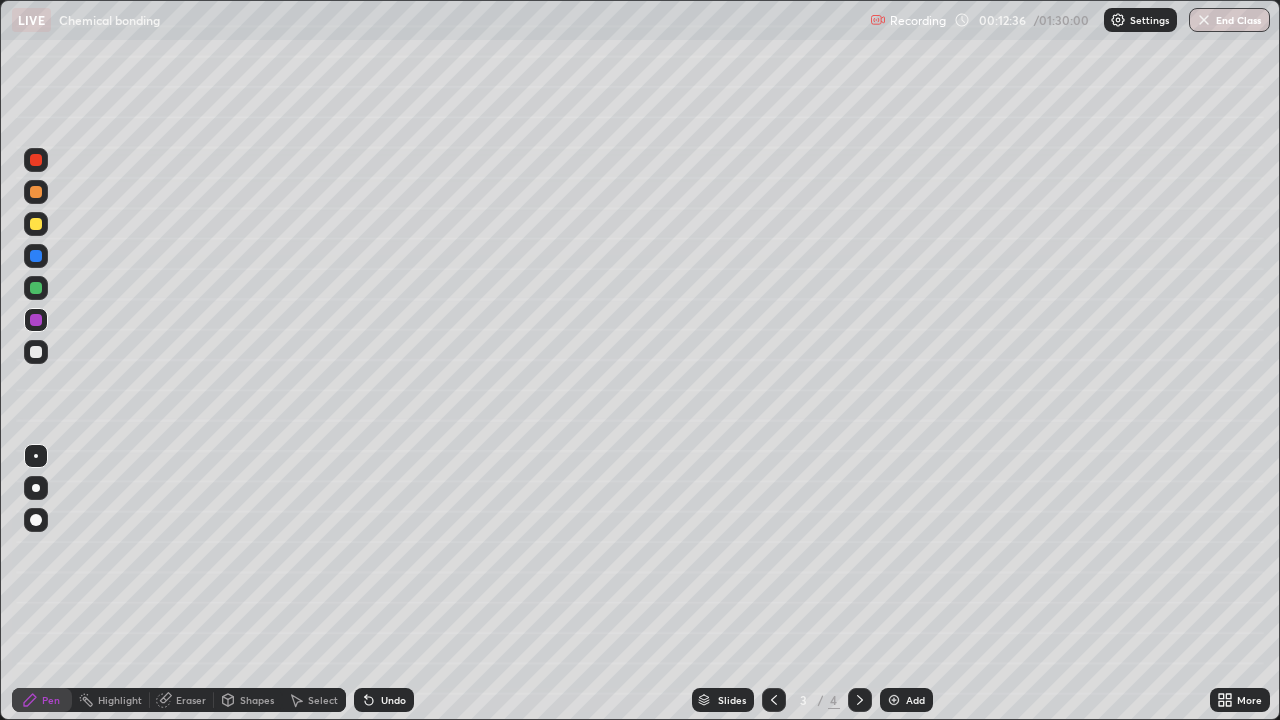 click 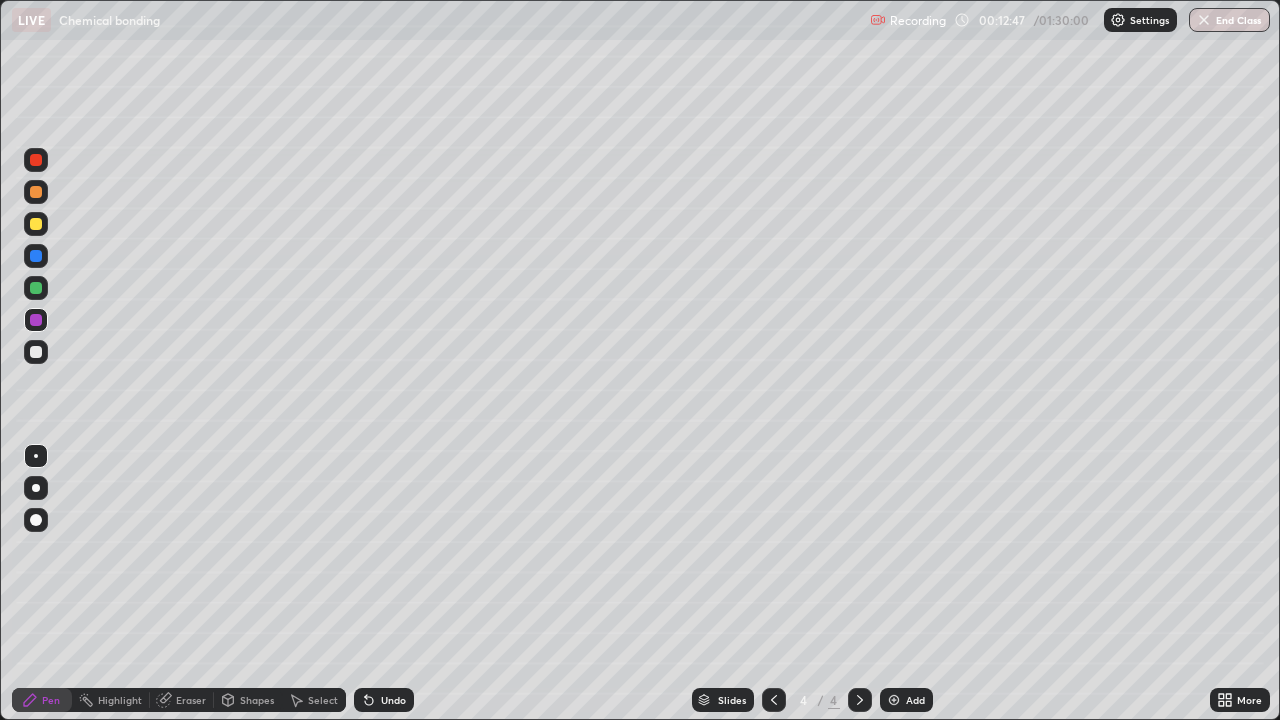 click 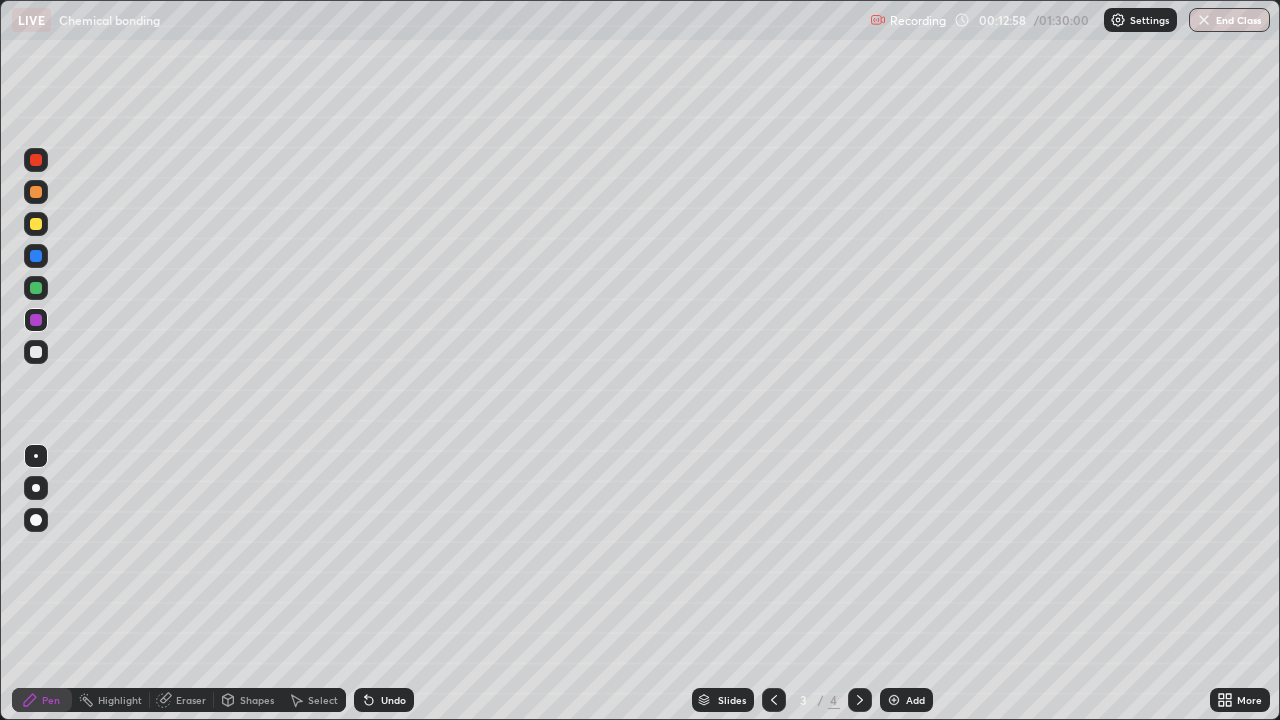 click 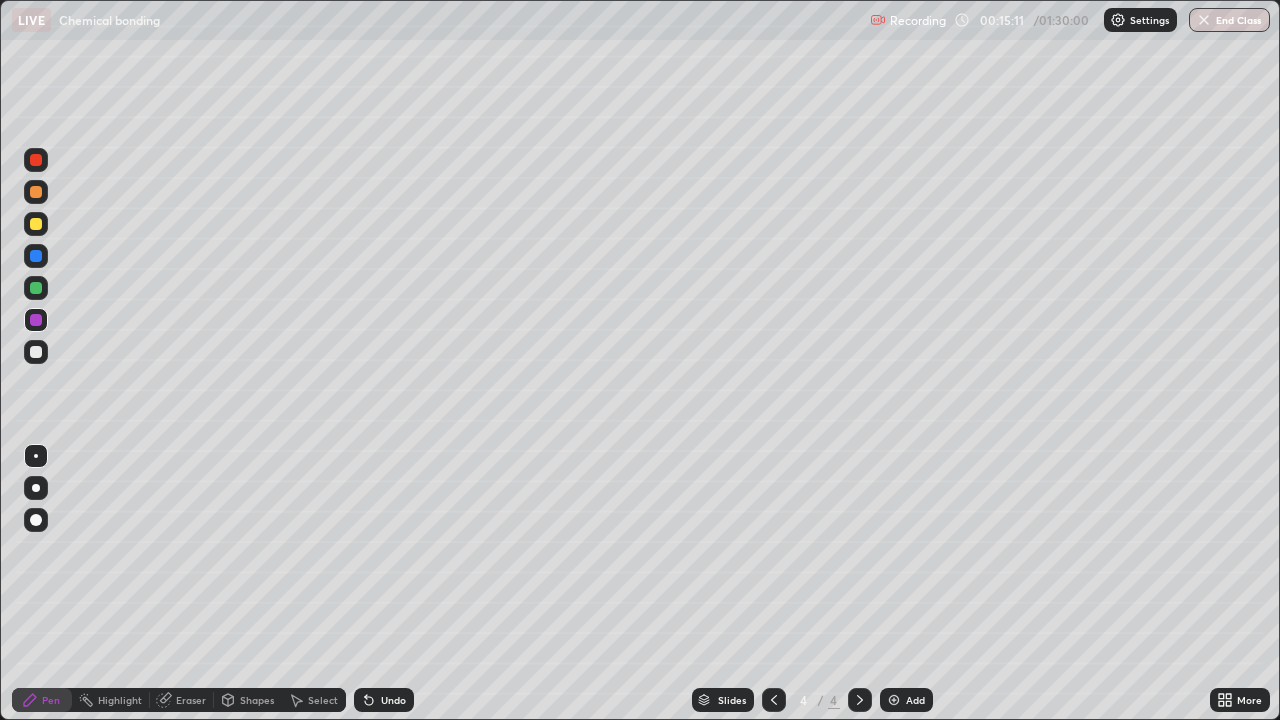 click 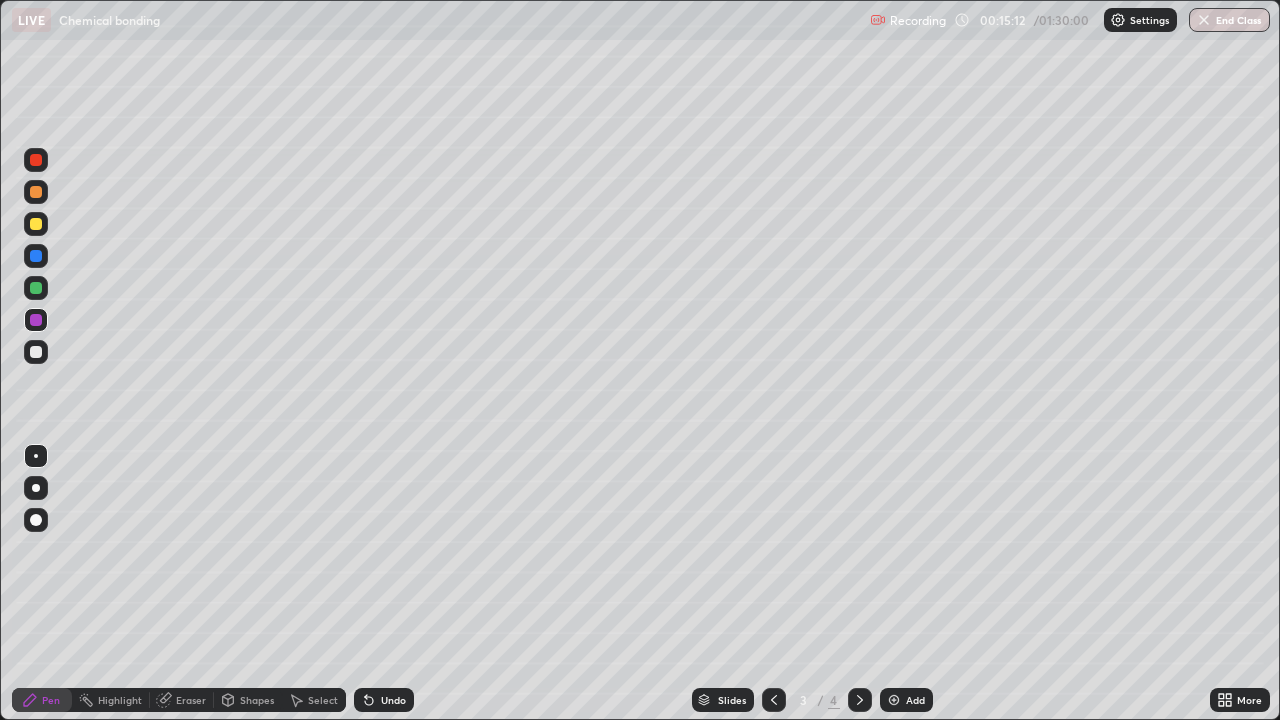 click 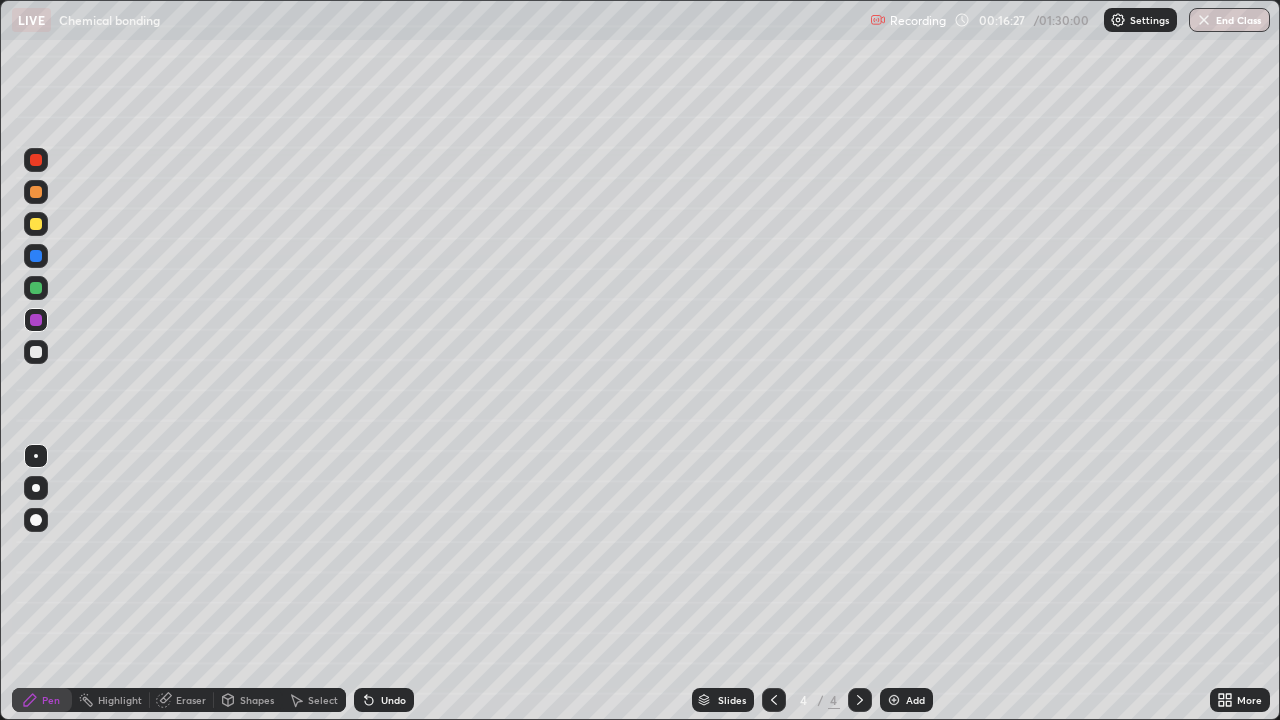 click on "Add" at bounding box center (906, 700) 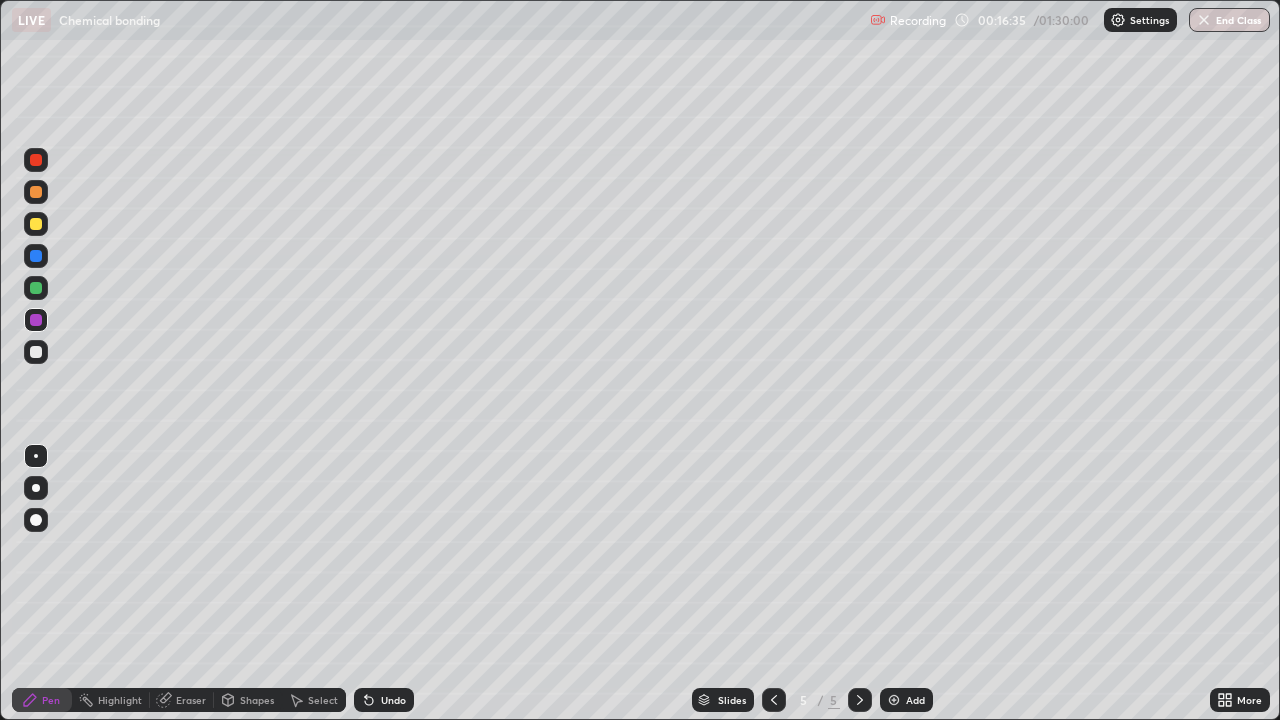 click at bounding box center [36, 224] 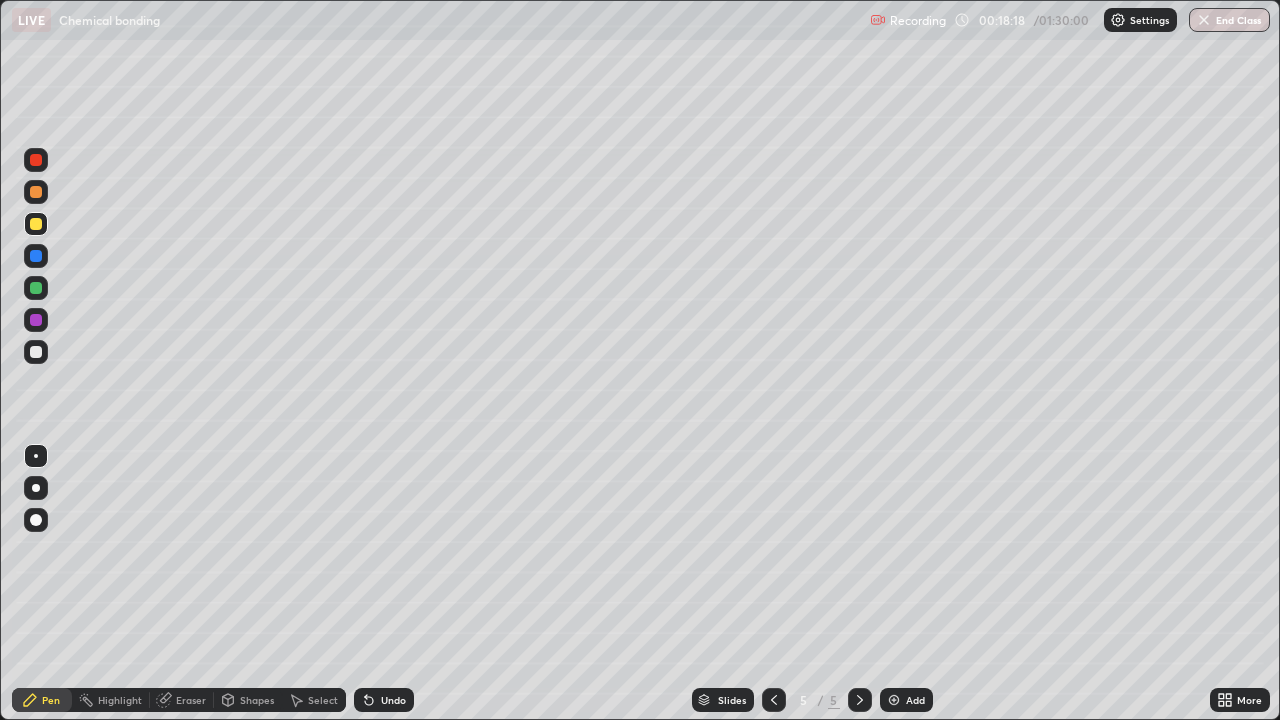 click on "Undo" at bounding box center [393, 700] 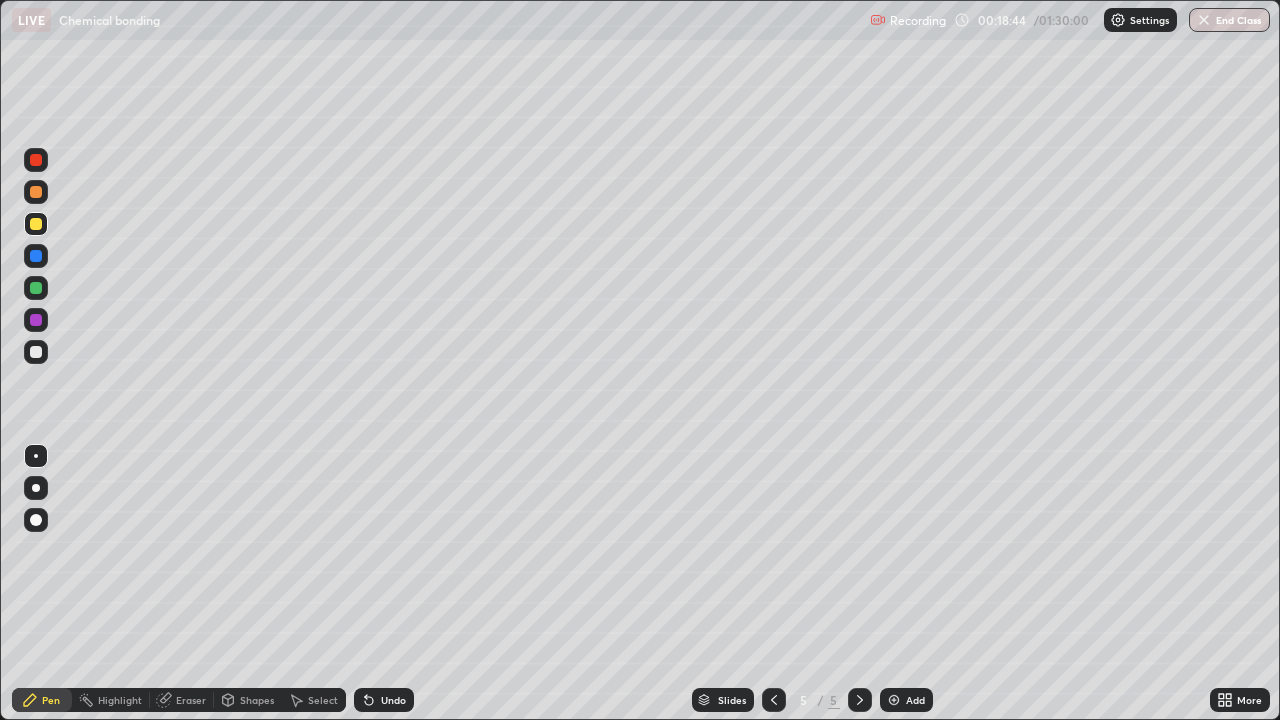 click at bounding box center (36, 352) 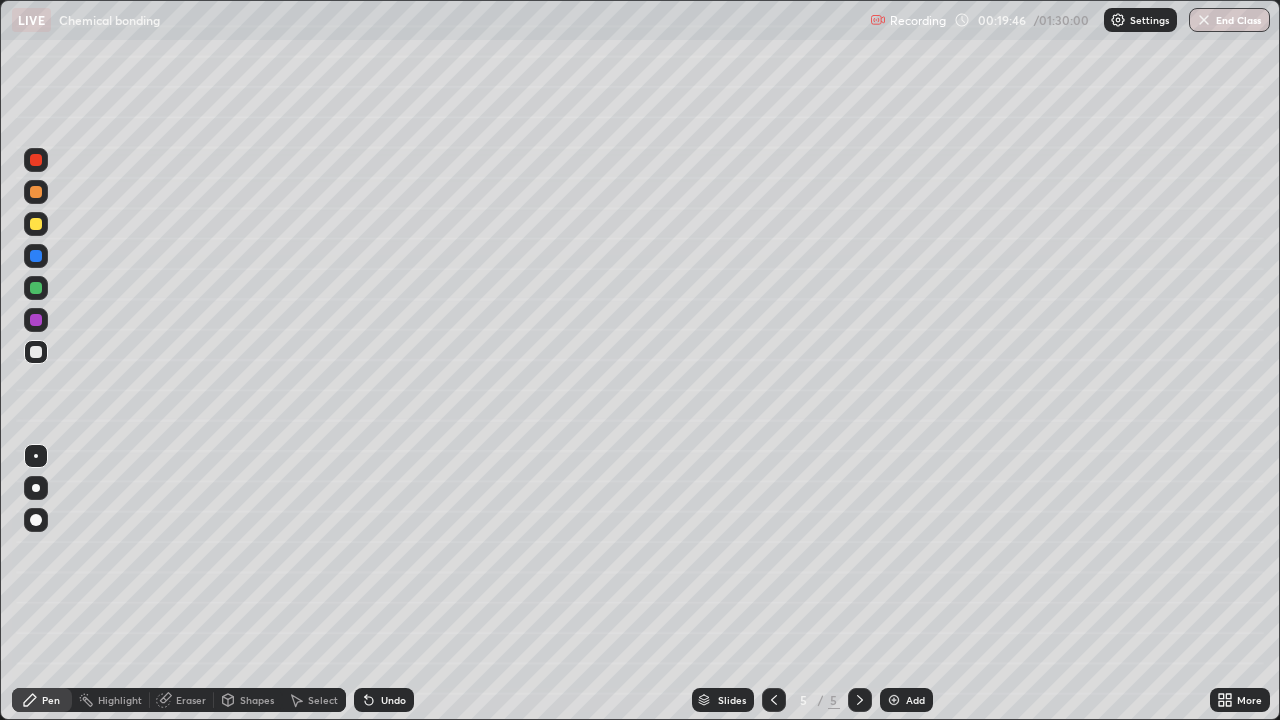 click on "Undo" at bounding box center (384, 700) 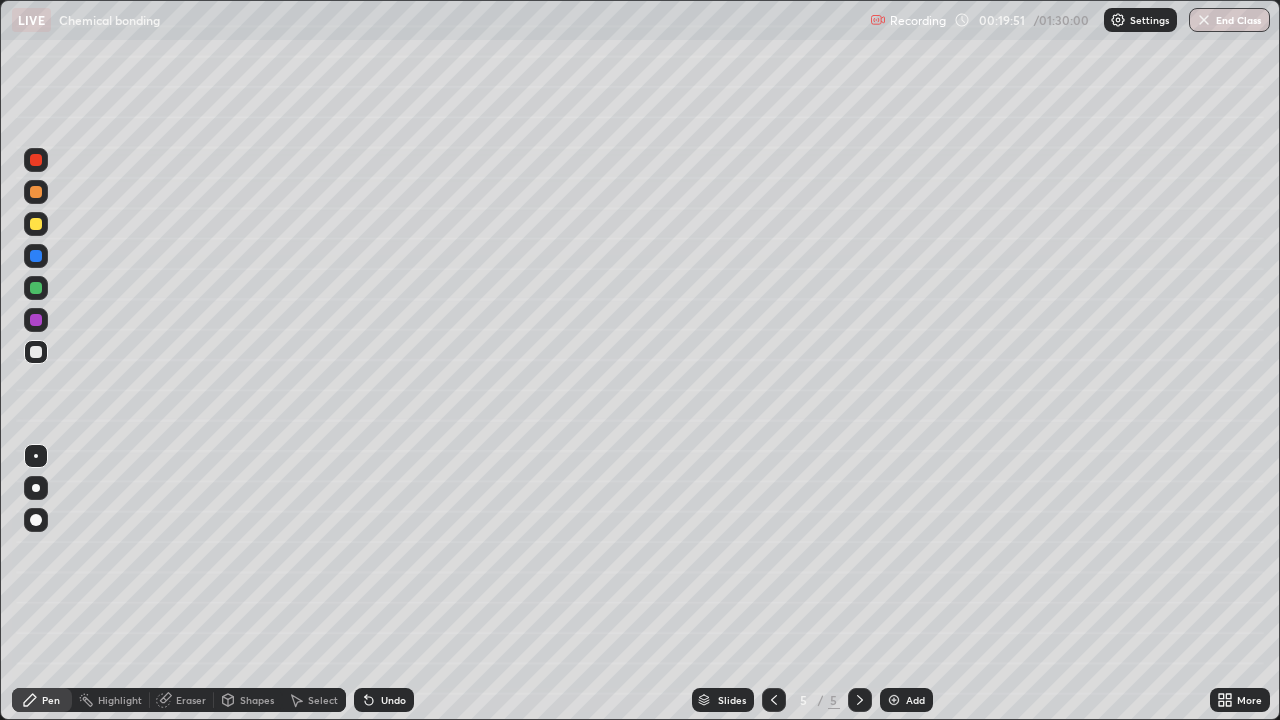 click on "Undo" at bounding box center [384, 700] 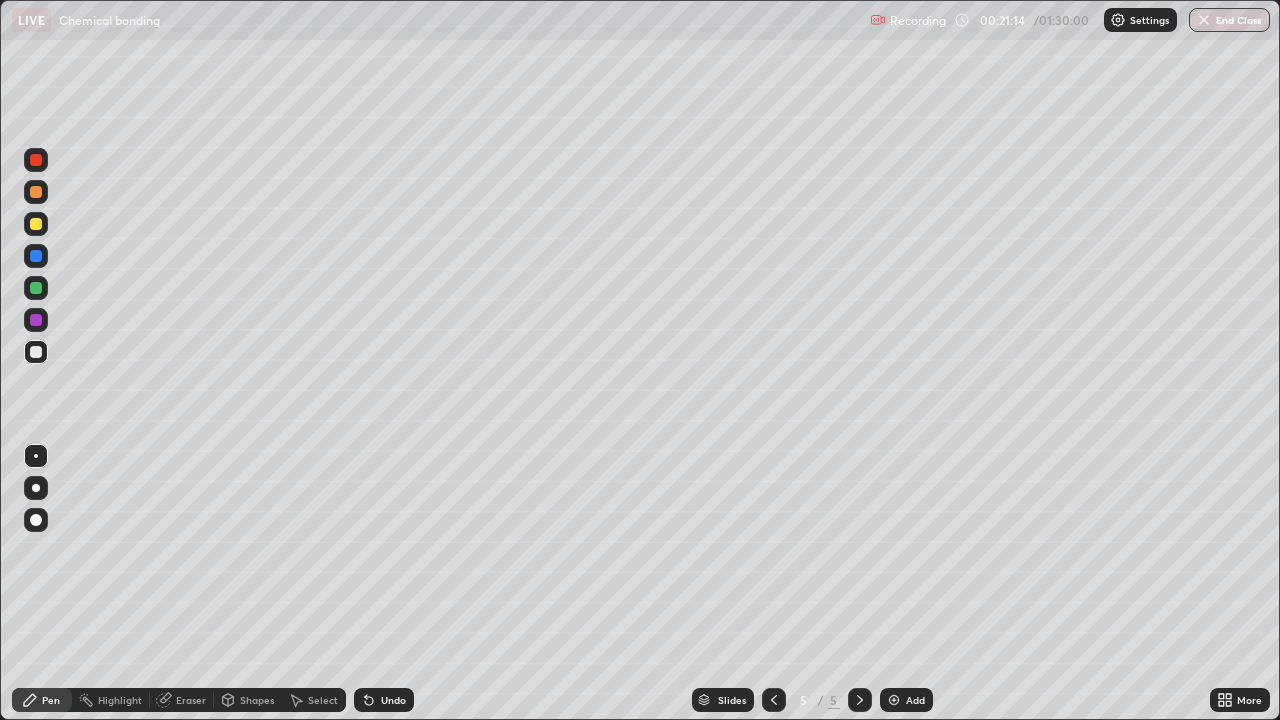 click on "Eraser" at bounding box center [182, 700] 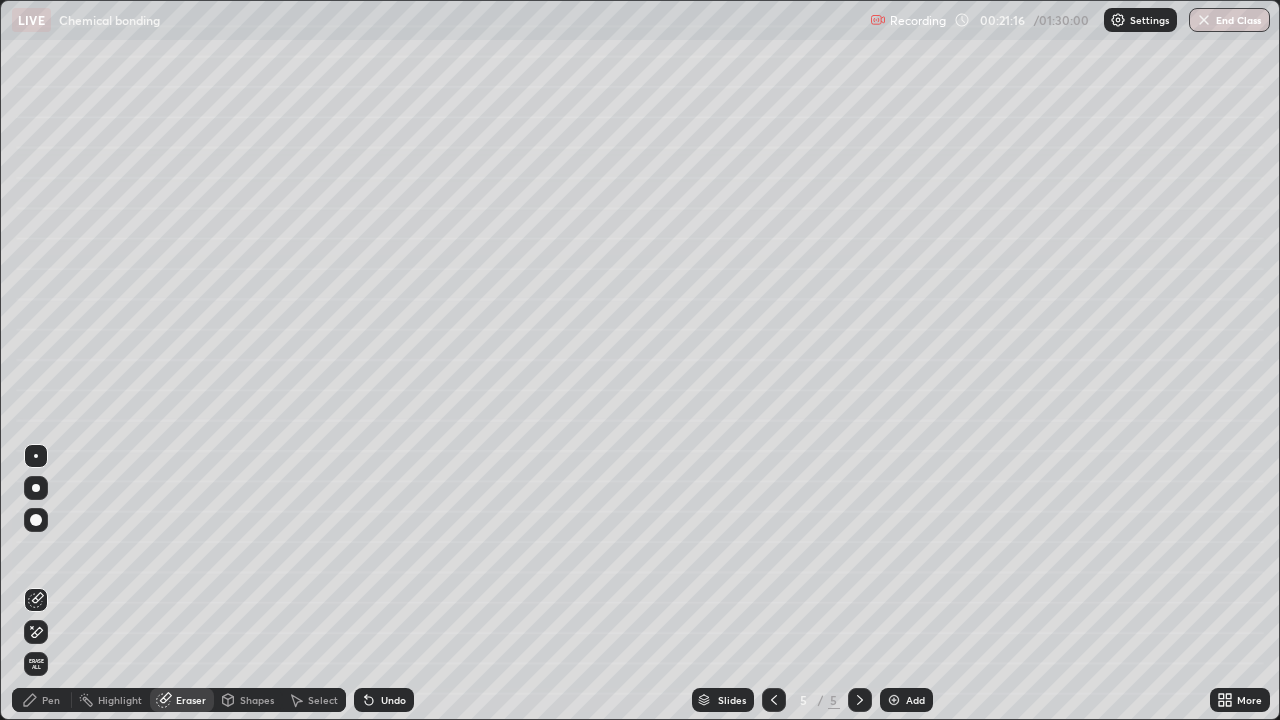 click 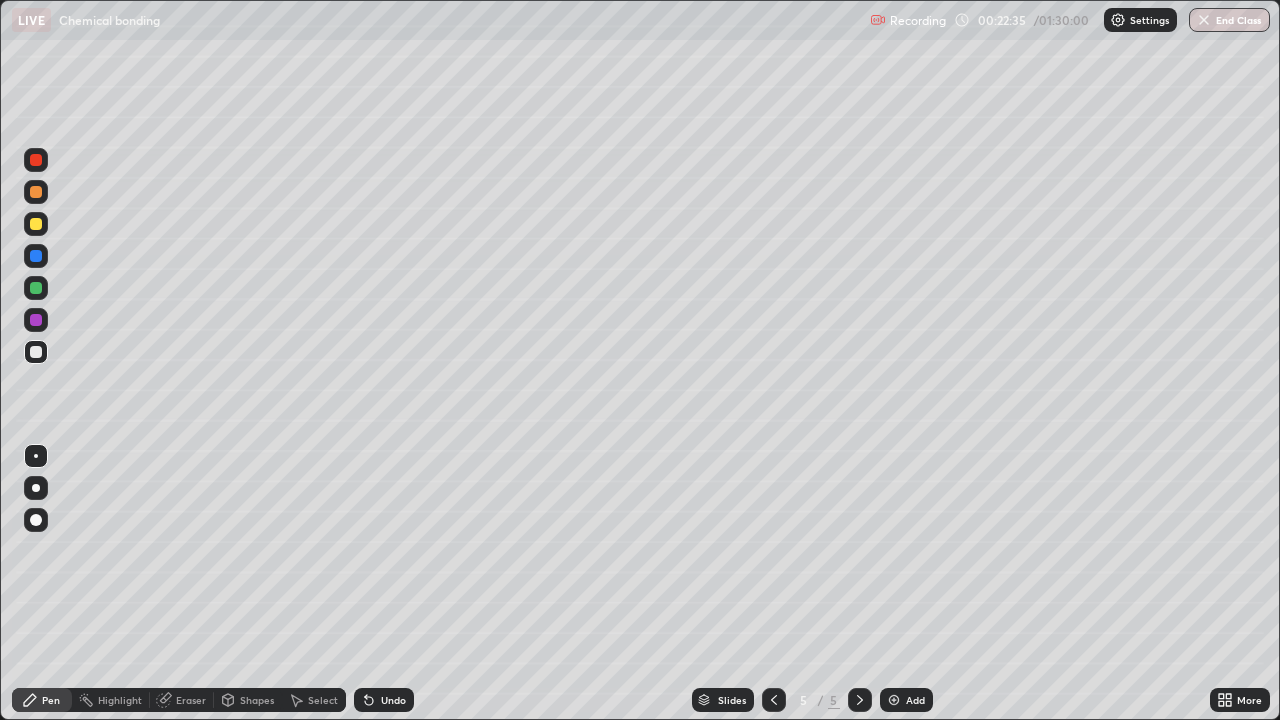 click on "Add" at bounding box center [915, 700] 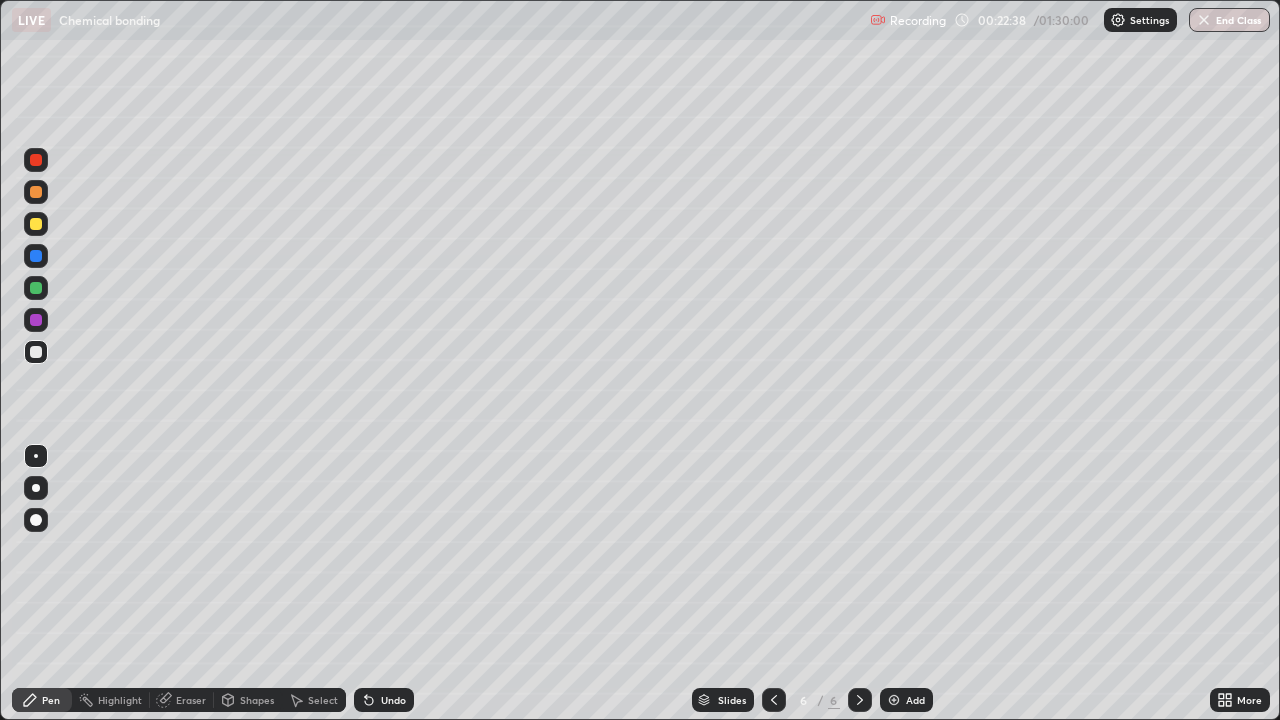 click on "Slides 6 / 6 Add" at bounding box center (812, 700) 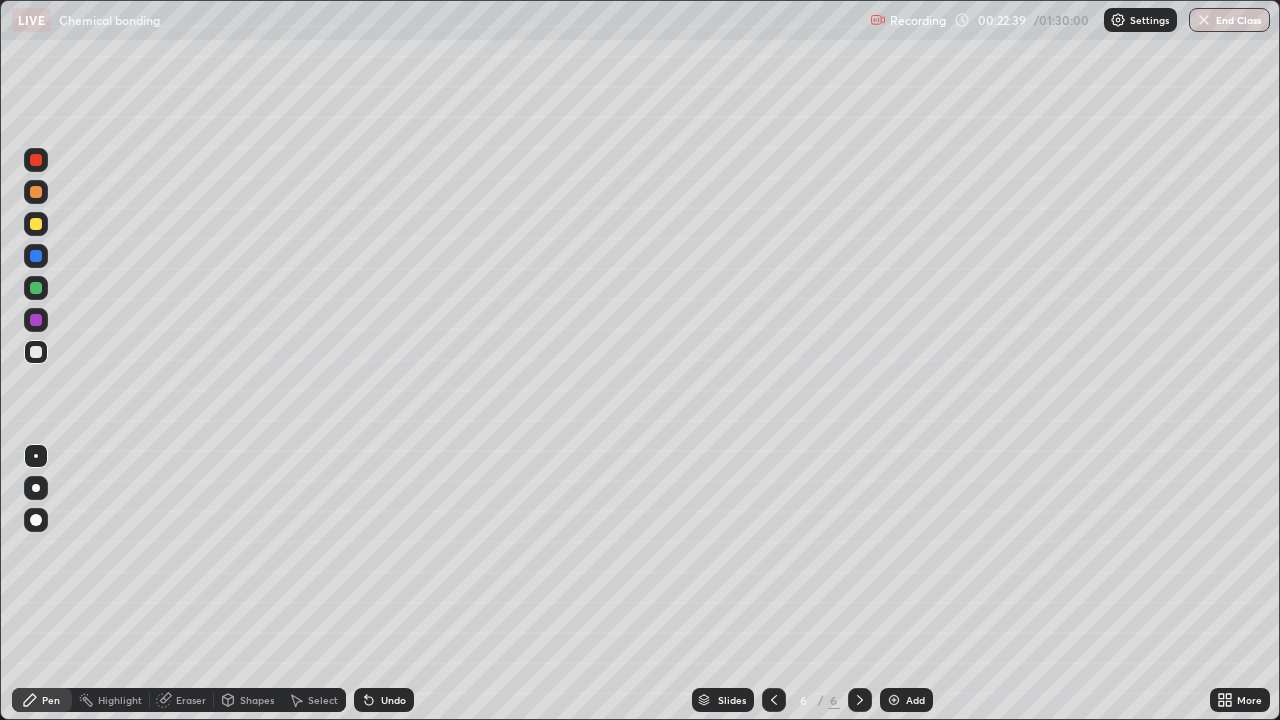click 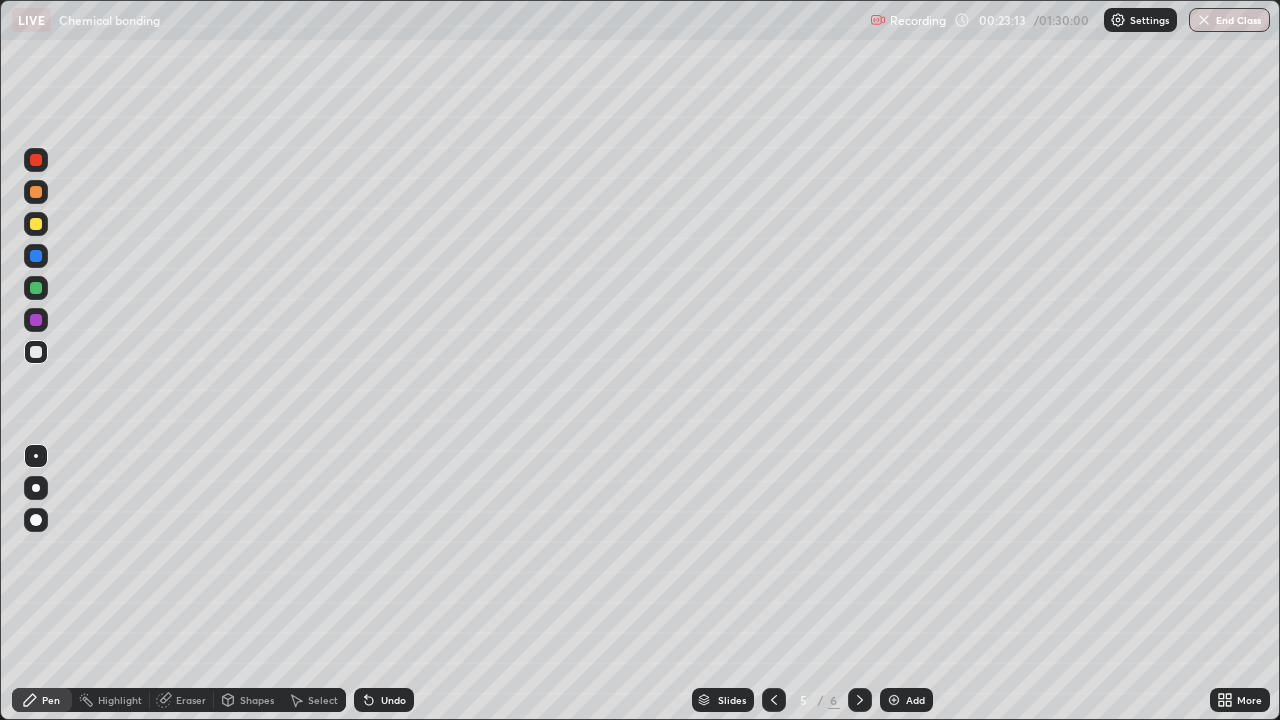click at bounding box center [36, 224] 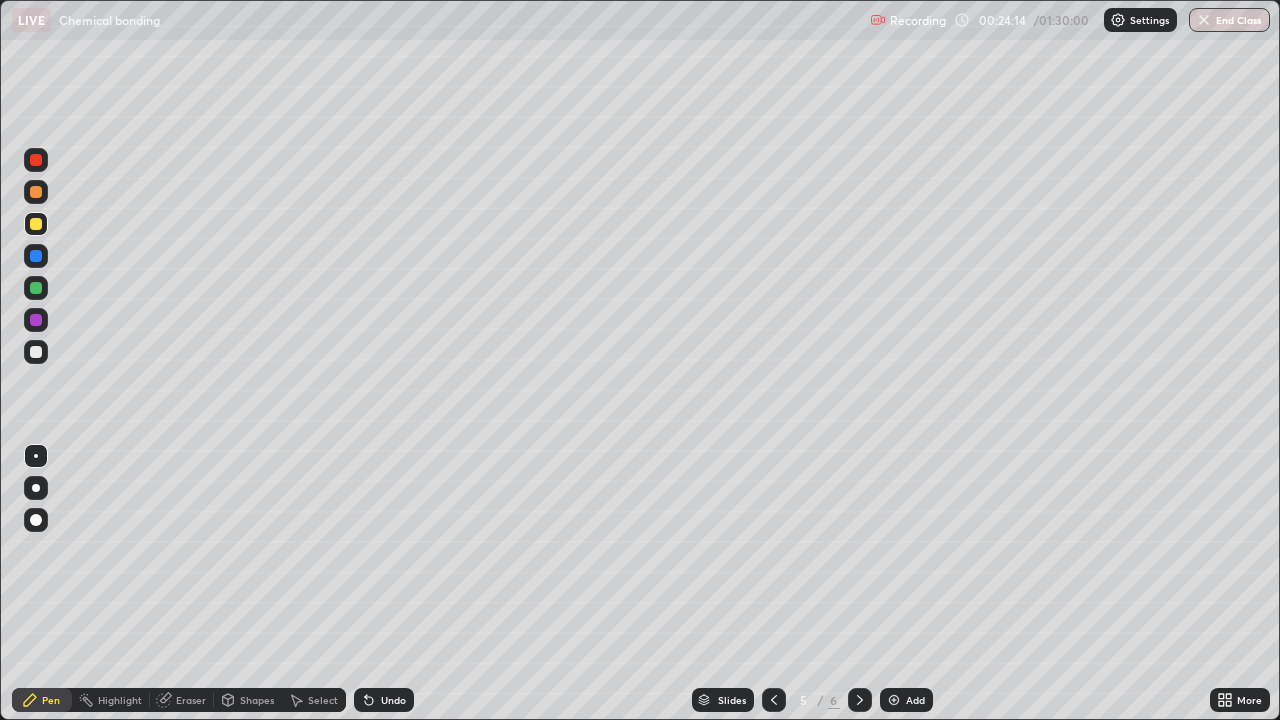 click at bounding box center [36, 352] 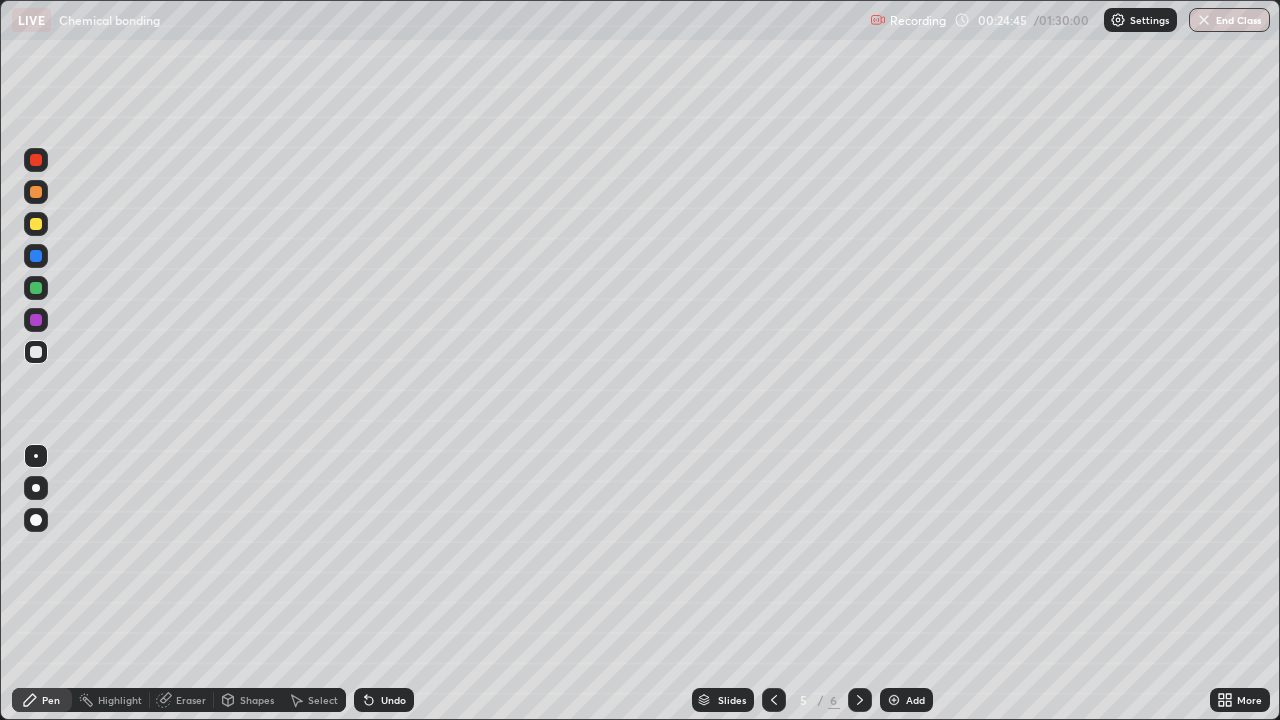 click on "Slides 5 / 6 Add" at bounding box center [812, 700] 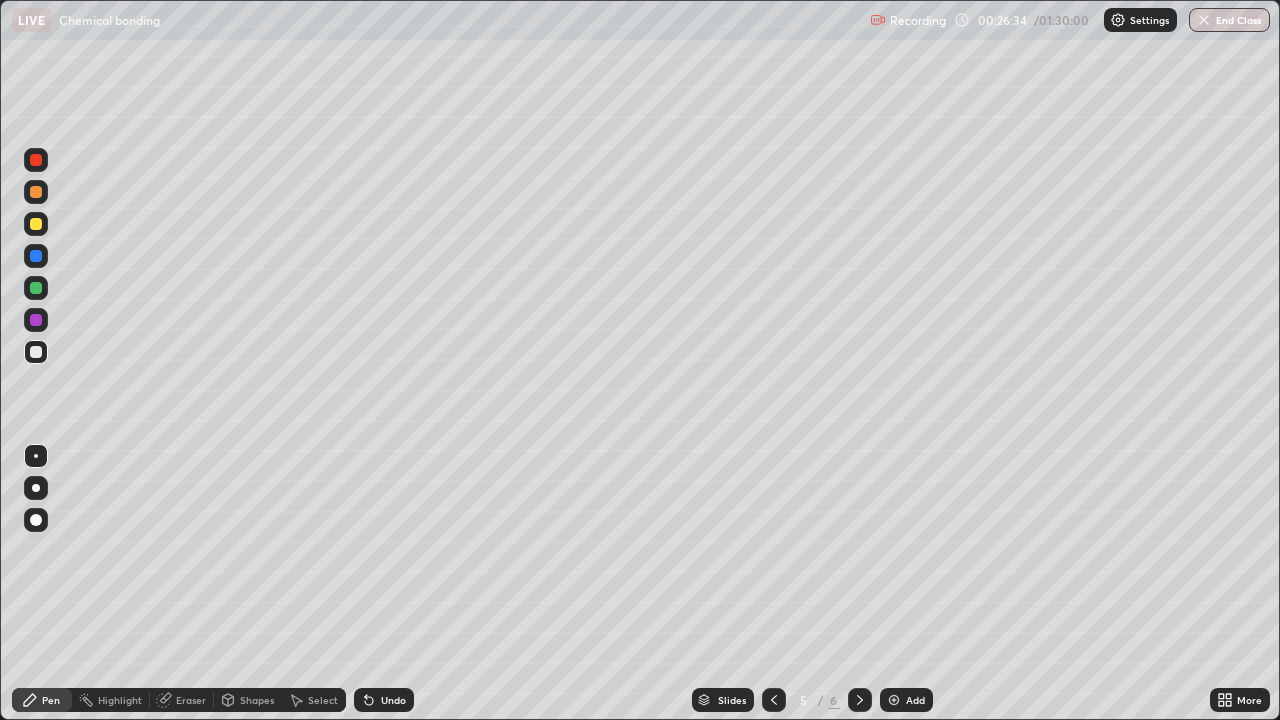 click on "Add" at bounding box center (915, 700) 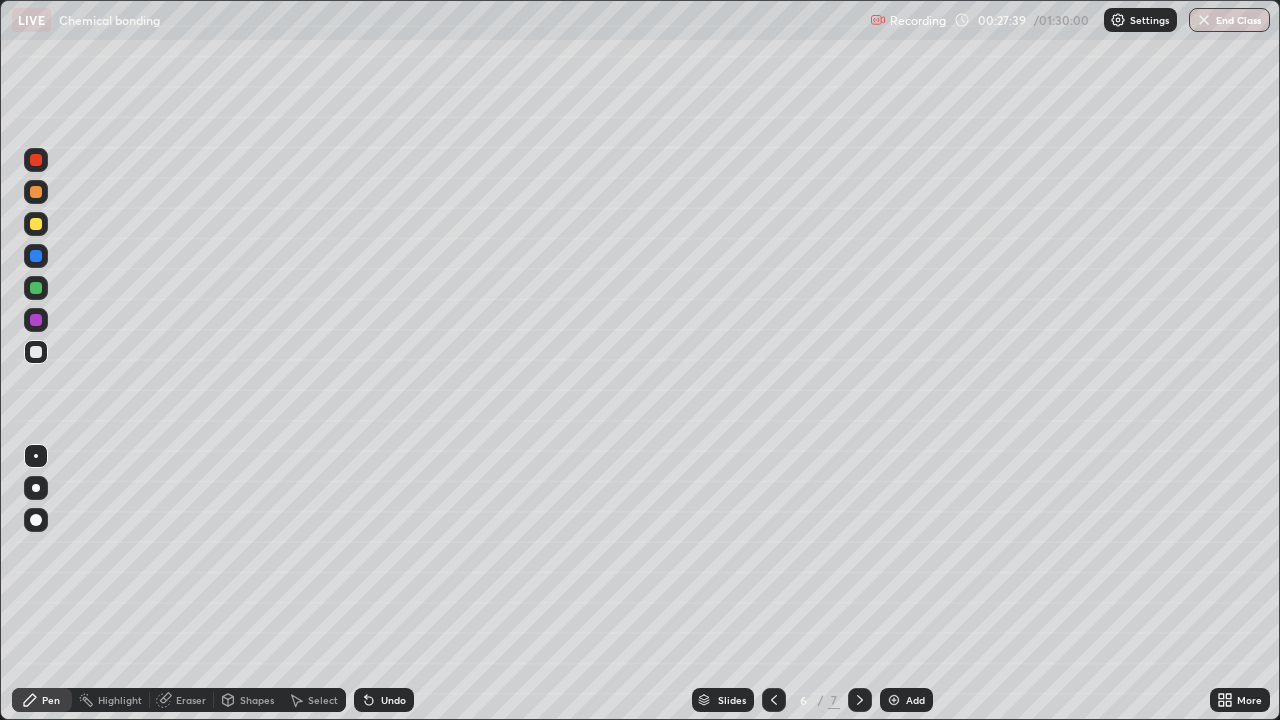 click at bounding box center (36, 224) 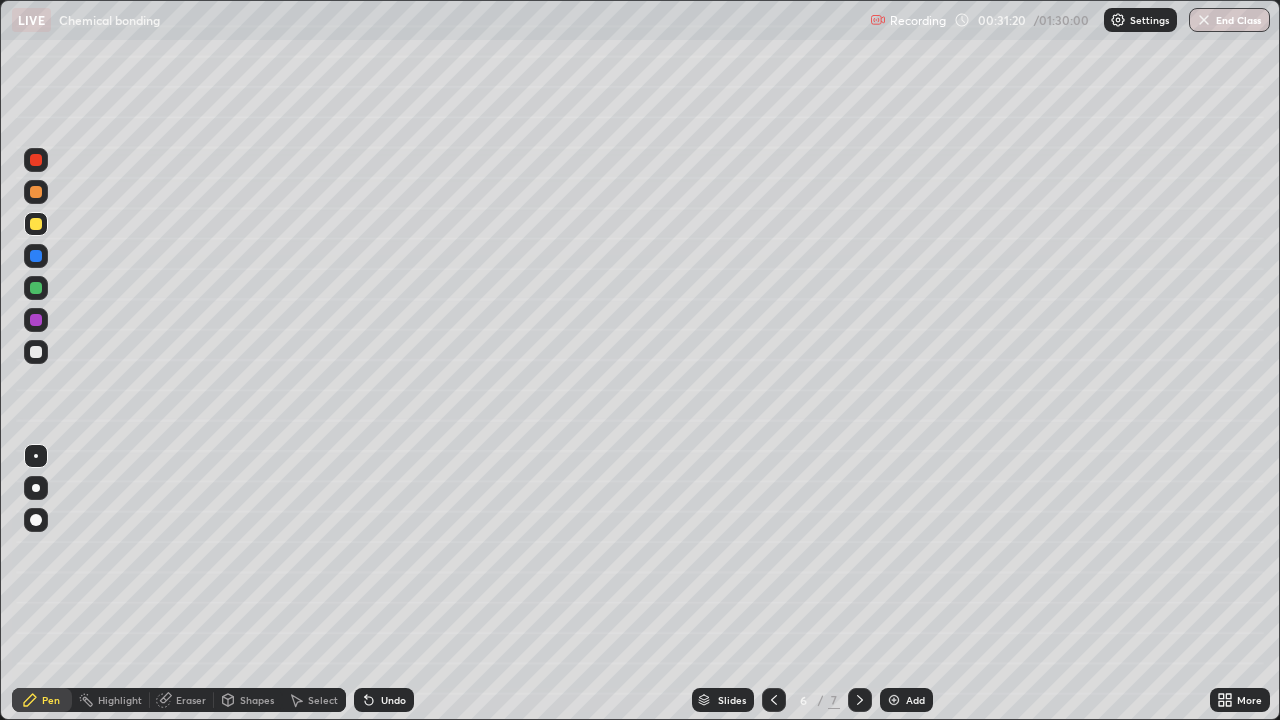 click on "Add" at bounding box center [906, 700] 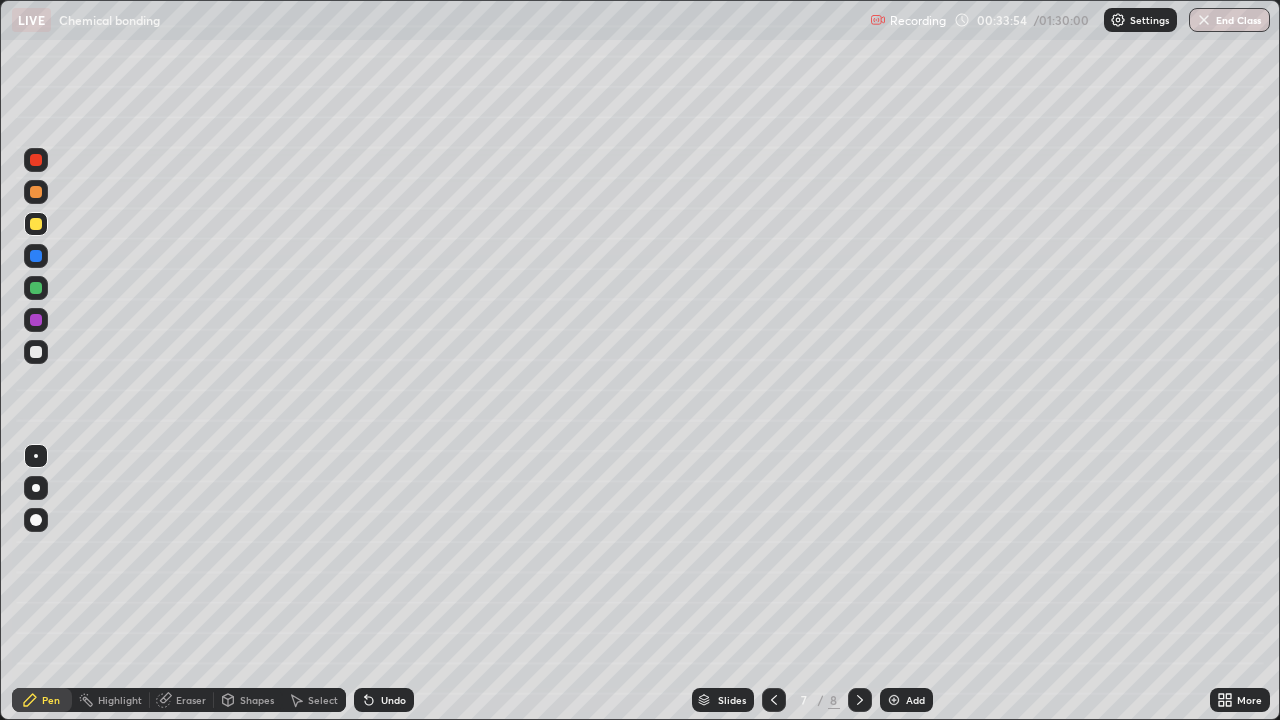 click at bounding box center [36, 352] 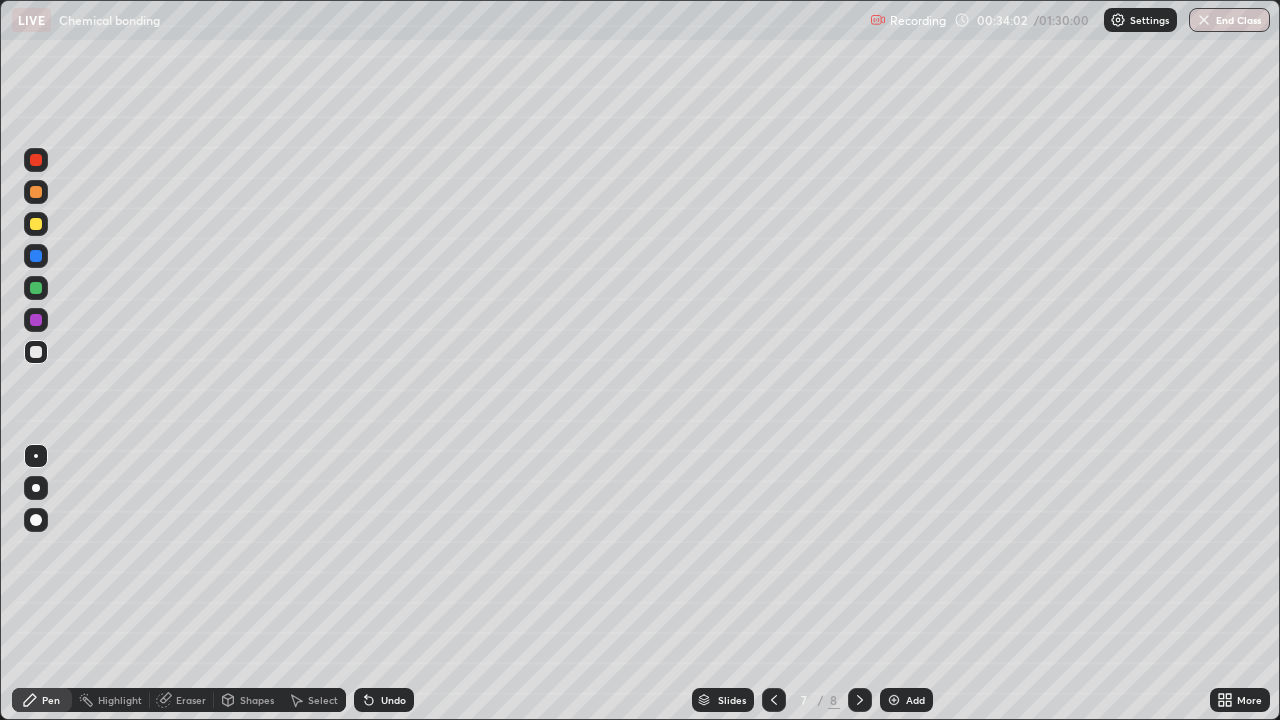 click on "Undo" at bounding box center [393, 700] 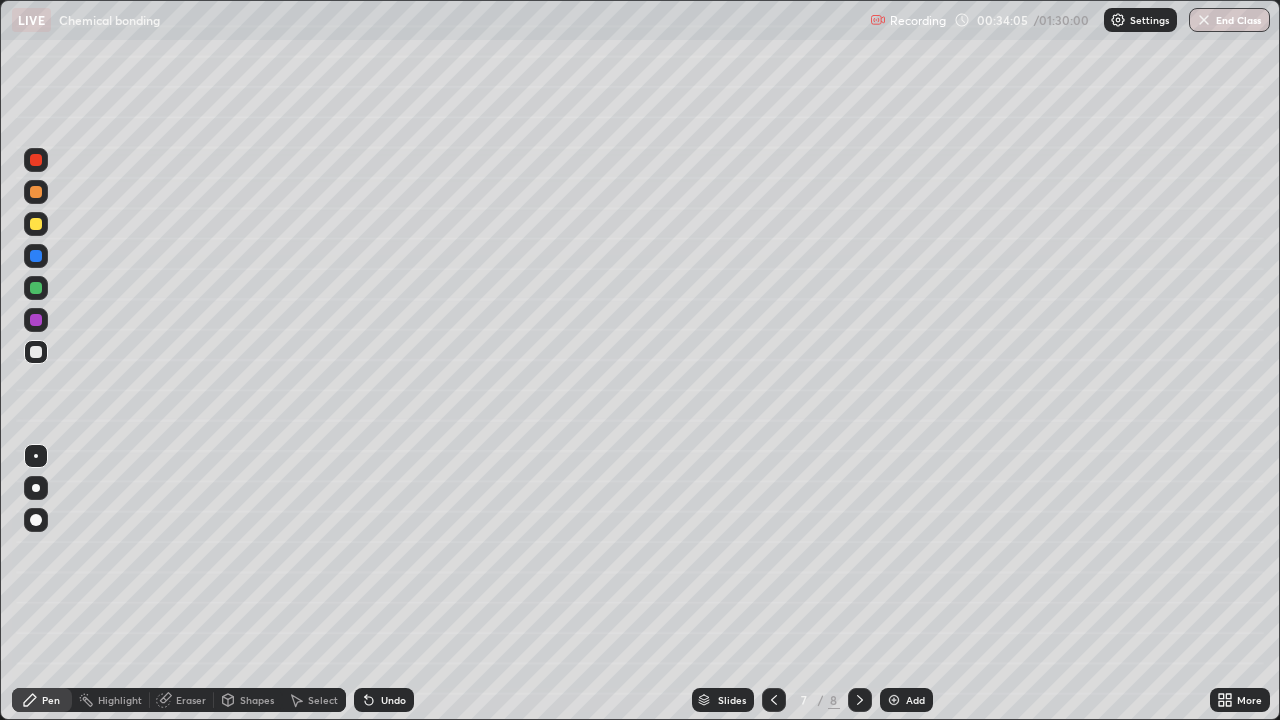 click on "Undo" at bounding box center [393, 700] 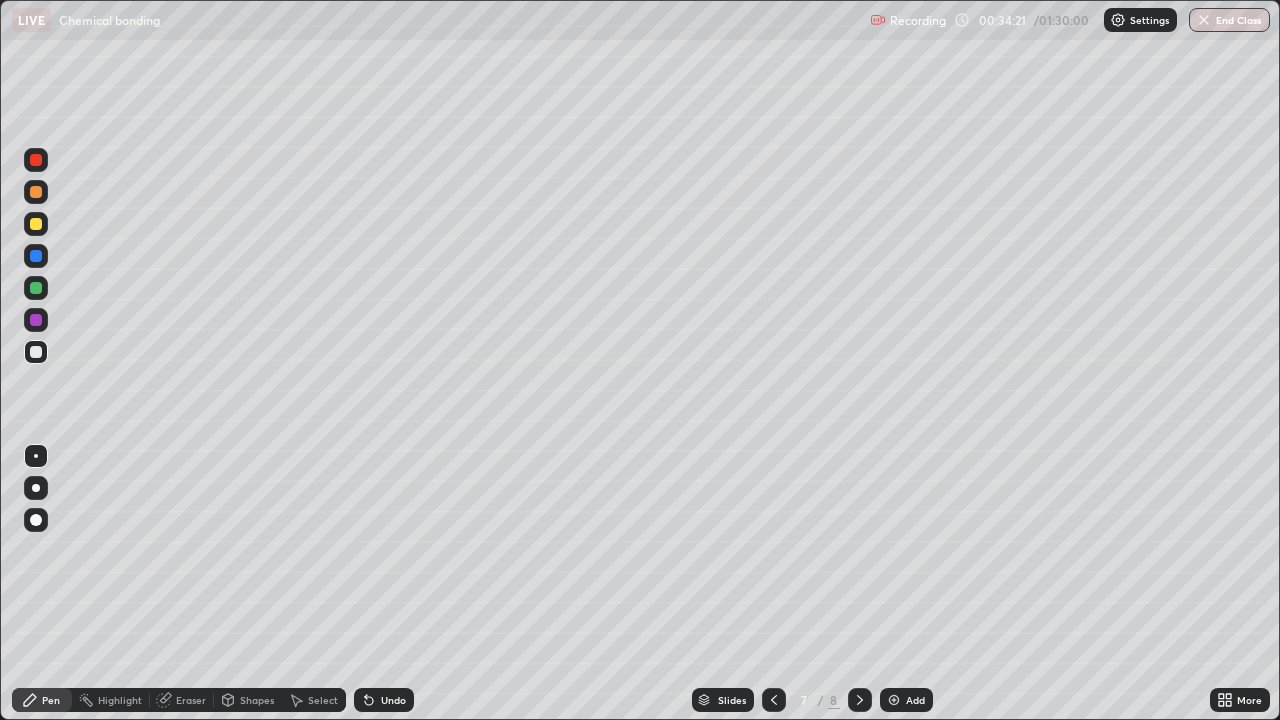click on "Undo" at bounding box center (384, 700) 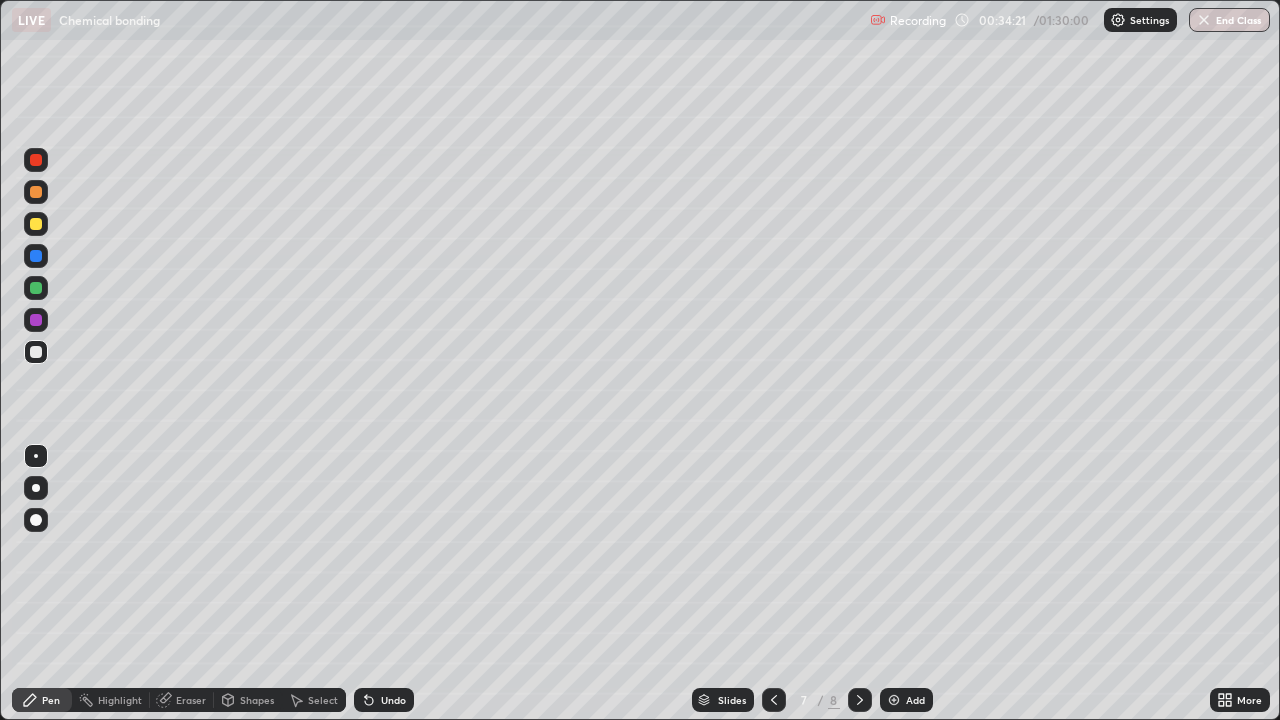 click on "Undo" at bounding box center [384, 700] 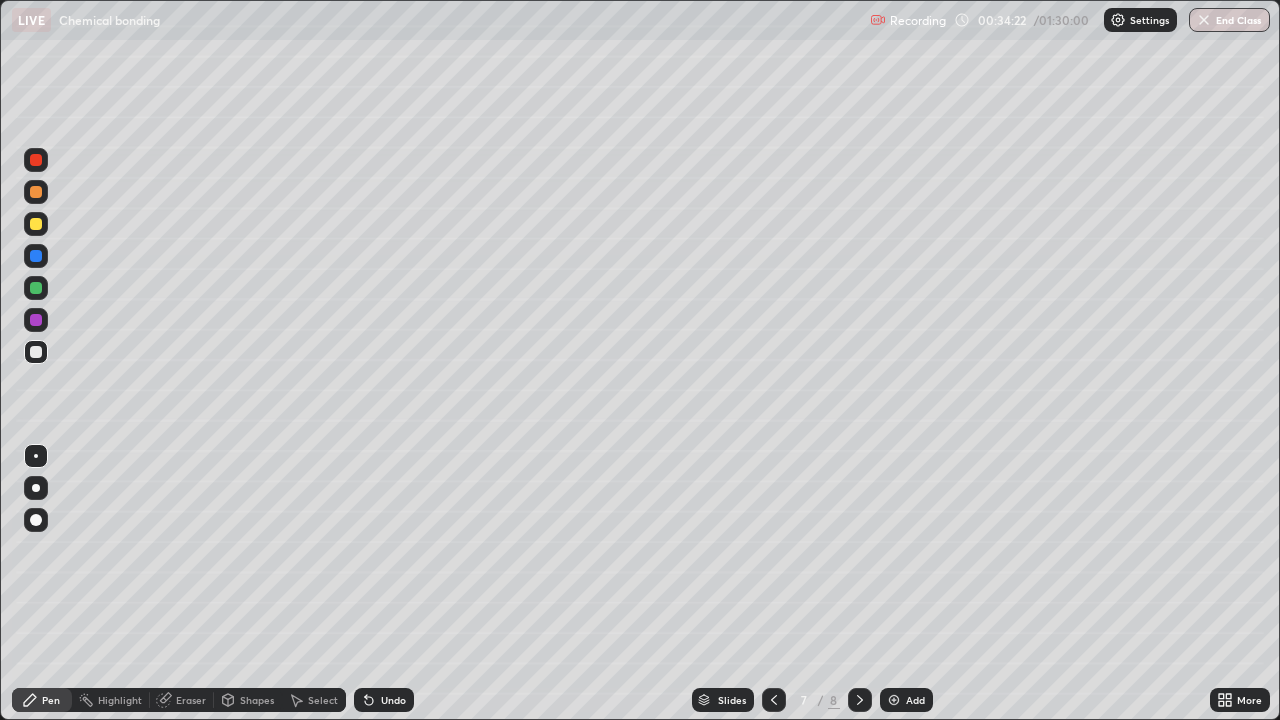 click on "Undo" at bounding box center (384, 700) 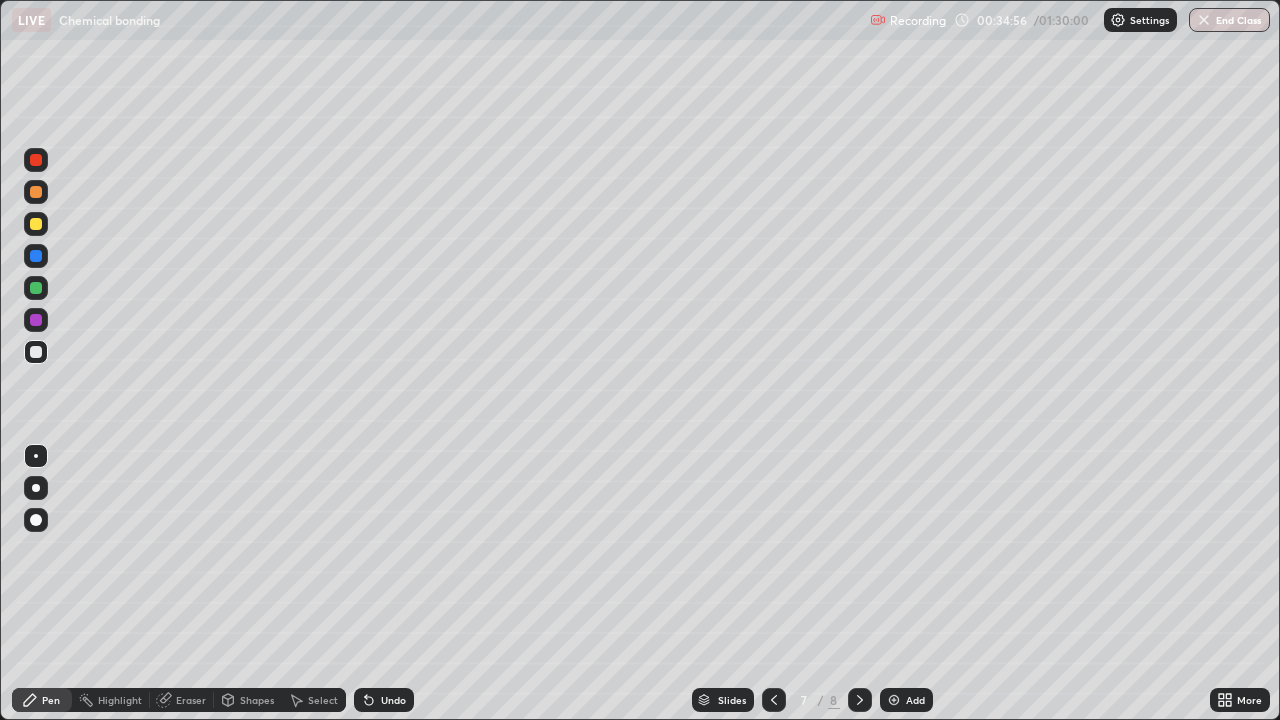 click at bounding box center (36, 288) 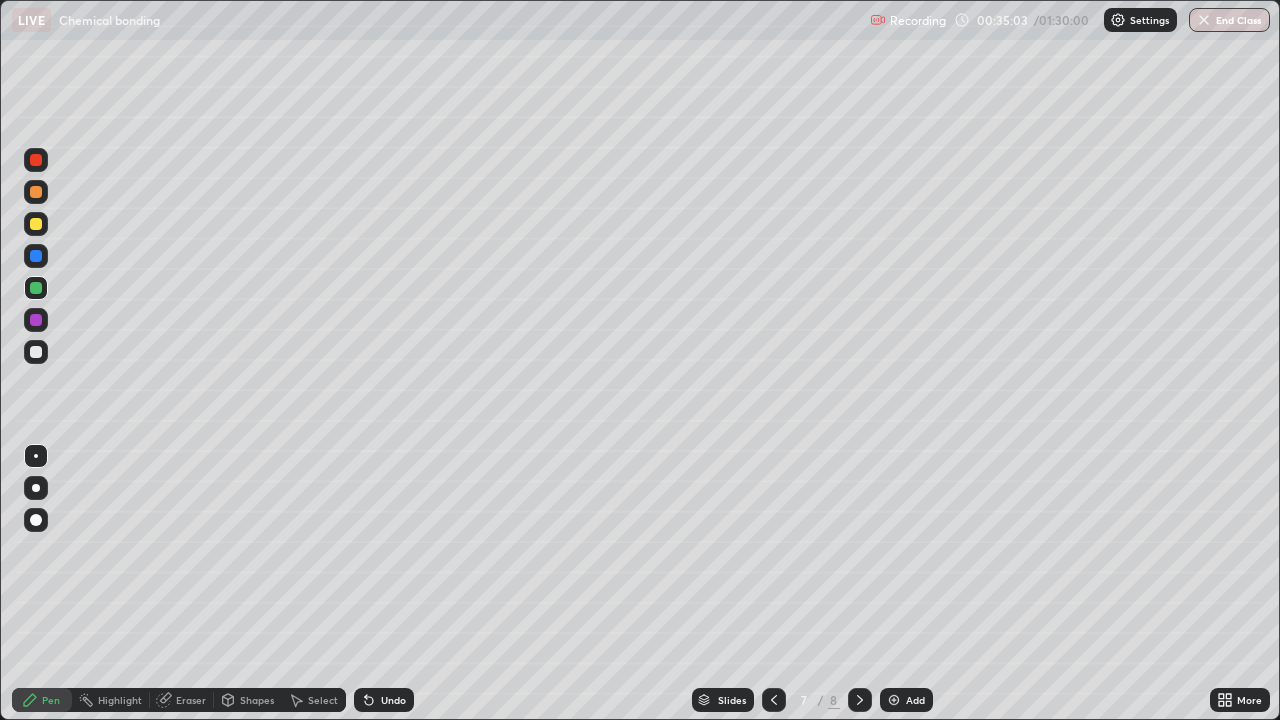 click 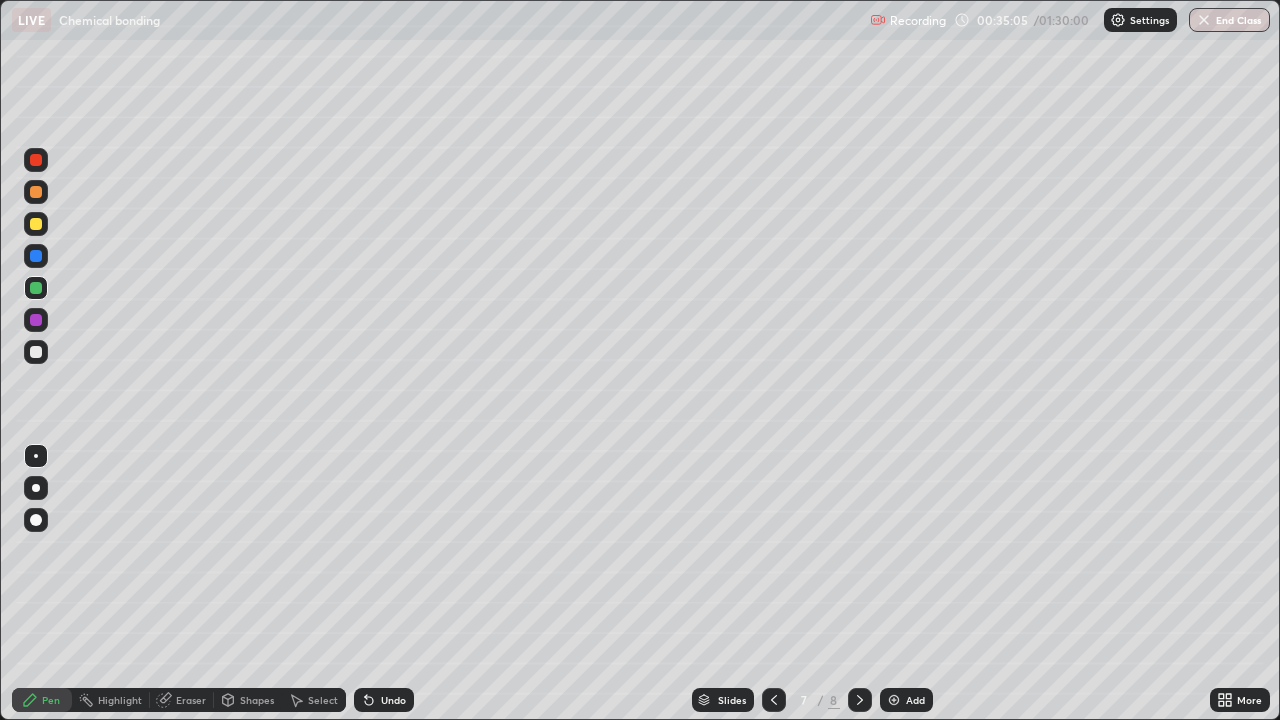 click on "Undo" at bounding box center (384, 700) 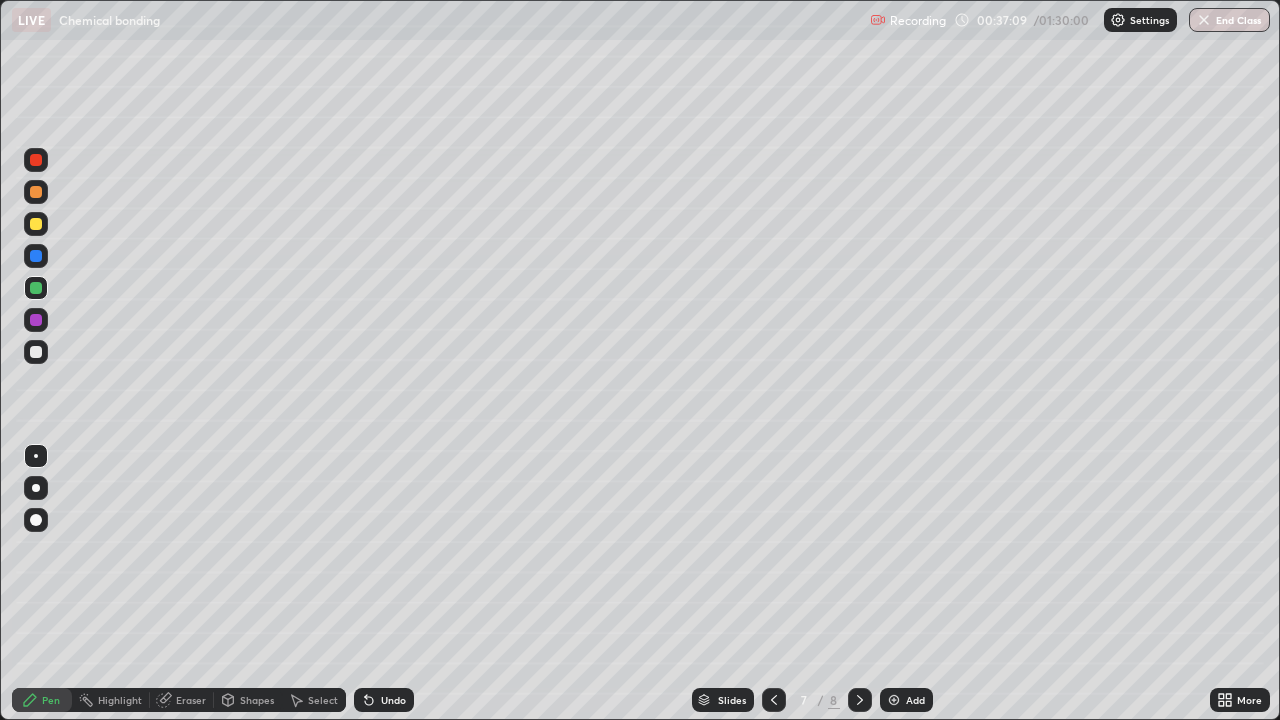 click at bounding box center (36, 520) 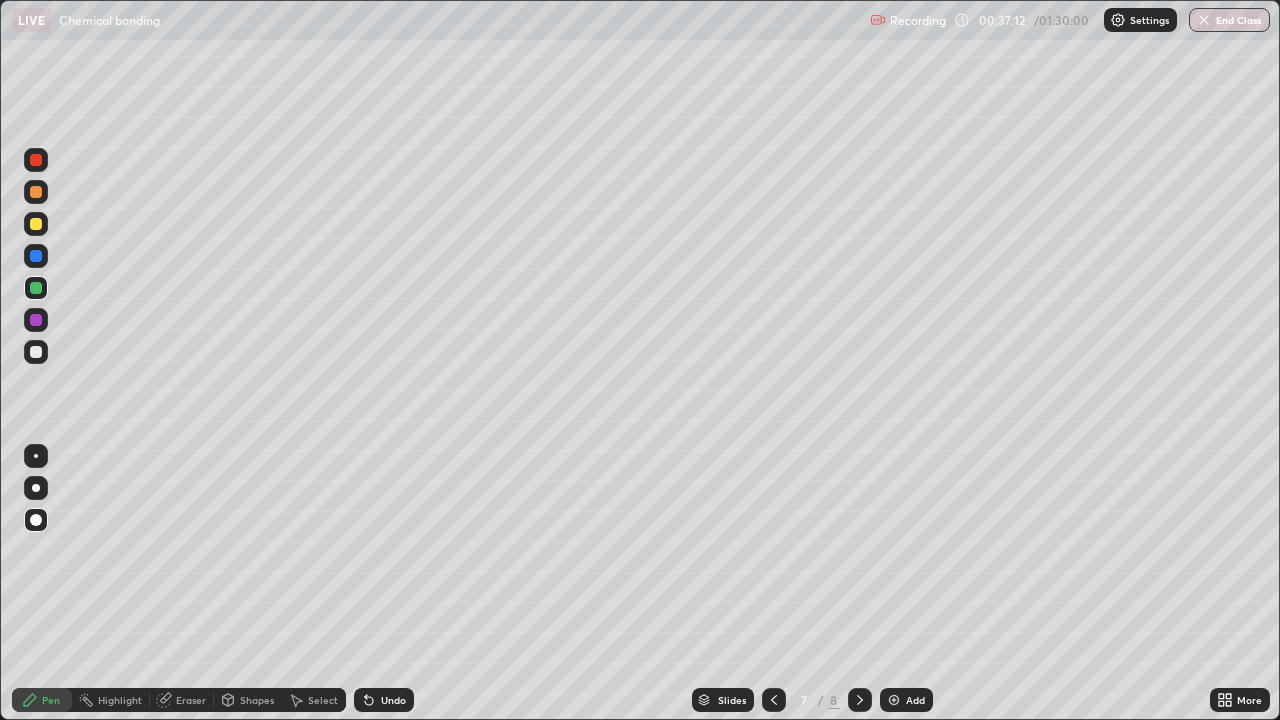 click at bounding box center [36, 488] 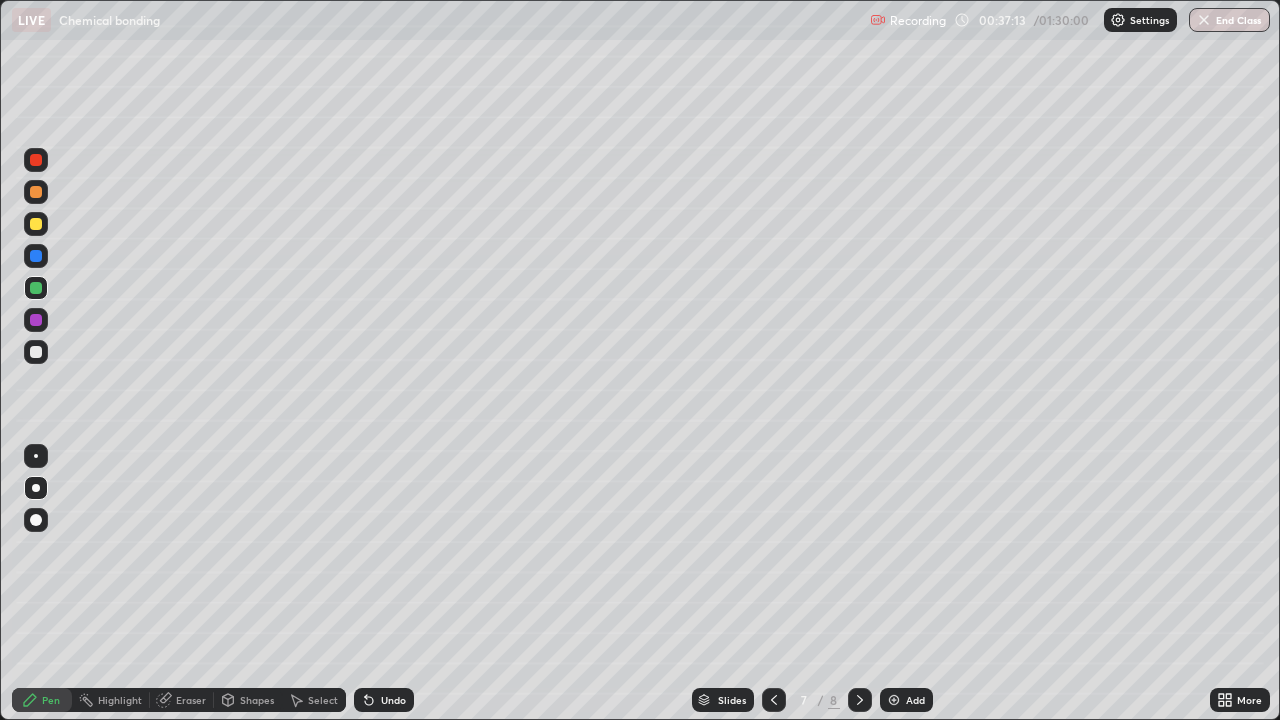 click at bounding box center [36, 352] 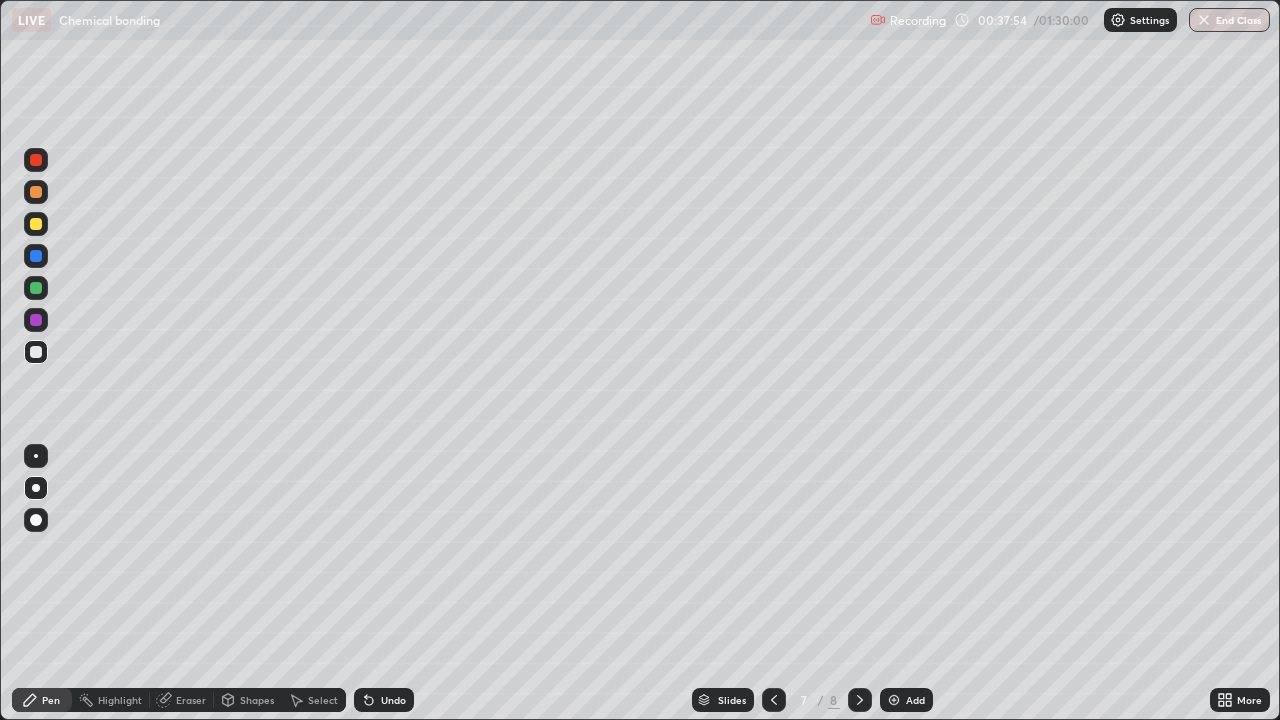 click at bounding box center [36, 224] 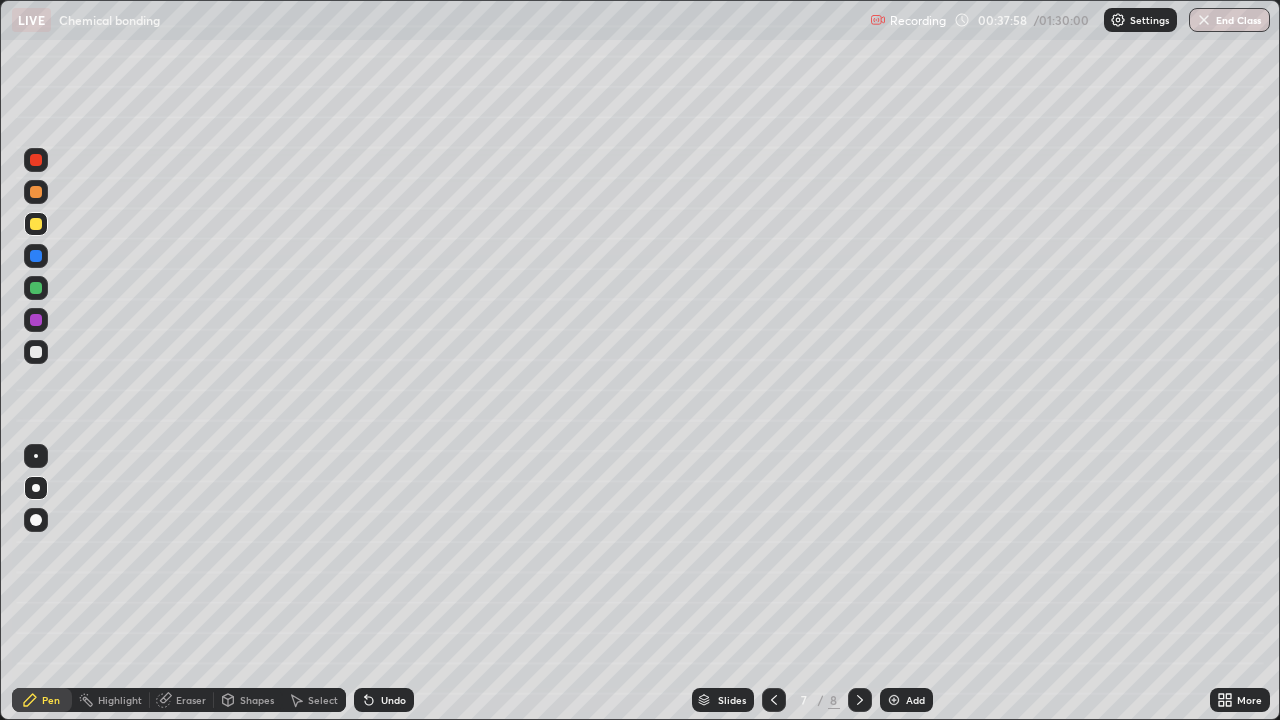 click at bounding box center [36, 456] 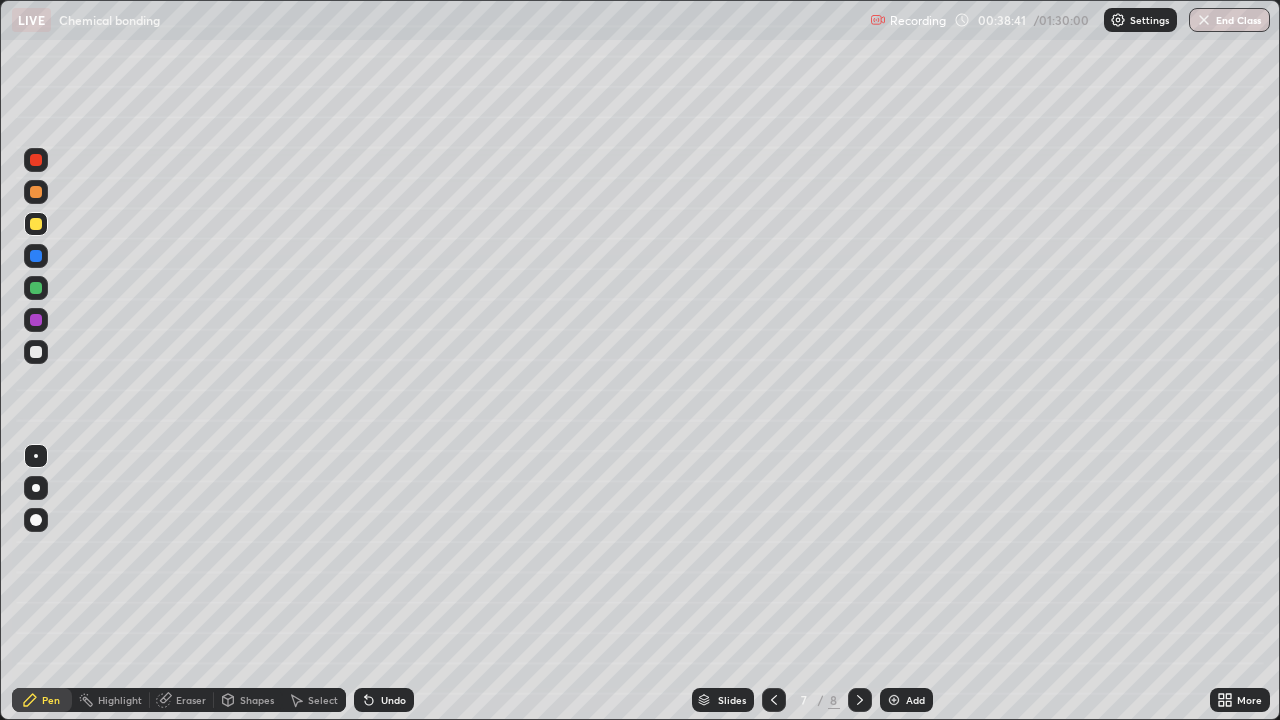 click at bounding box center (894, 700) 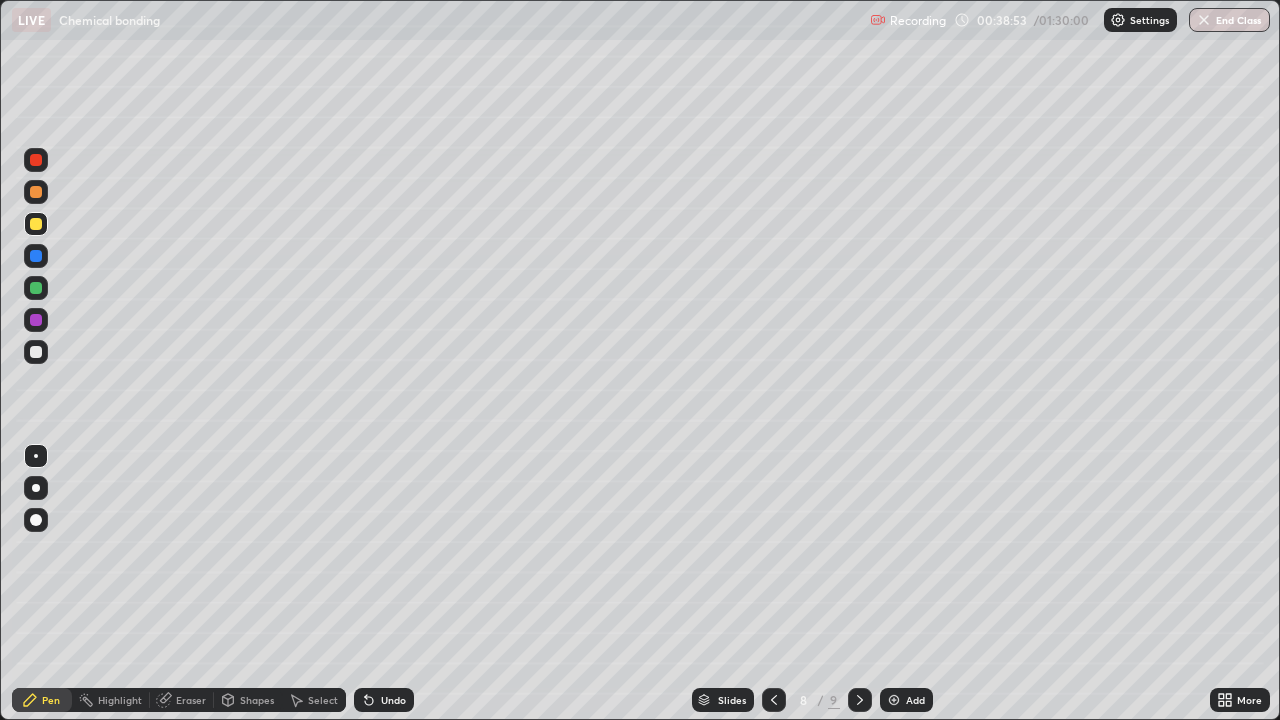 click on "Undo" at bounding box center (393, 700) 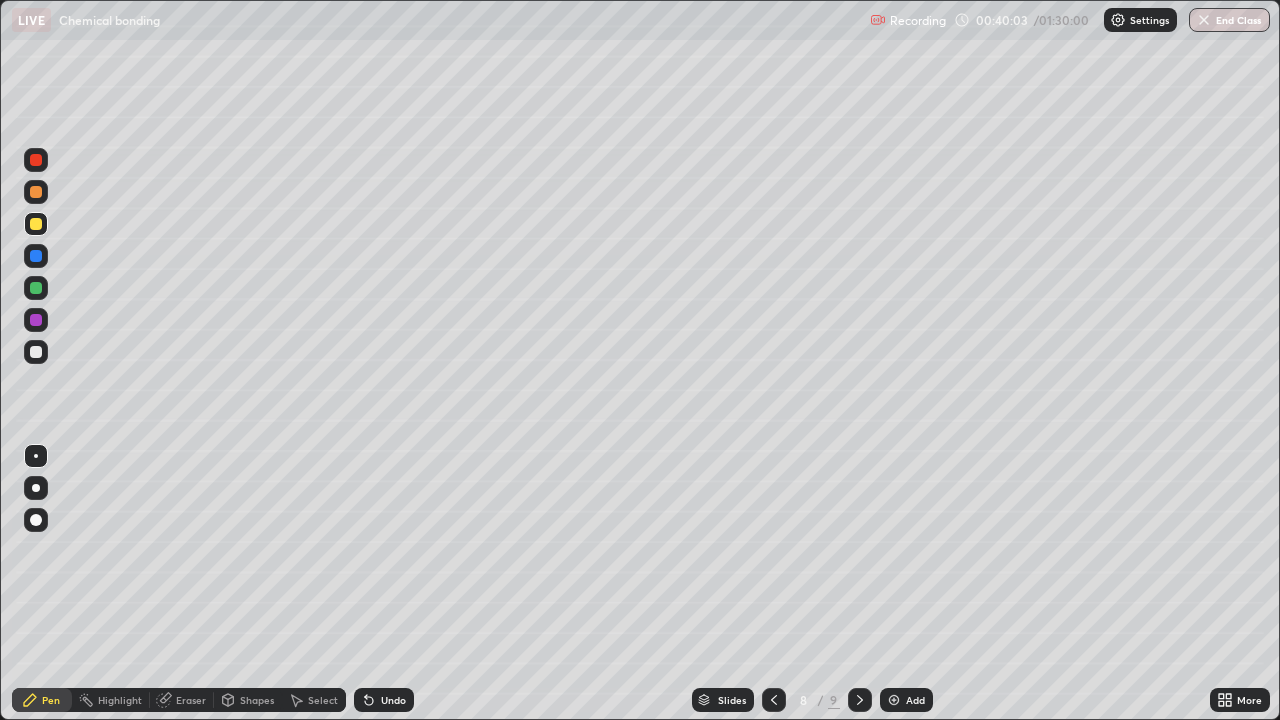 click 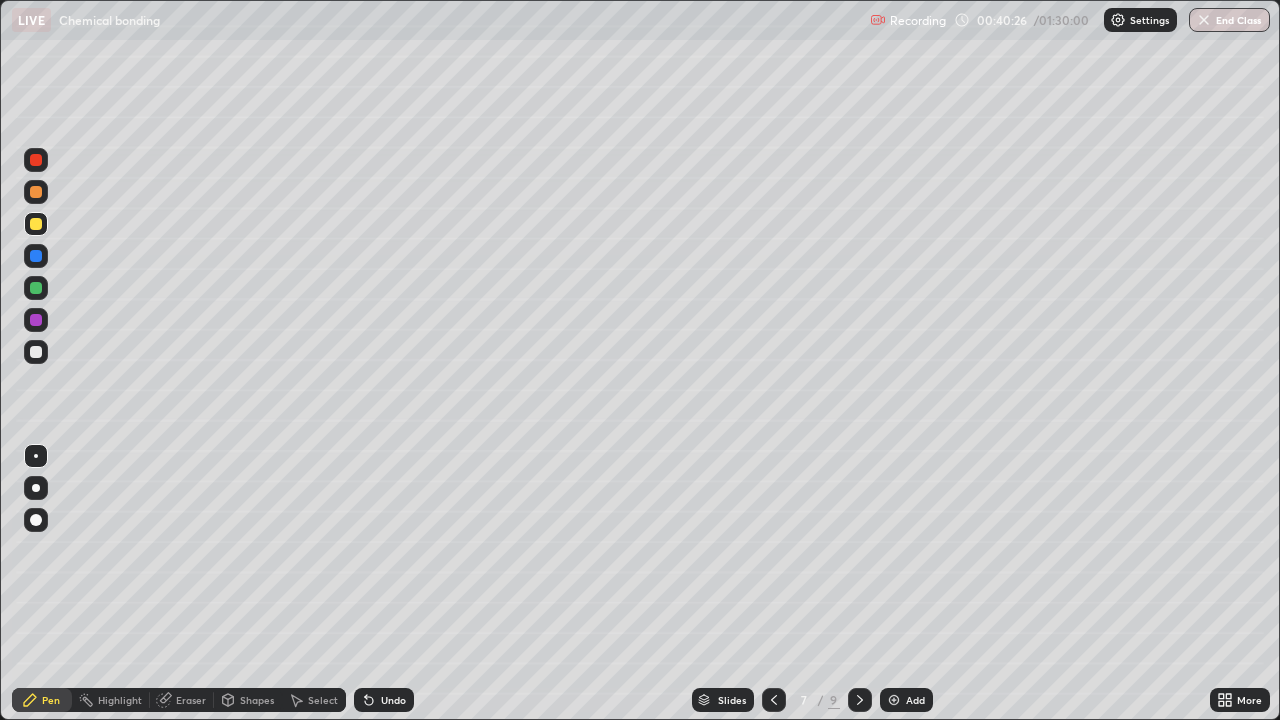 click at bounding box center (860, 700) 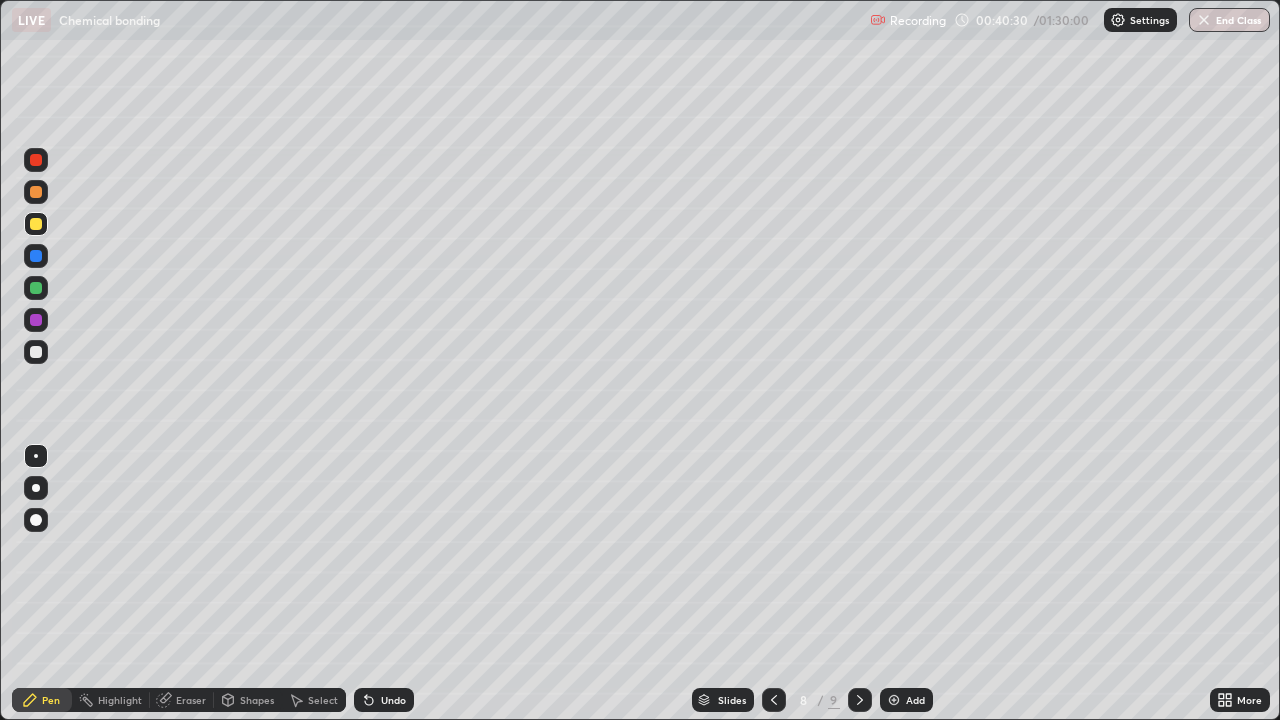 click at bounding box center [774, 700] 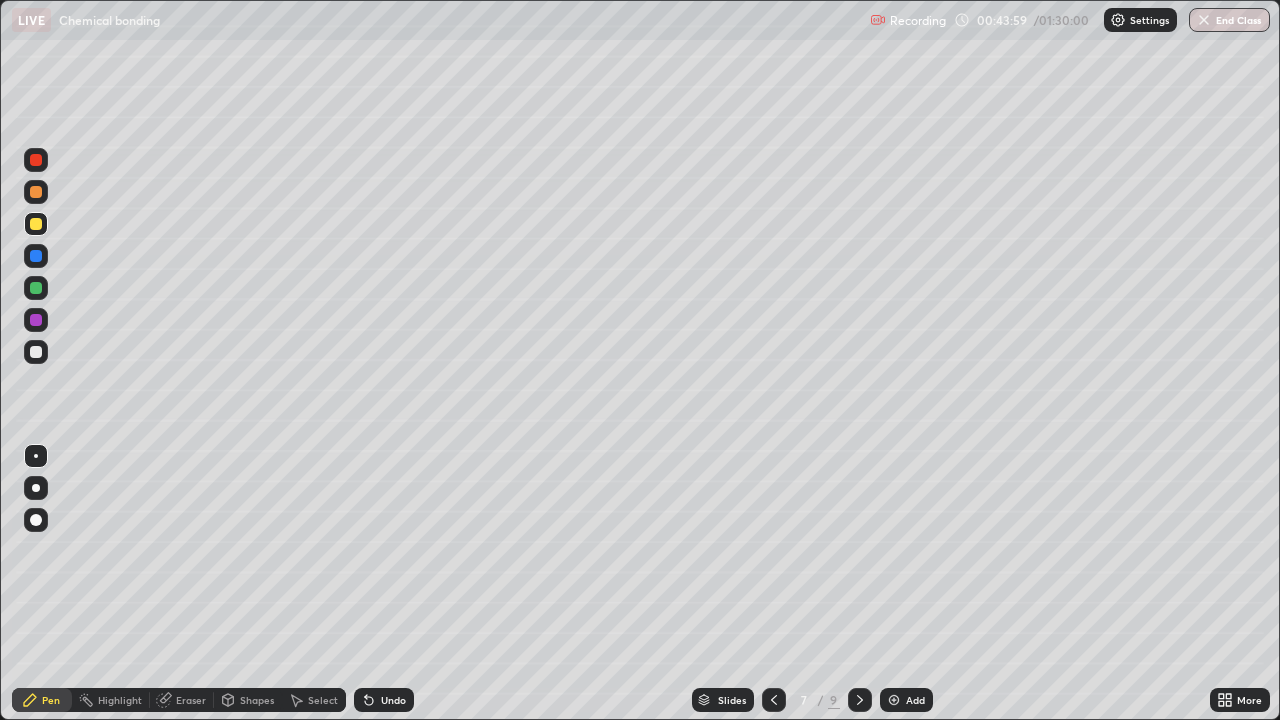 click 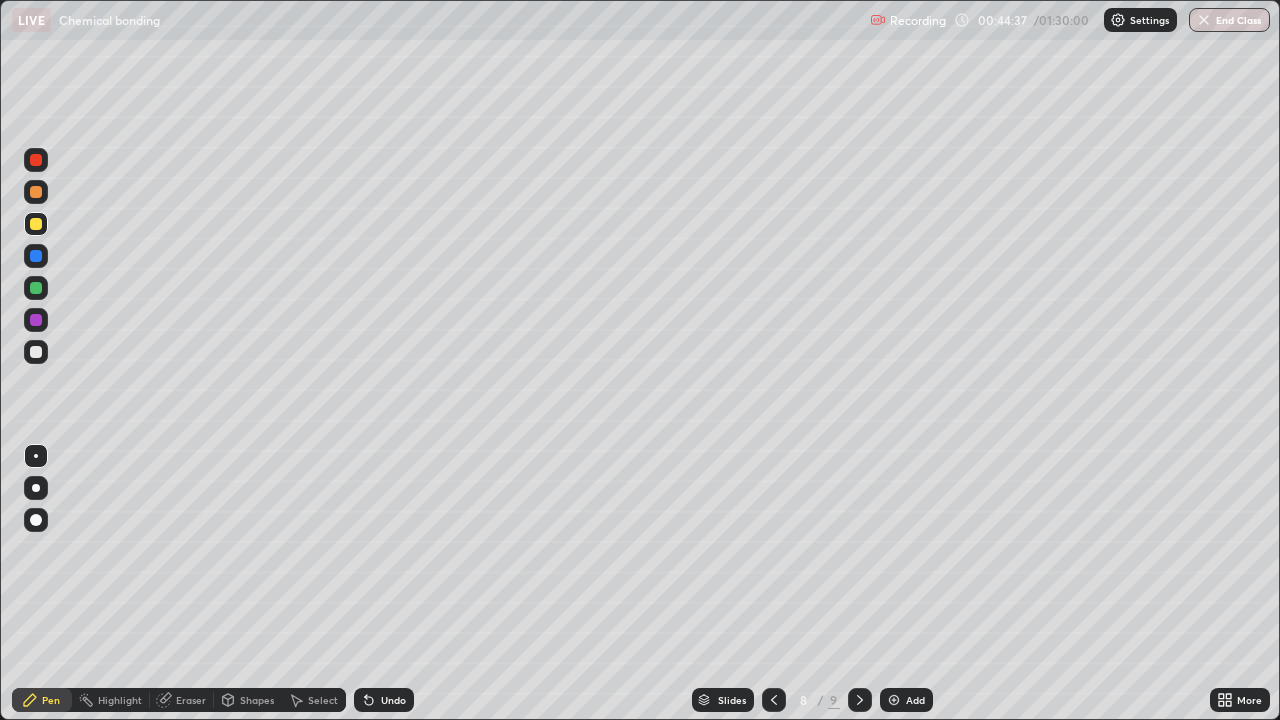 click at bounding box center (36, 352) 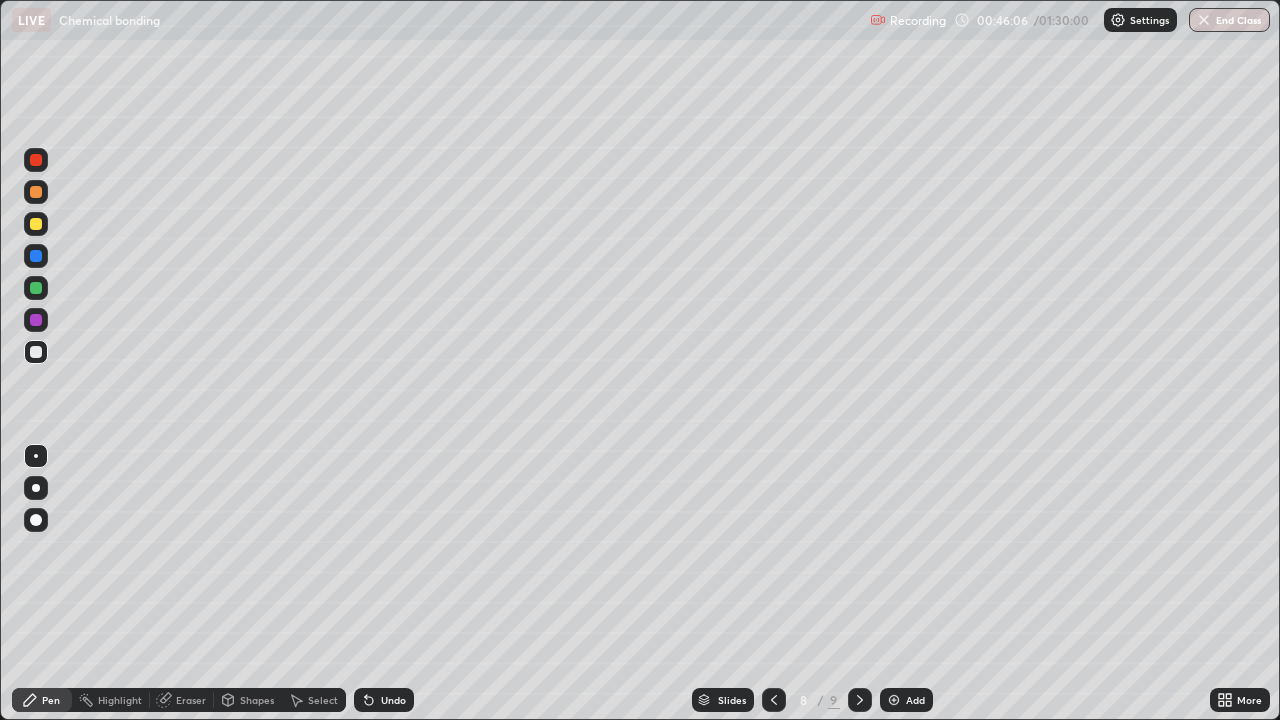 click on "Undo" at bounding box center (393, 700) 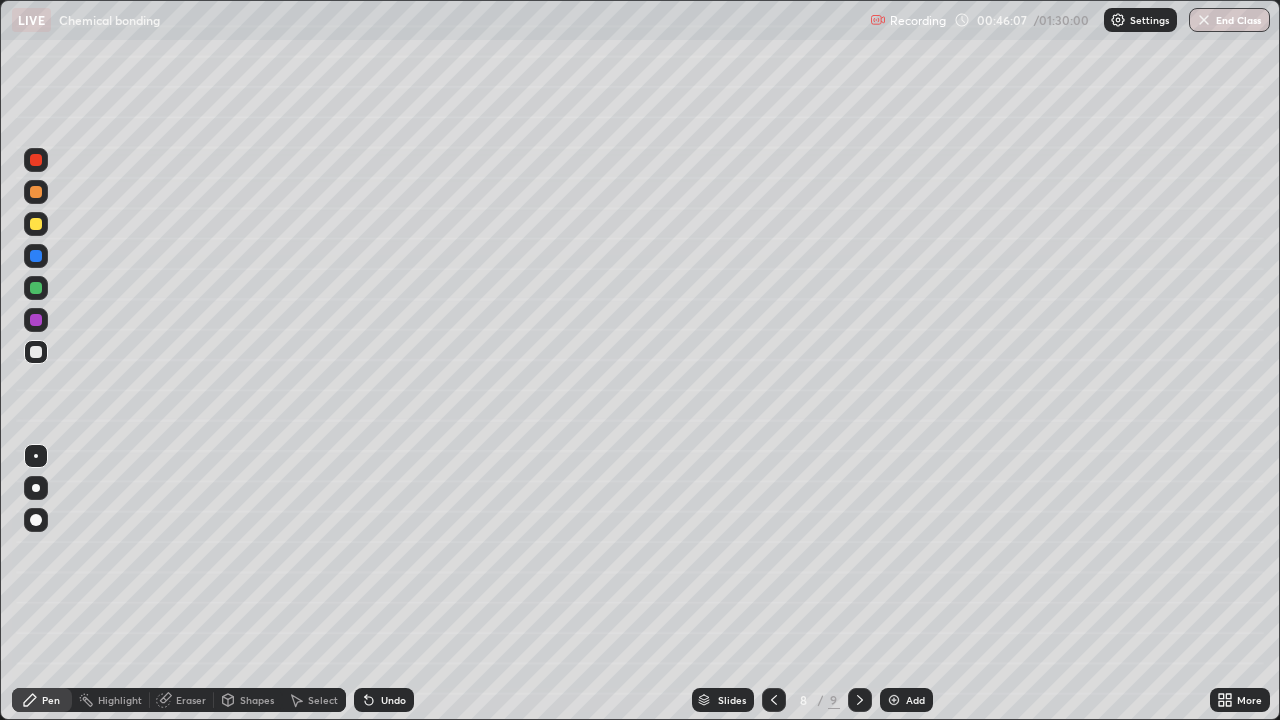 click on "Undo" at bounding box center [393, 700] 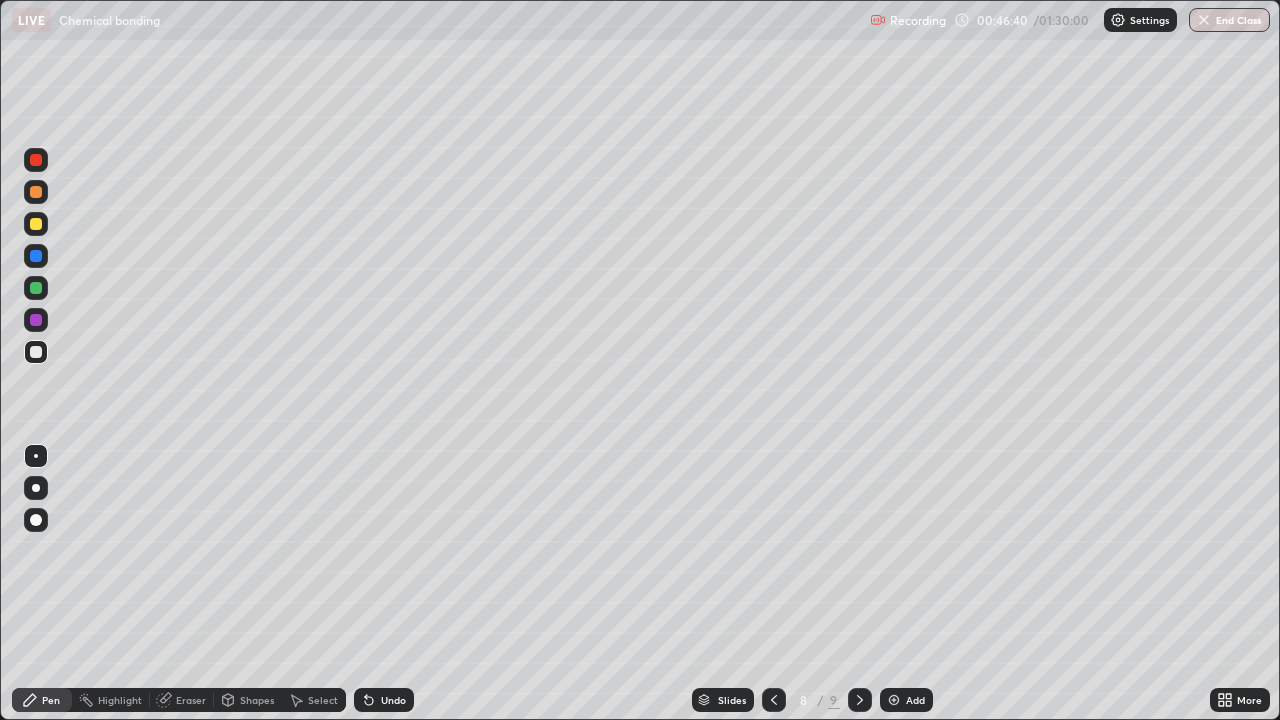 click 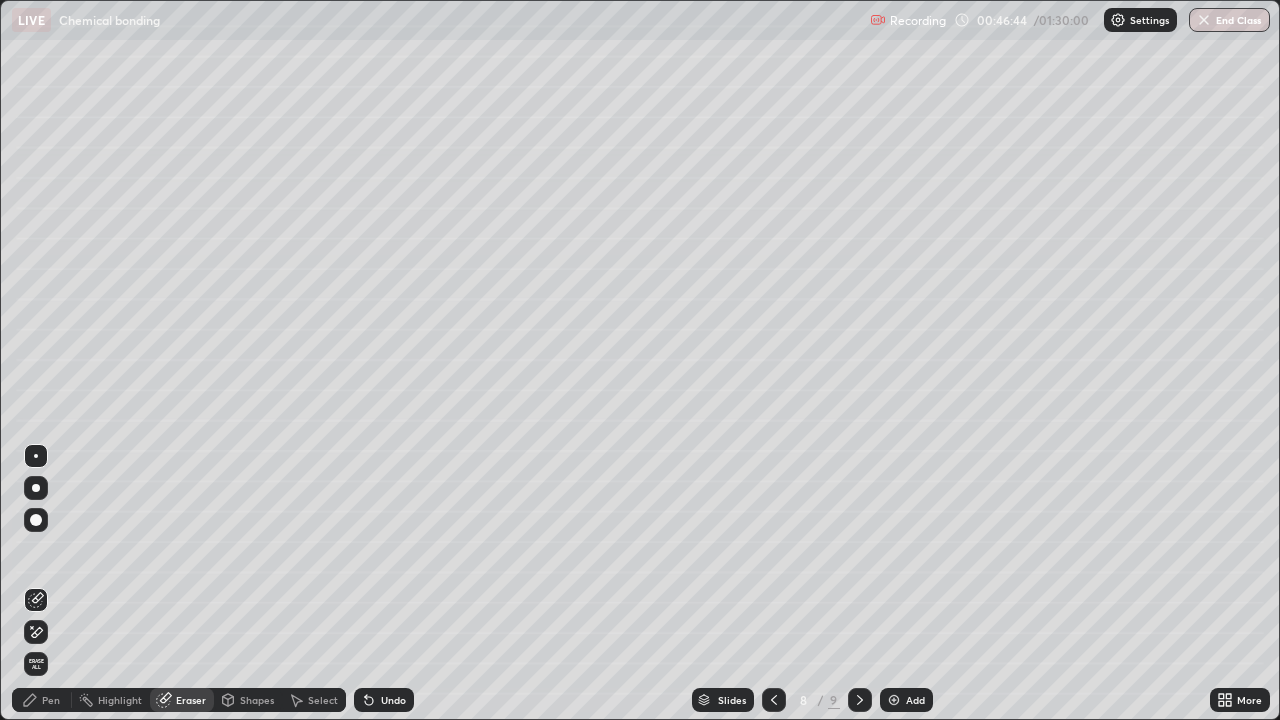 click on "Pen" at bounding box center (42, 700) 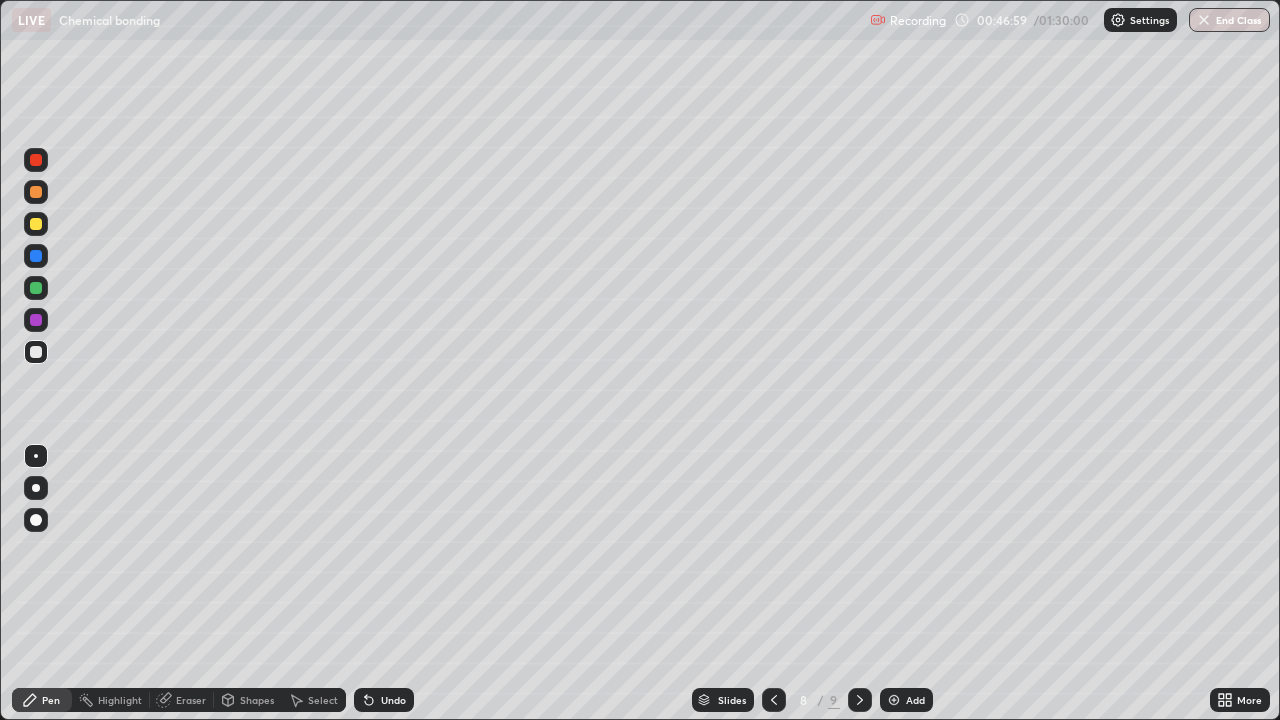 click 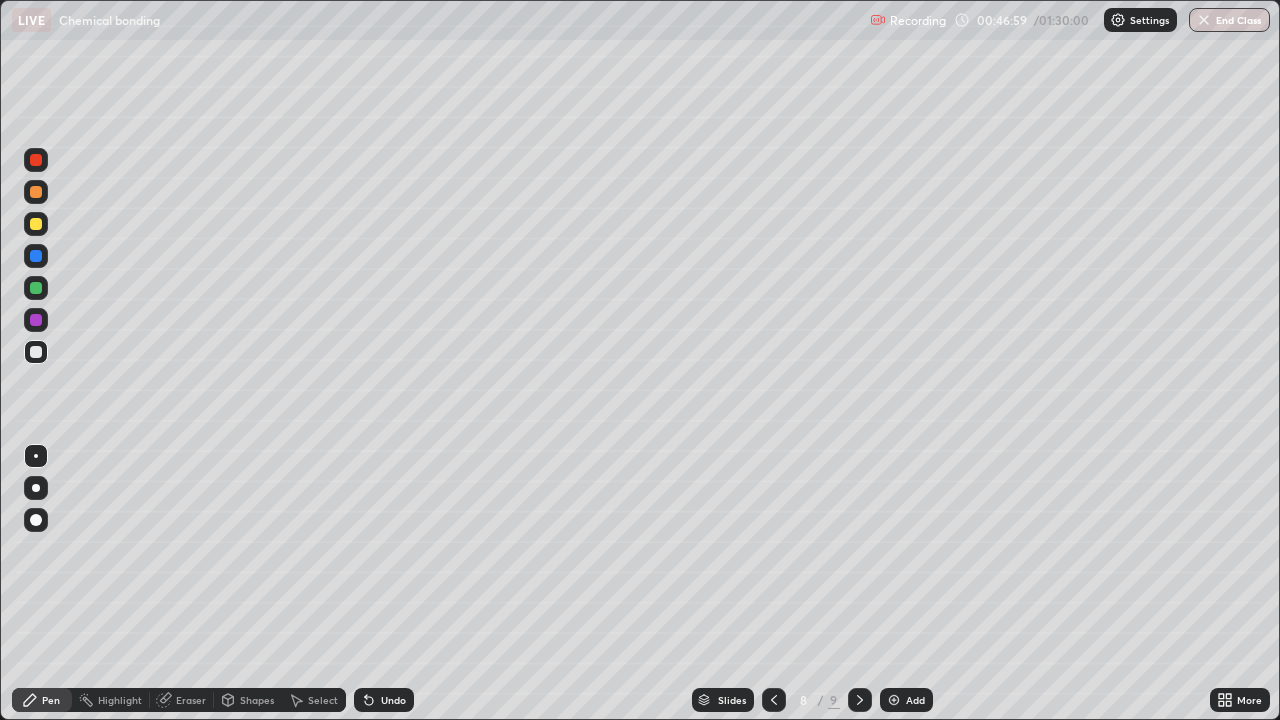 click on "Undo" at bounding box center [384, 700] 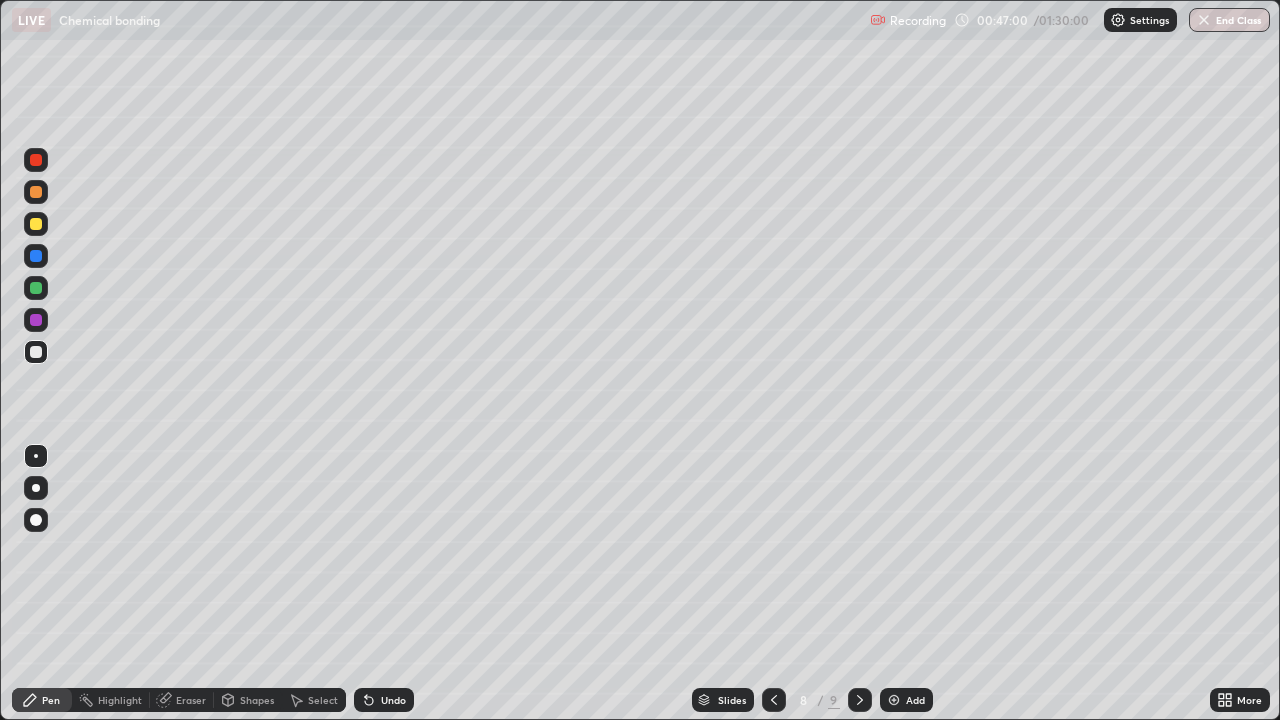 click on "Undo" at bounding box center (393, 700) 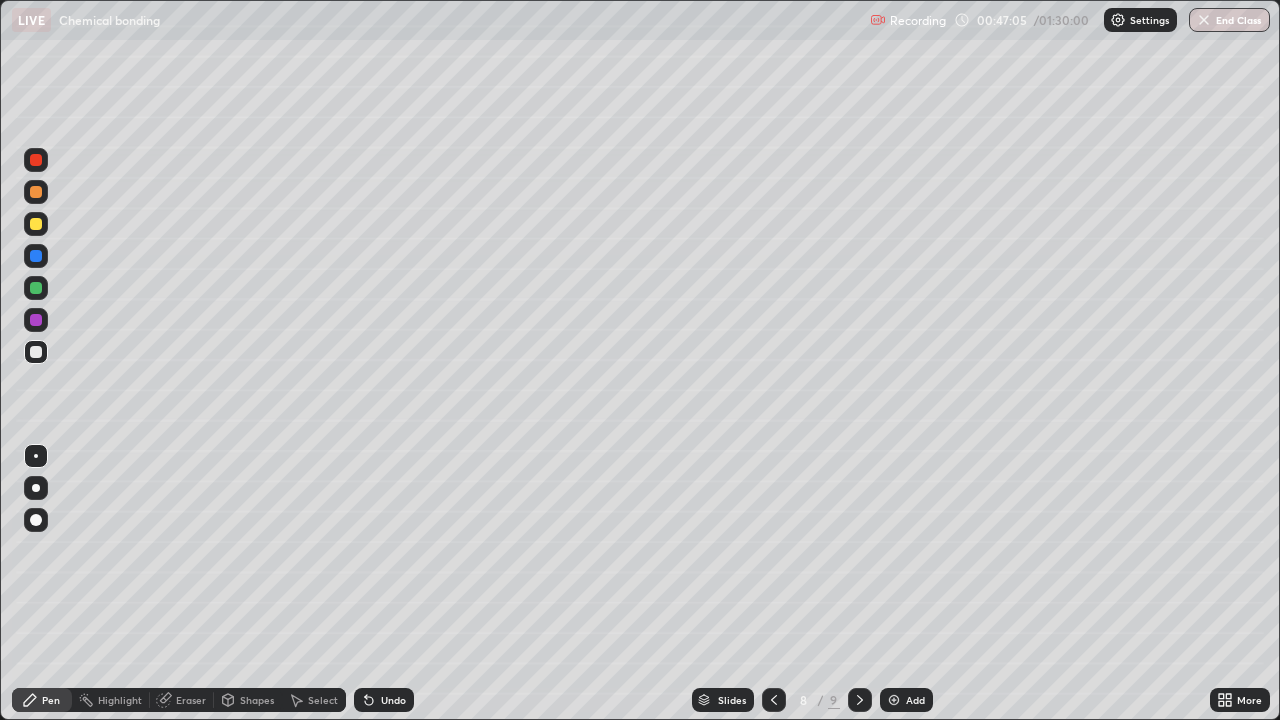 click on "Undo" at bounding box center (384, 700) 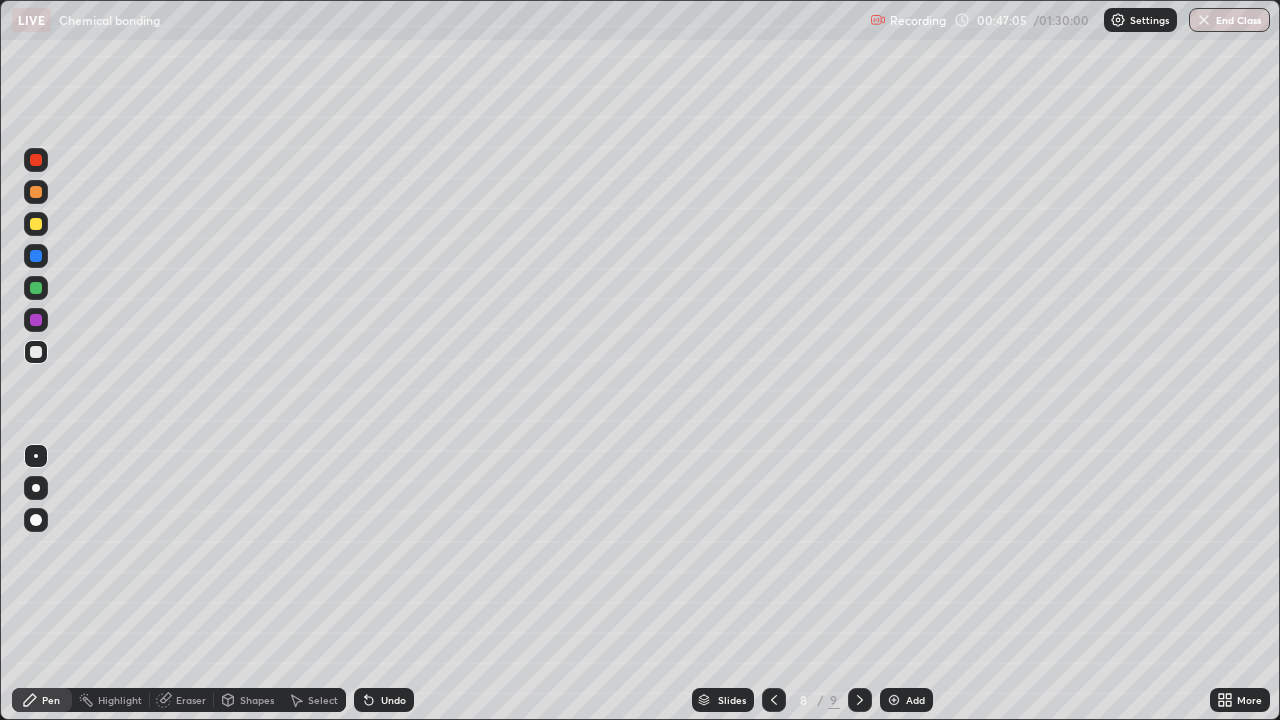 click on "Undo" at bounding box center [384, 700] 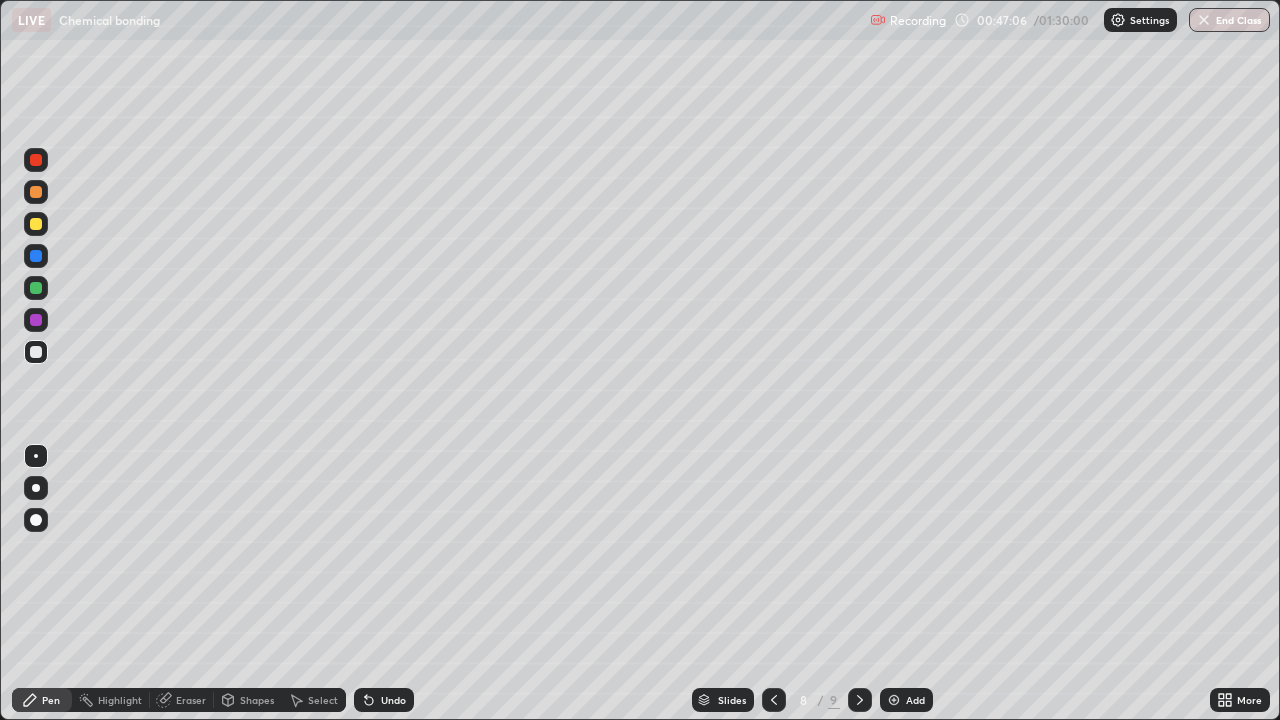 click on "Undo" at bounding box center [384, 700] 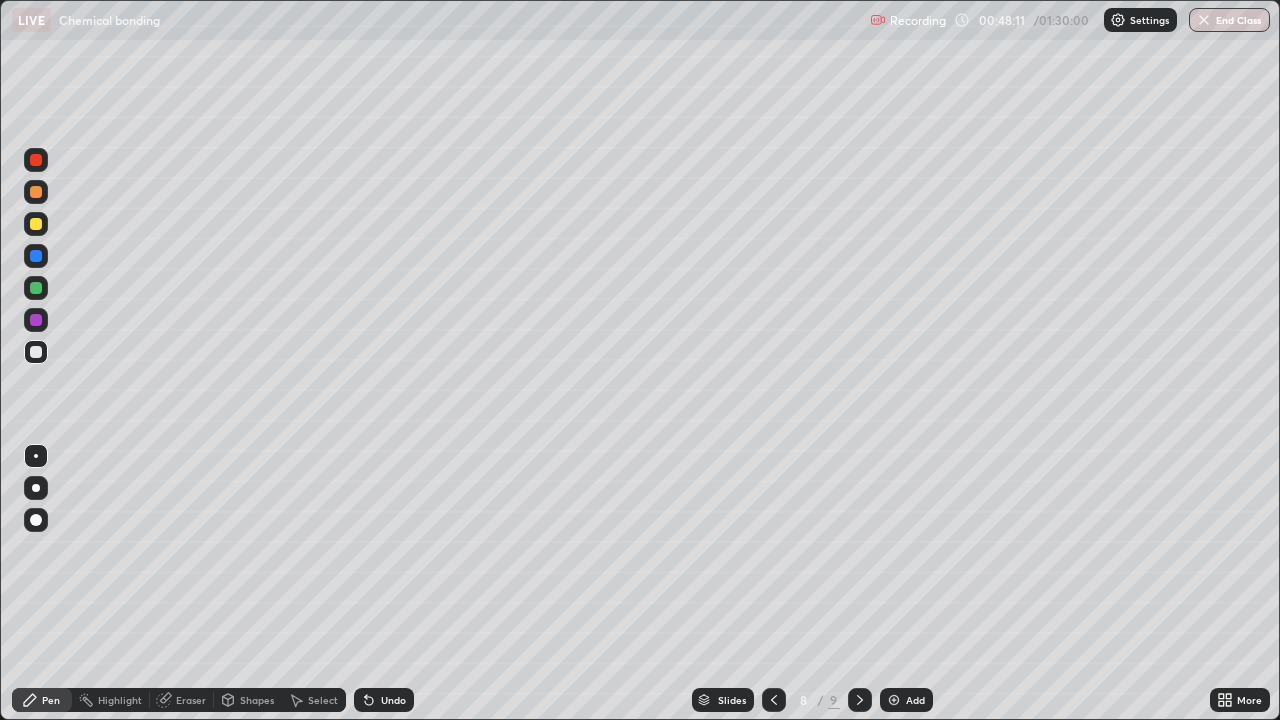 click on "Undo" at bounding box center (393, 700) 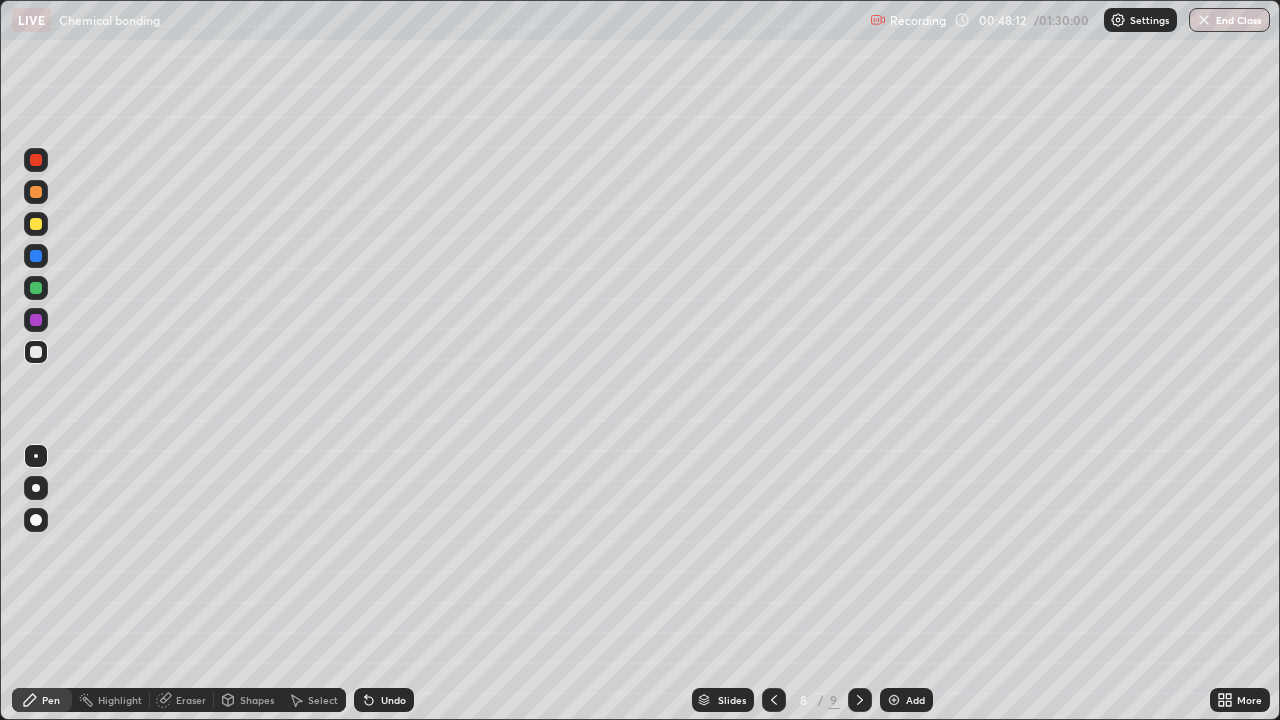 click on "Undo" at bounding box center [393, 700] 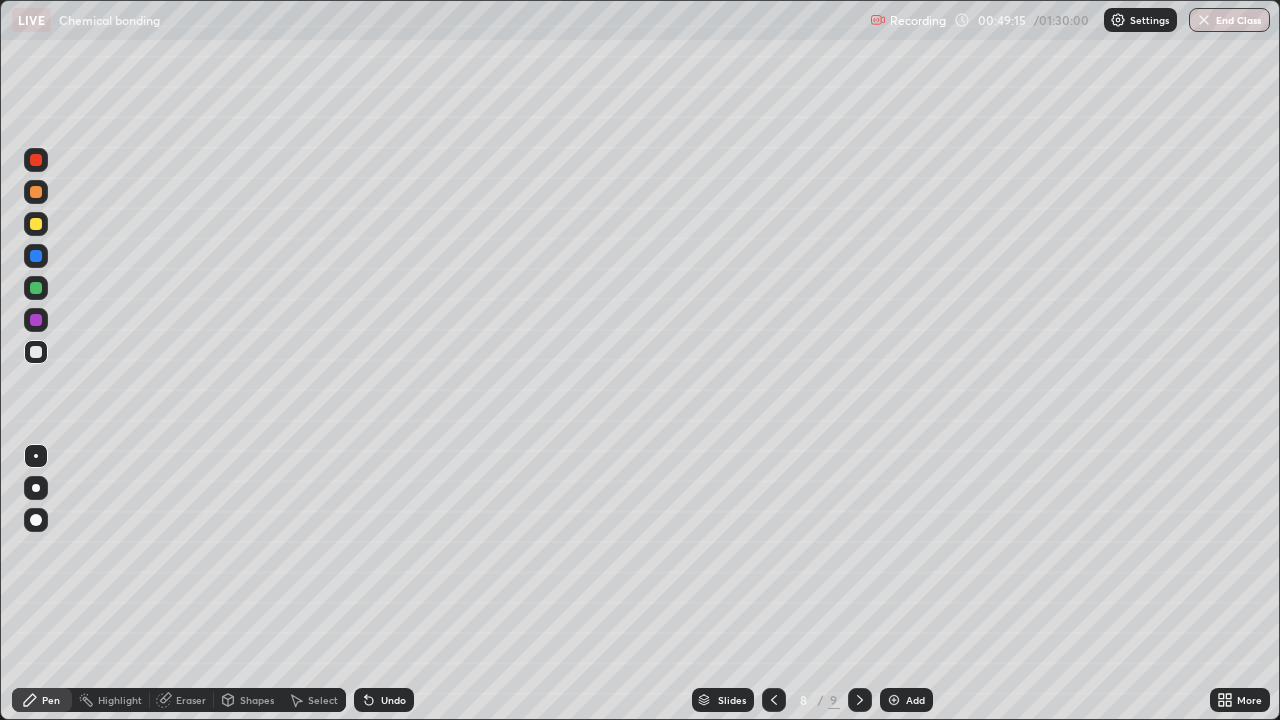 click on "Undo" at bounding box center (384, 700) 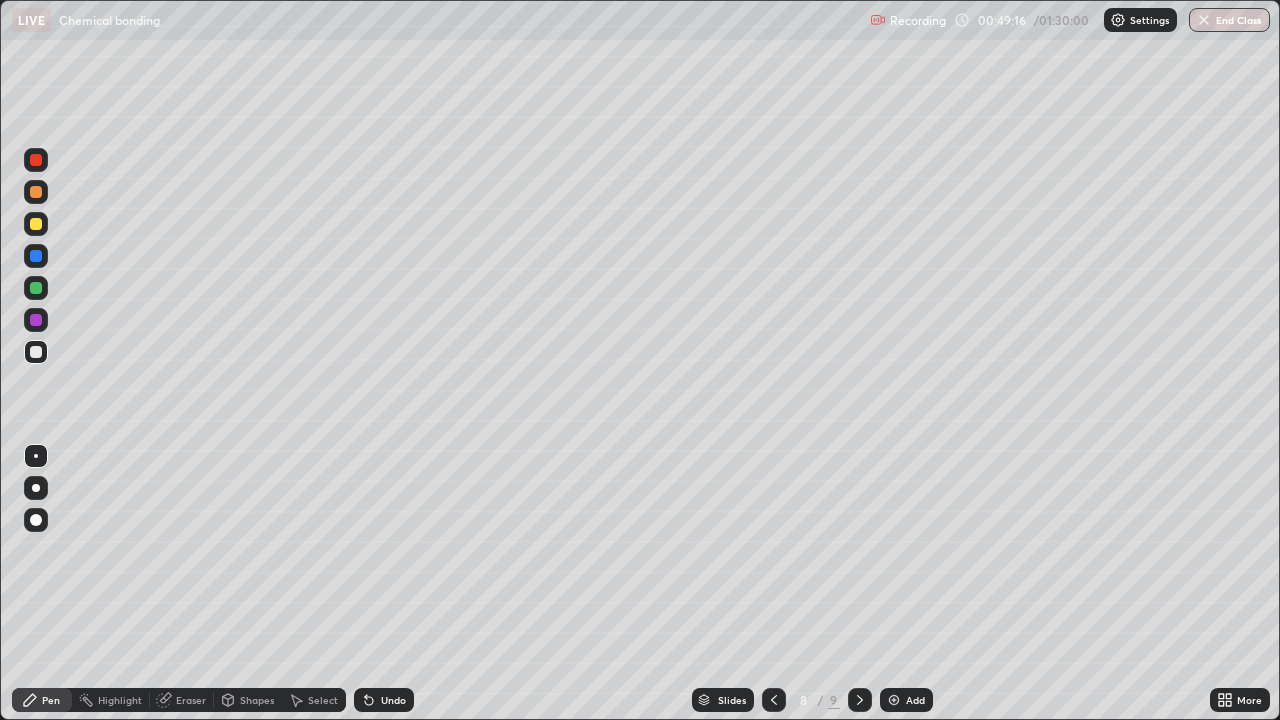 click on "Undo" at bounding box center (393, 700) 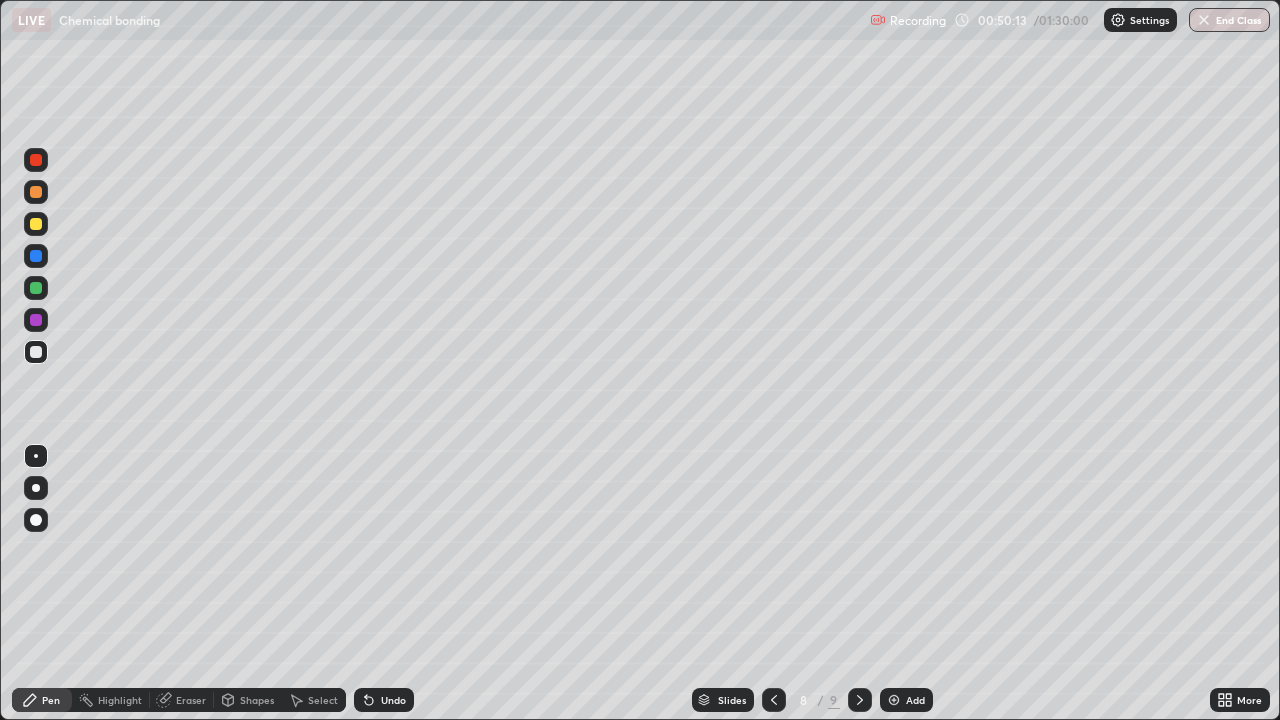 click on "Add" at bounding box center (906, 700) 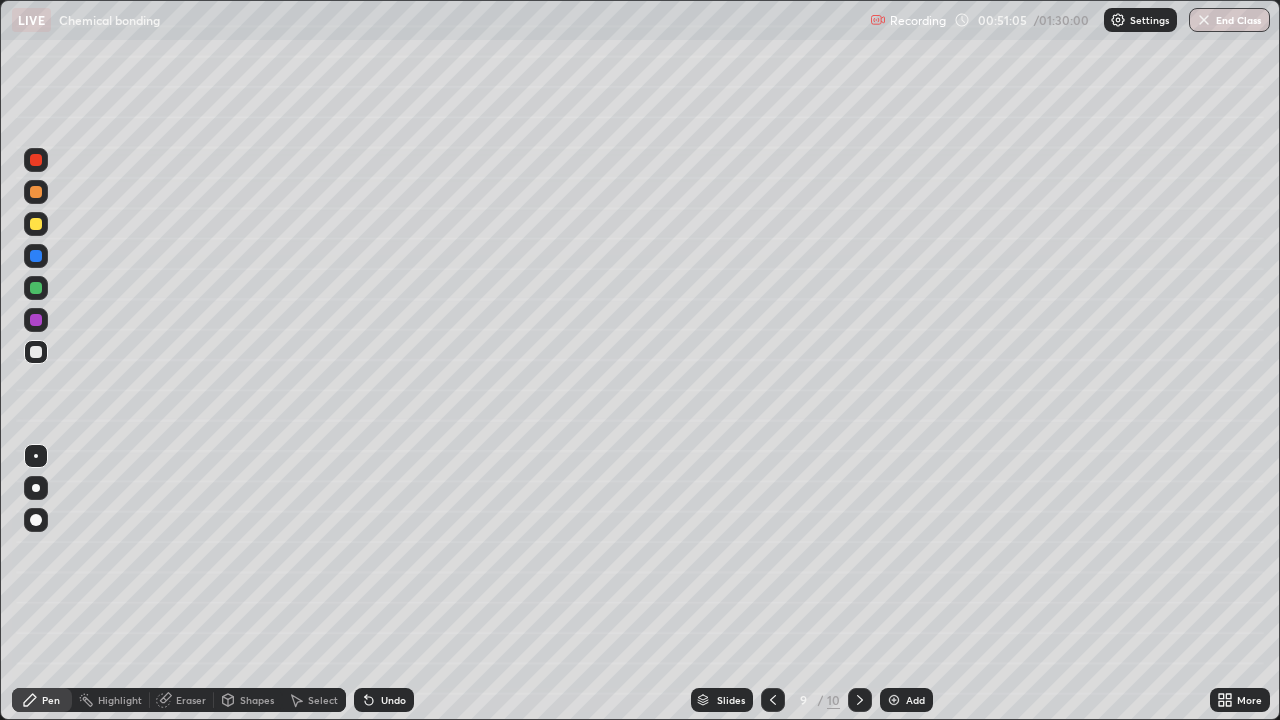 click on "Undo" at bounding box center (393, 700) 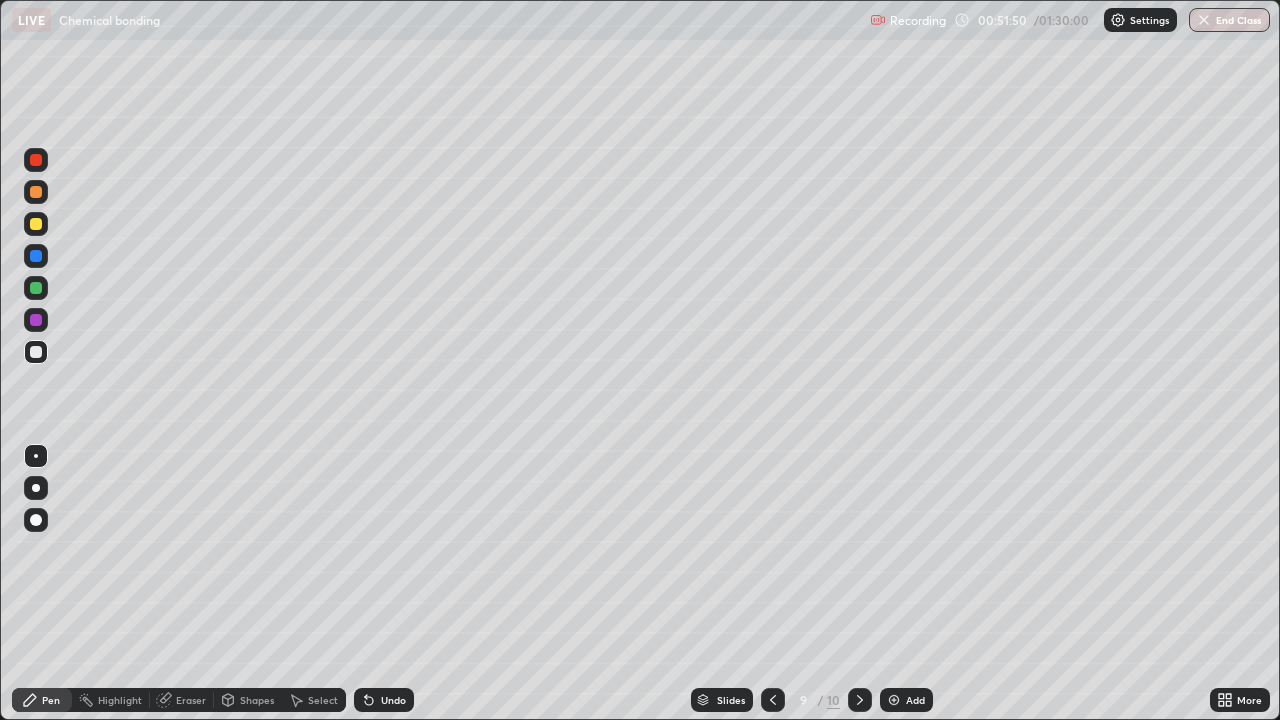 click at bounding box center [36, 224] 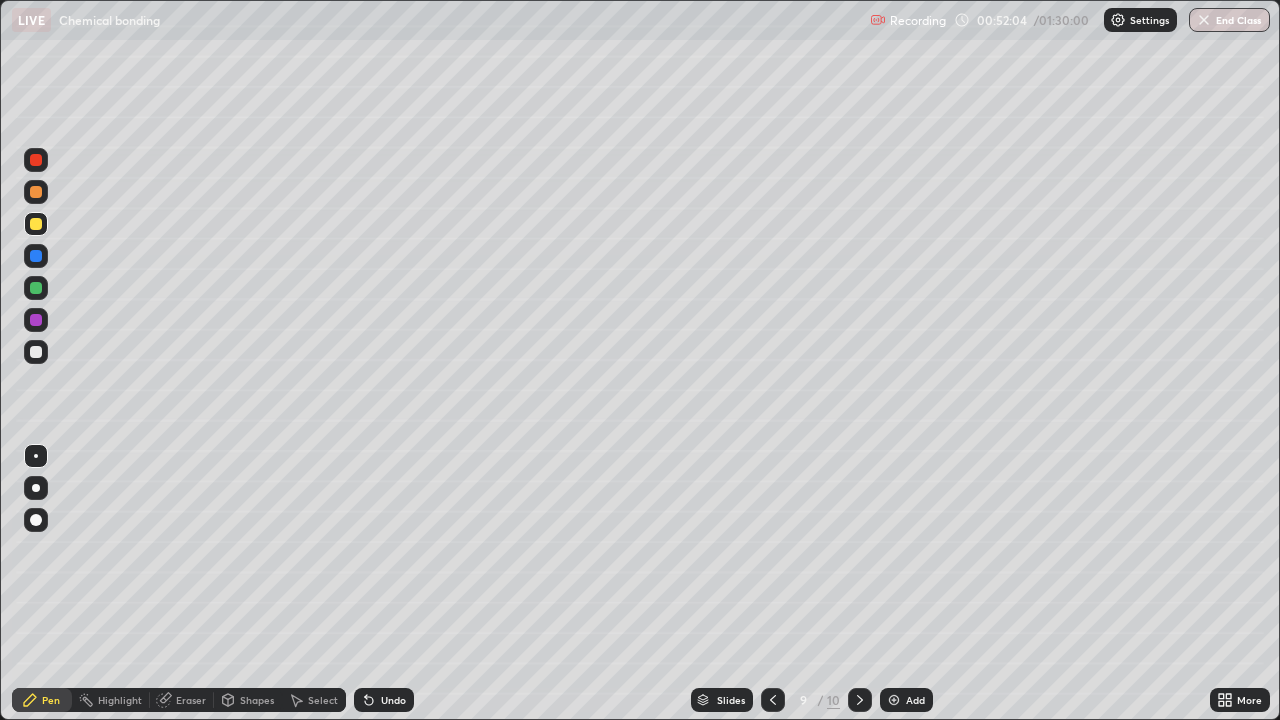 click on "Undo" at bounding box center (384, 700) 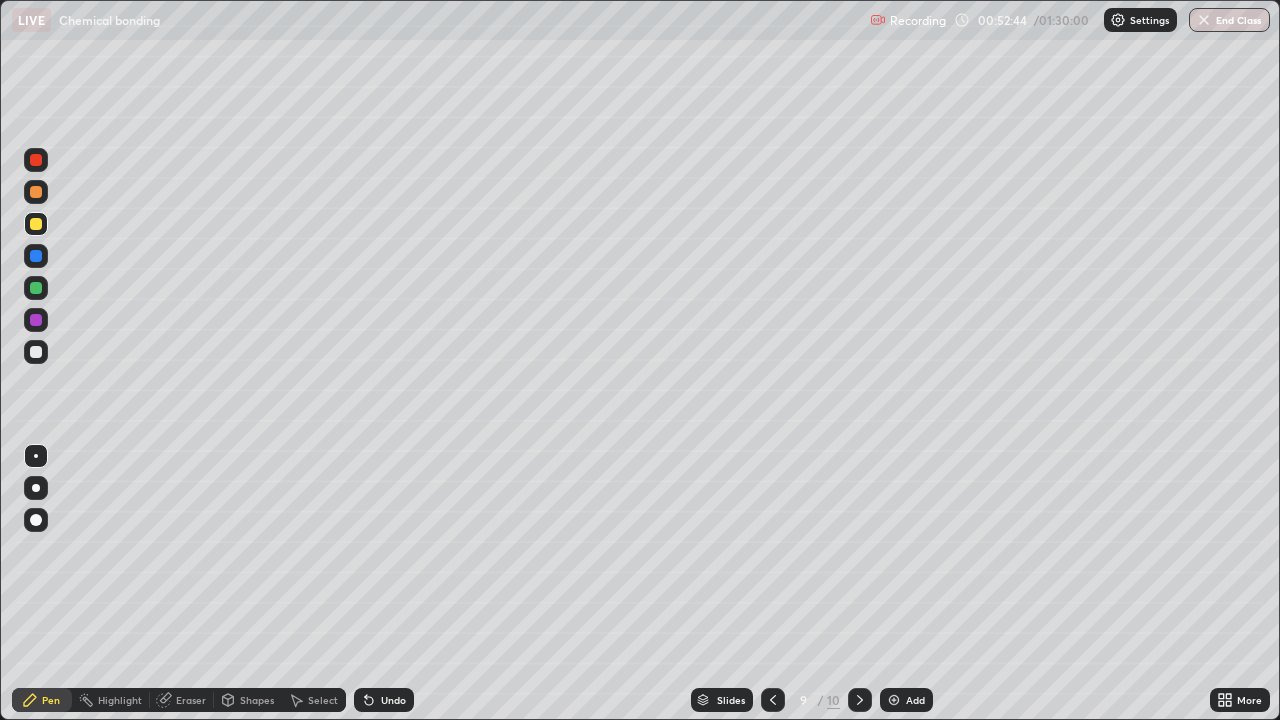 click on "Undo" at bounding box center [384, 700] 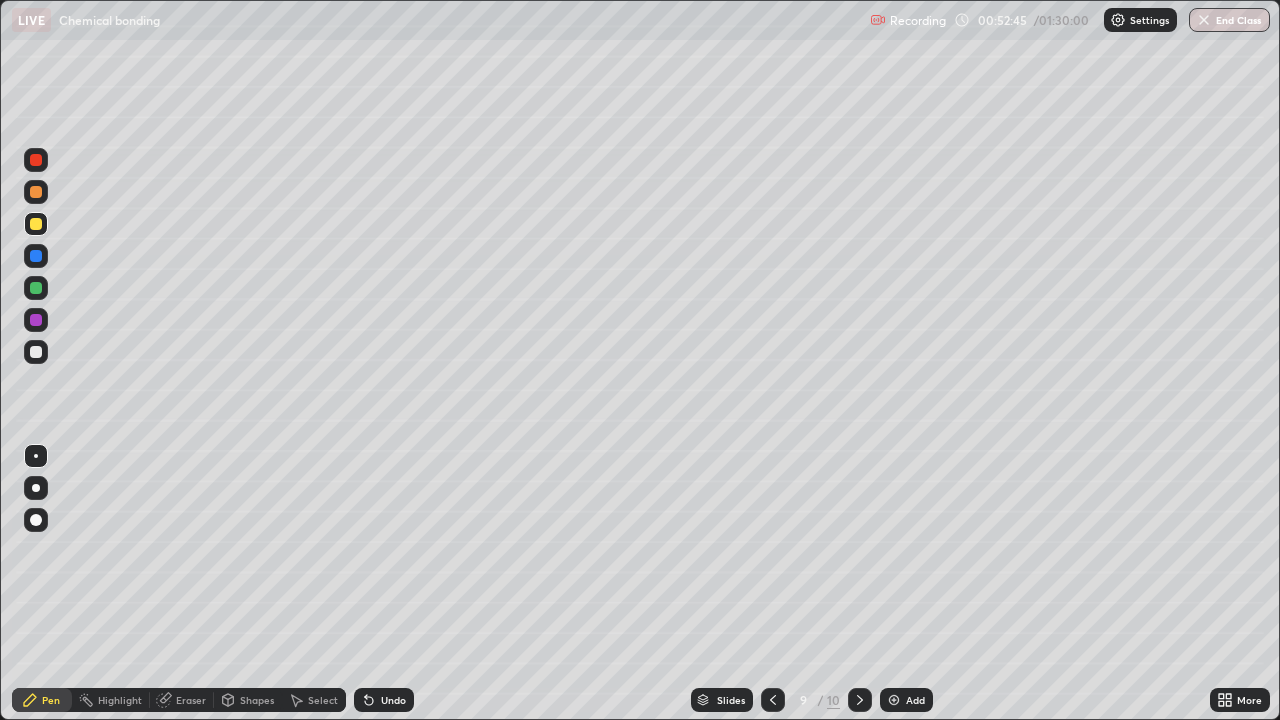 click on "Undo" at bounding box center (393, 700) 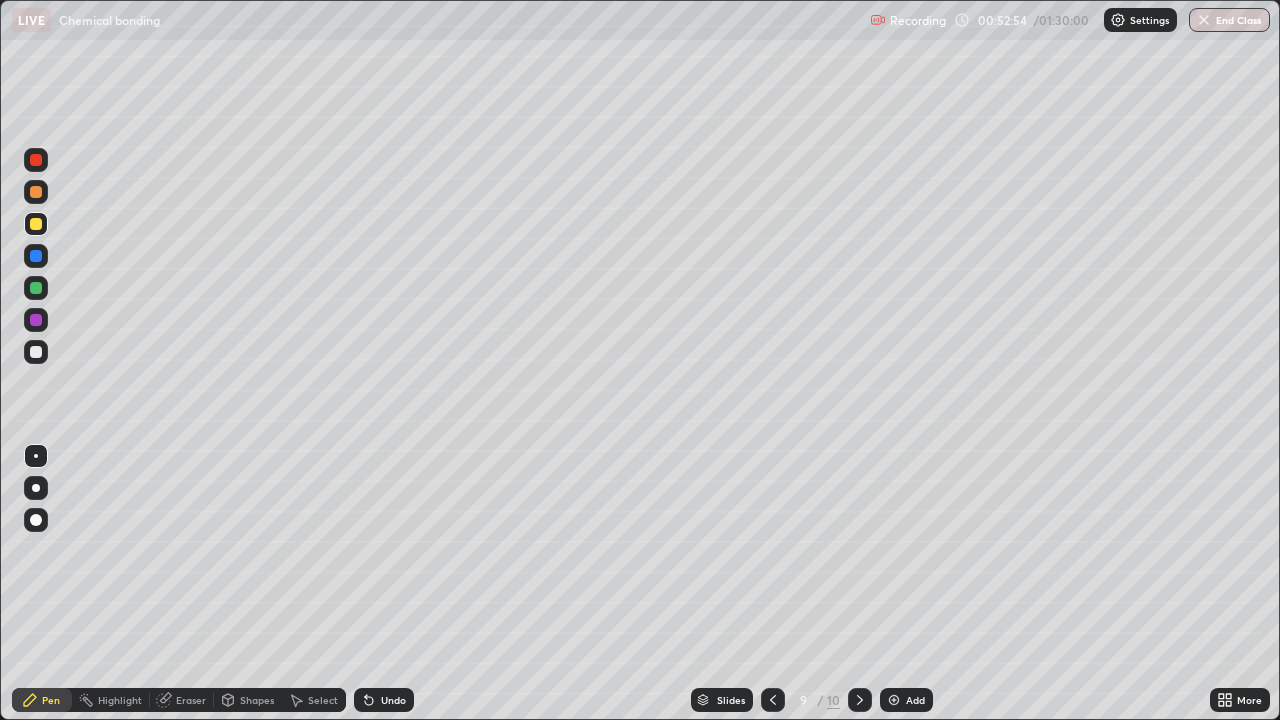 click on "Undo" at bounding box center [393, 700] 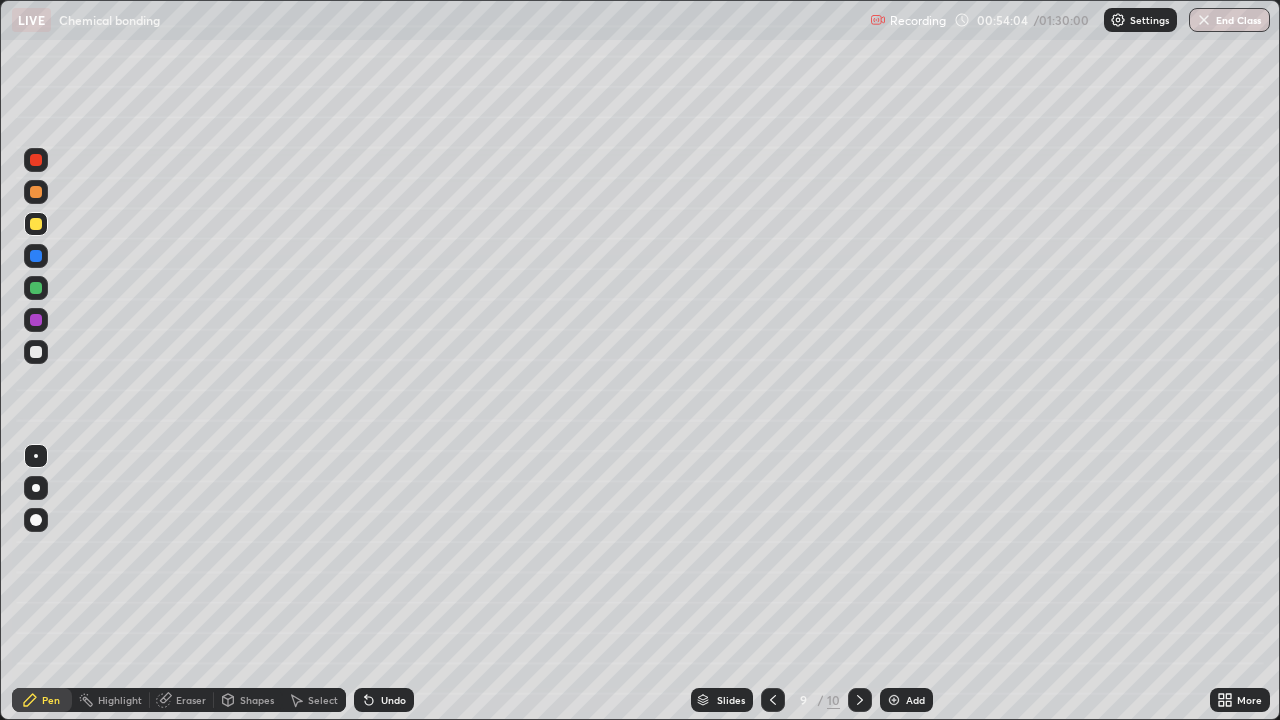 click on "Undo" at bounding box center (393, 700) 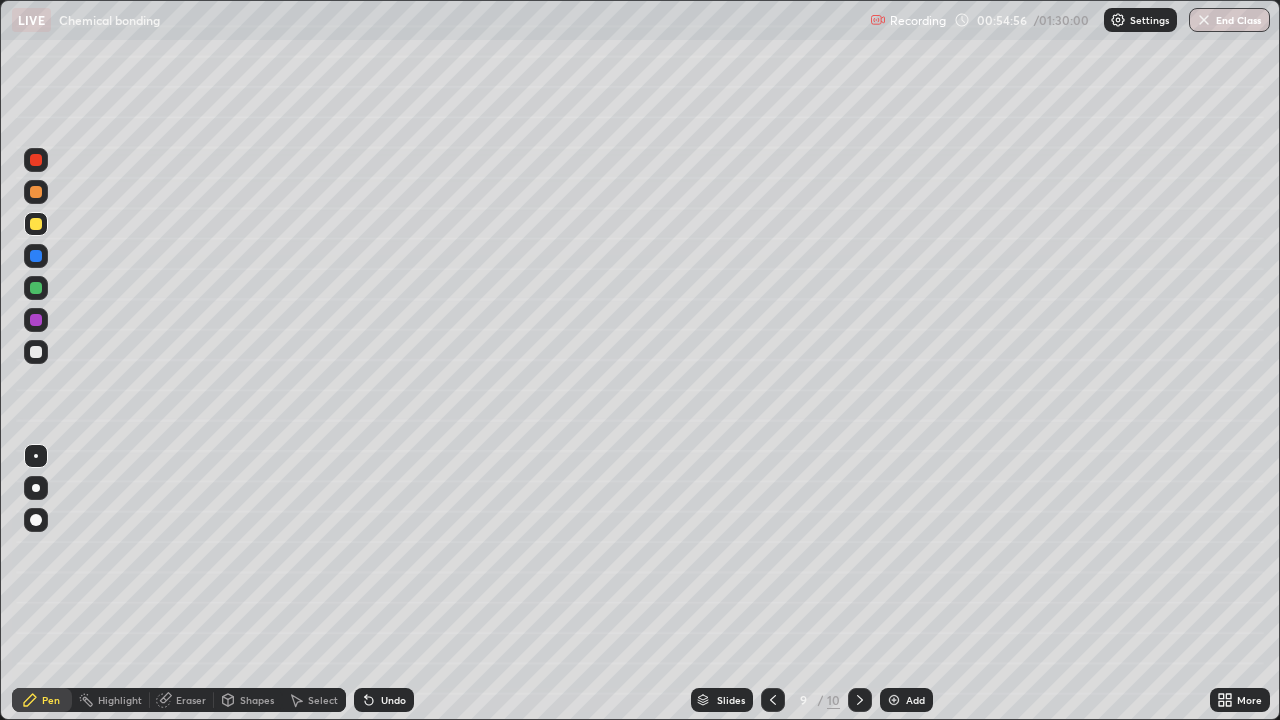 click on "Undo" at bounding box center [384, 700] 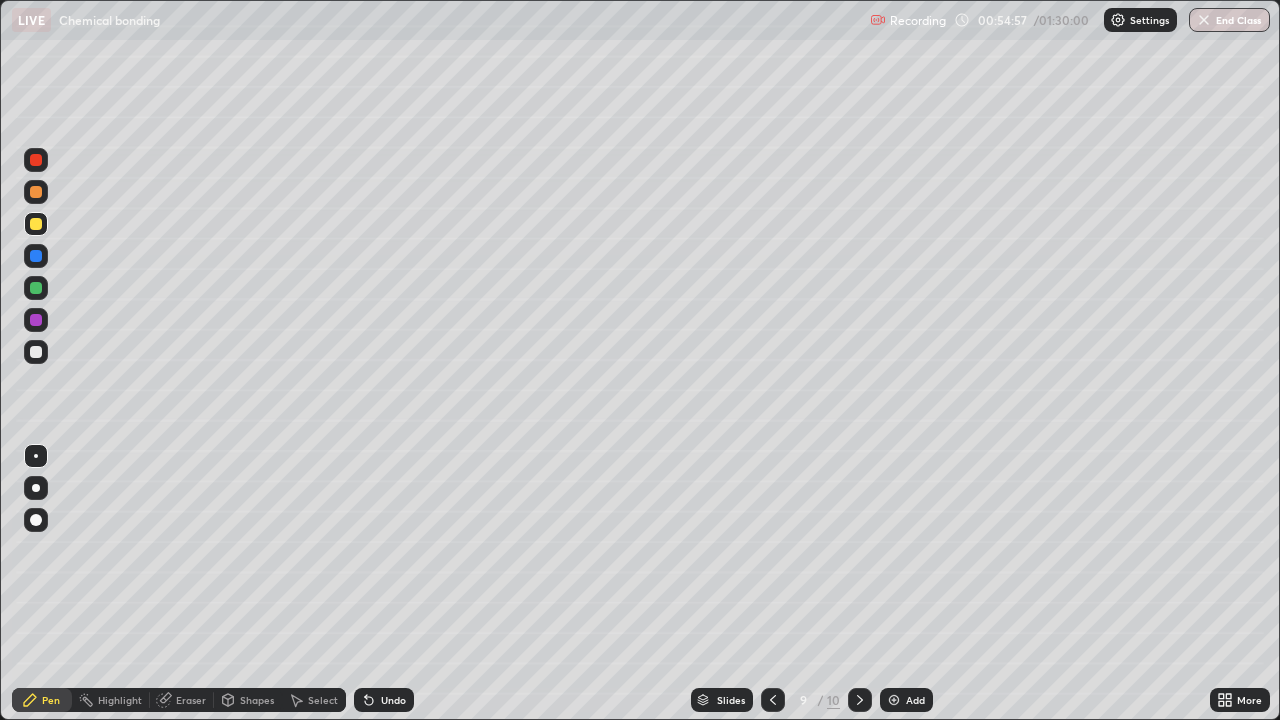 click on "Undo" at bounding box center [384, 700] 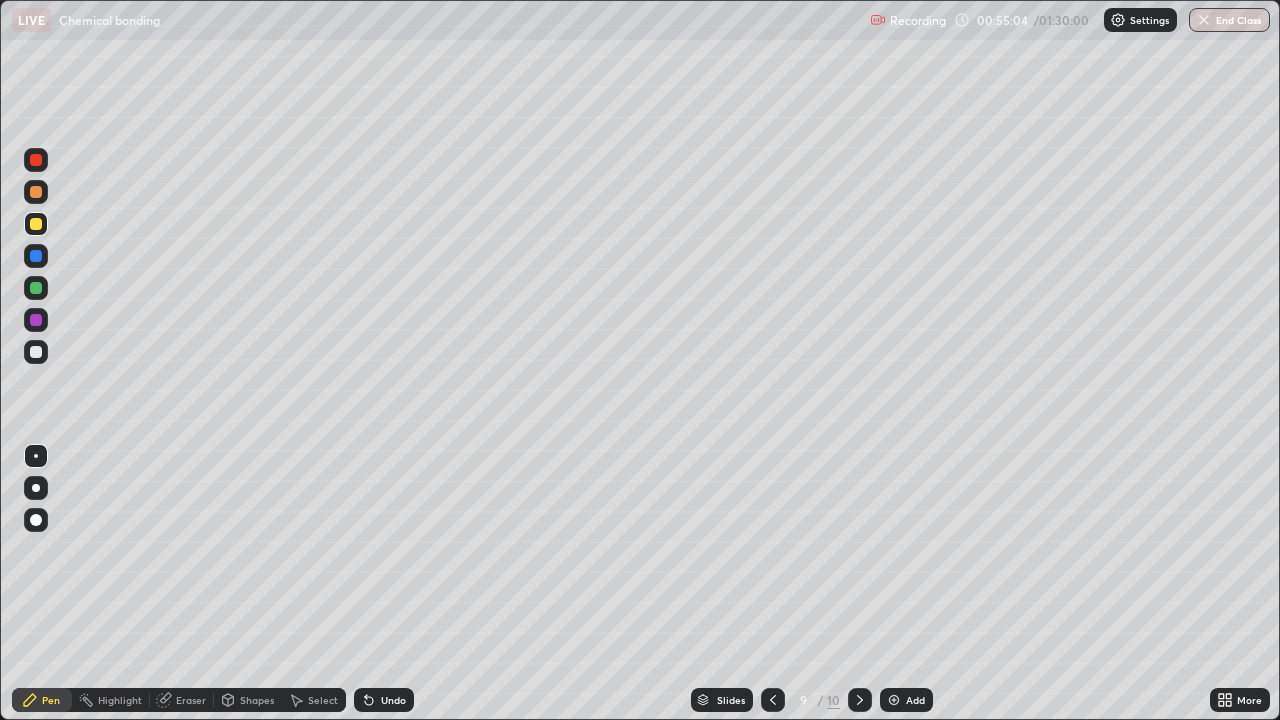 click 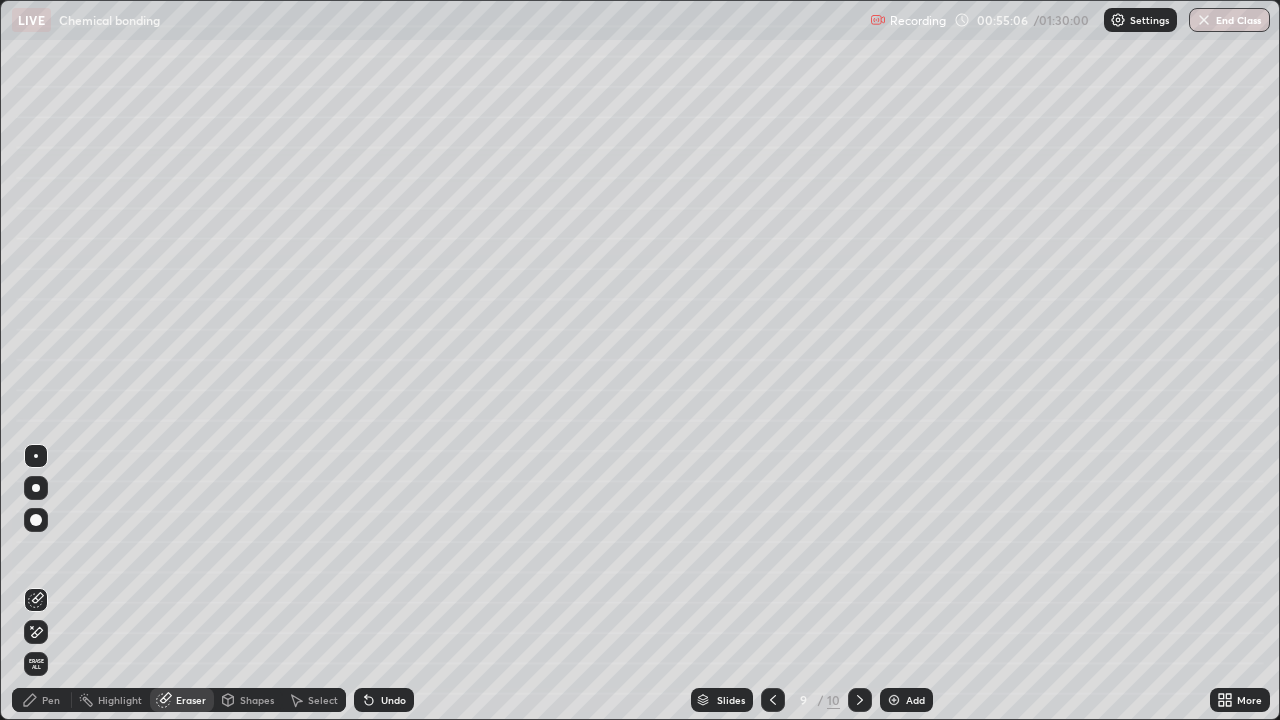 click 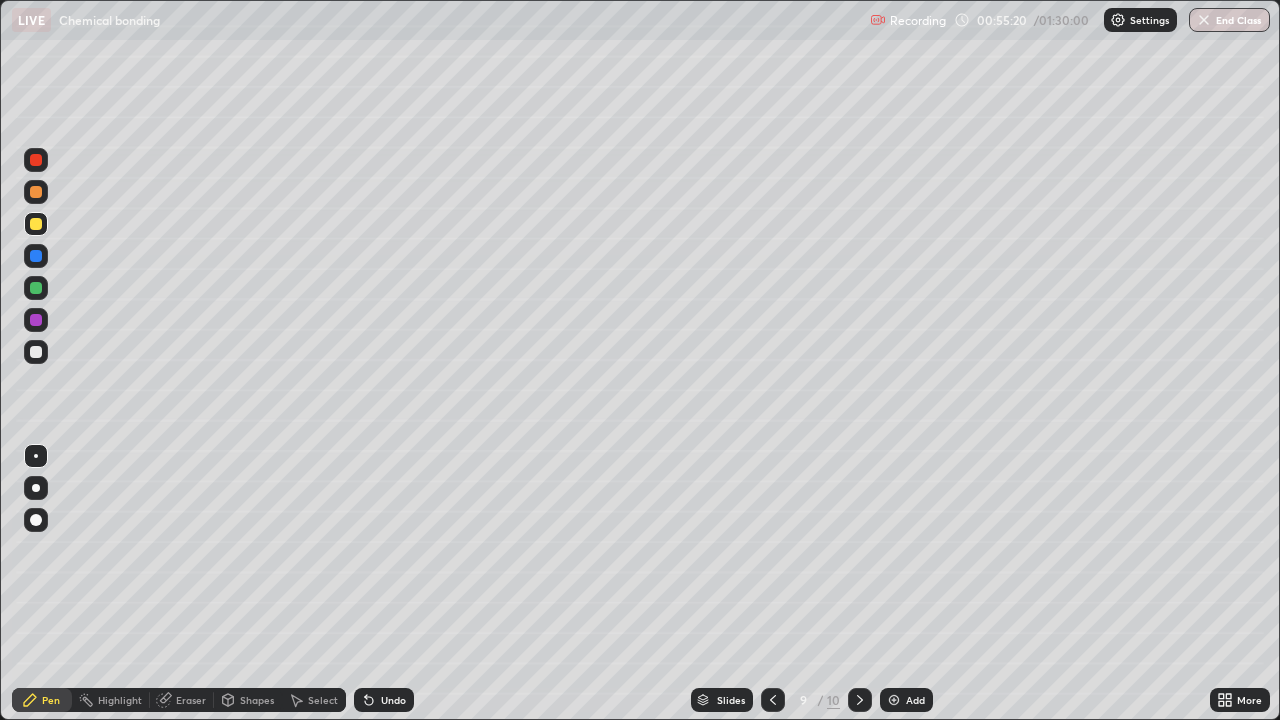 click at bounding box center (36, 352) 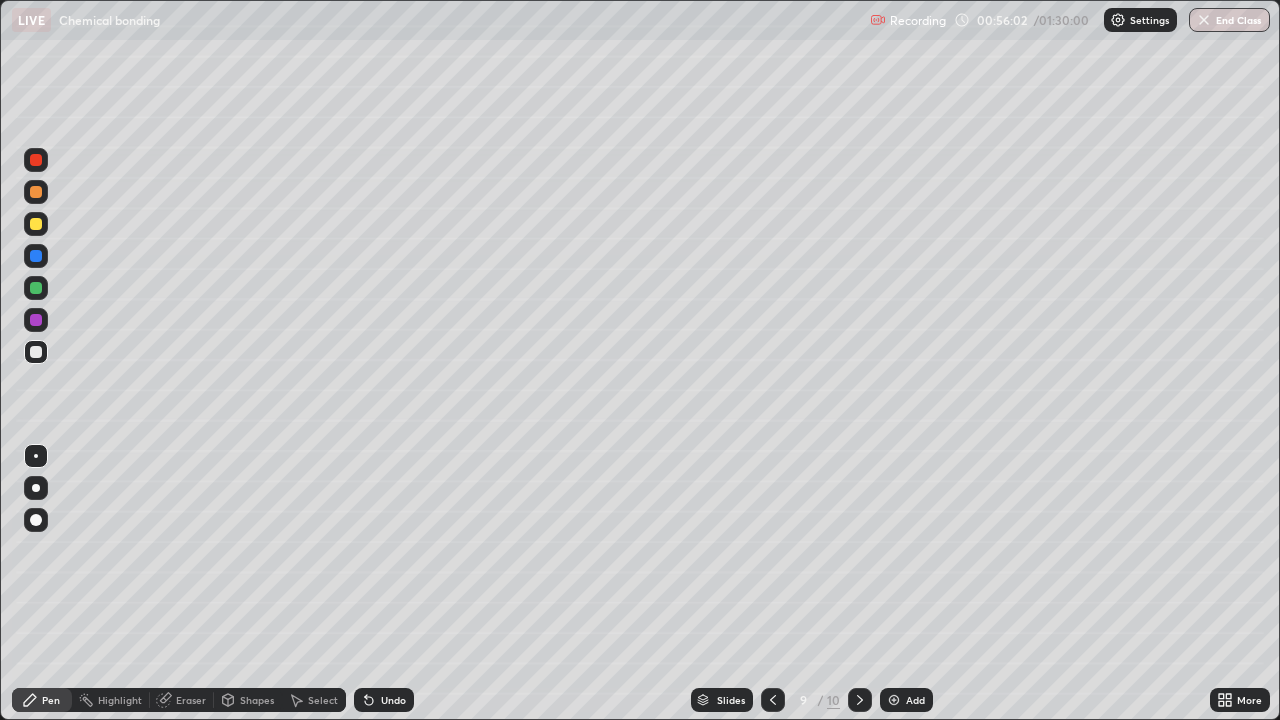 click 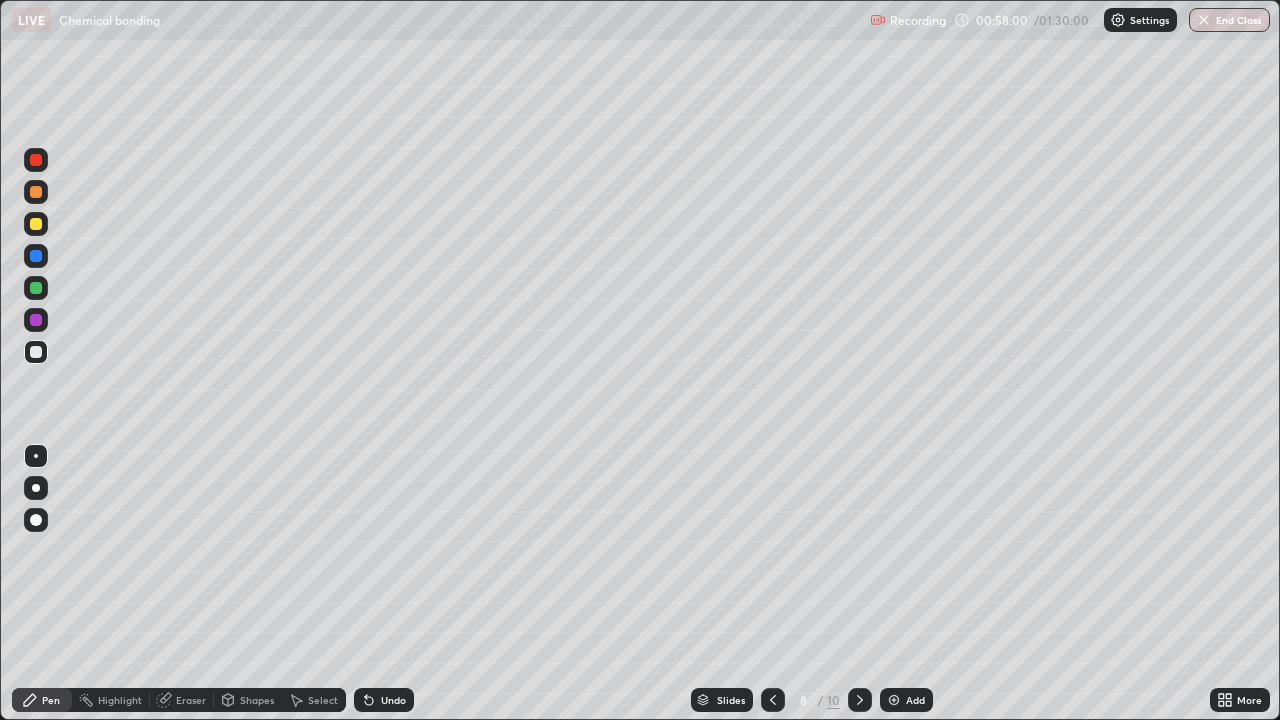 click 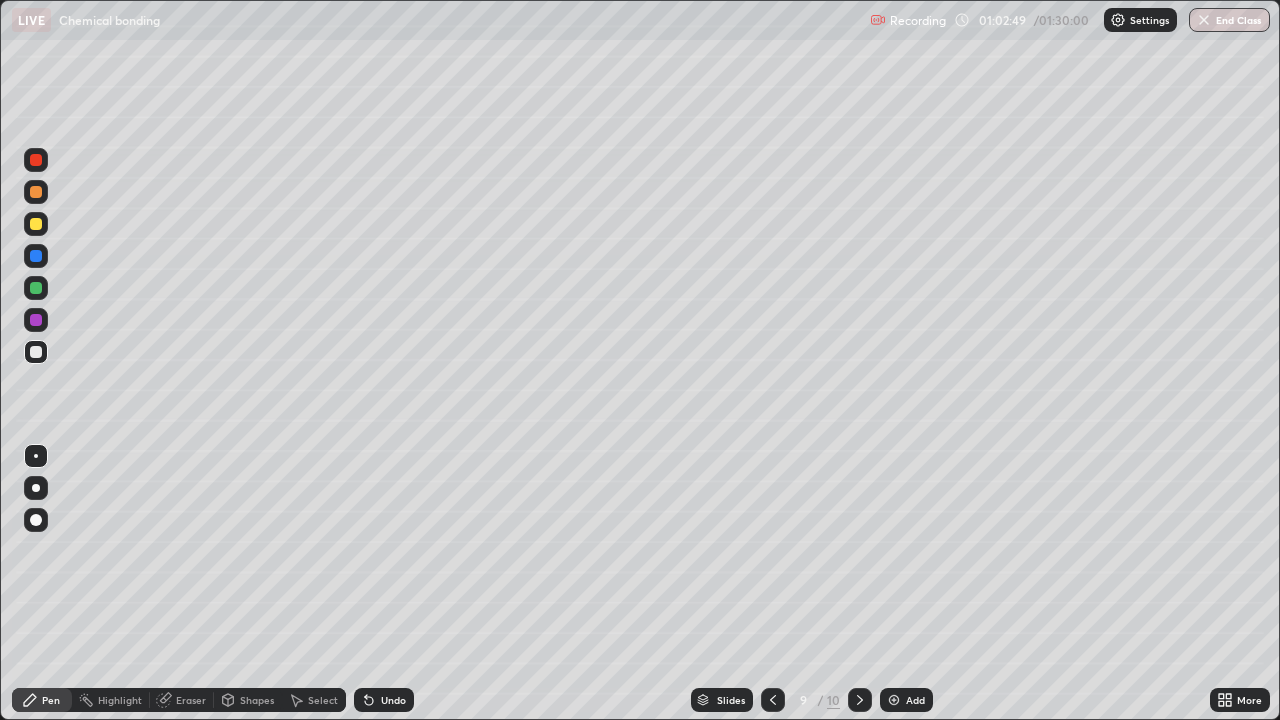 click 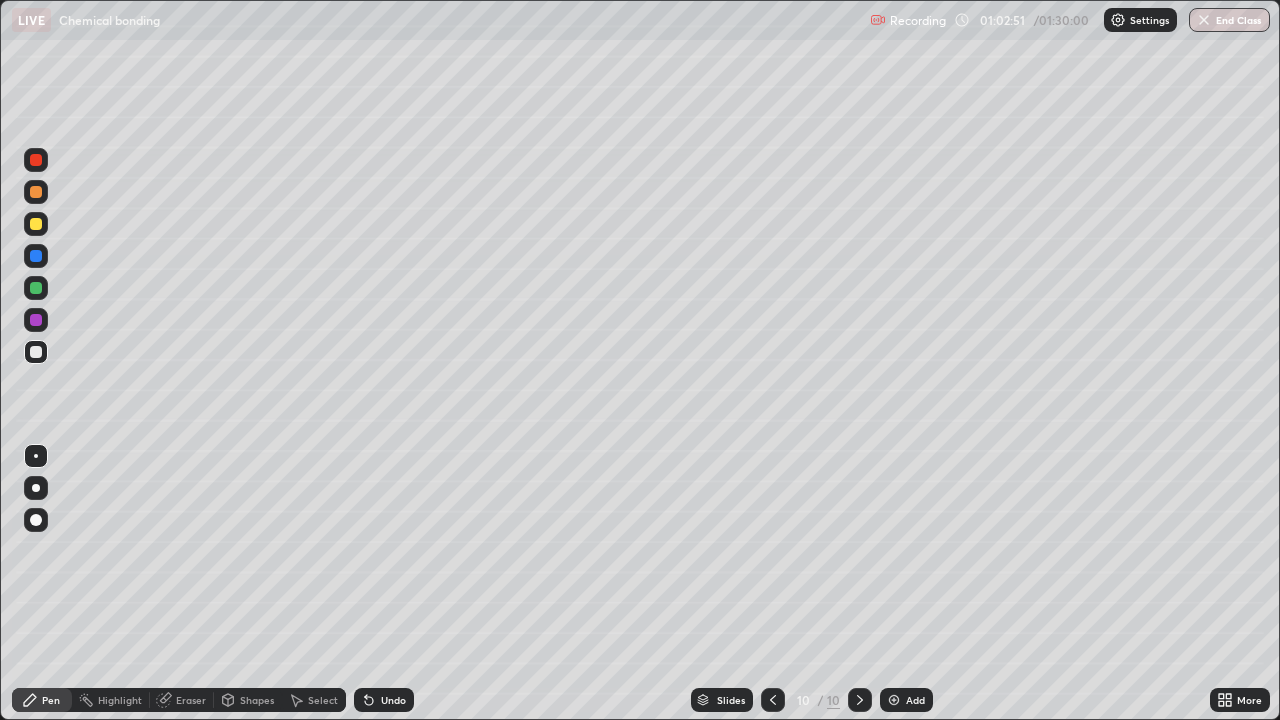 click at bounding box center (36, 192) 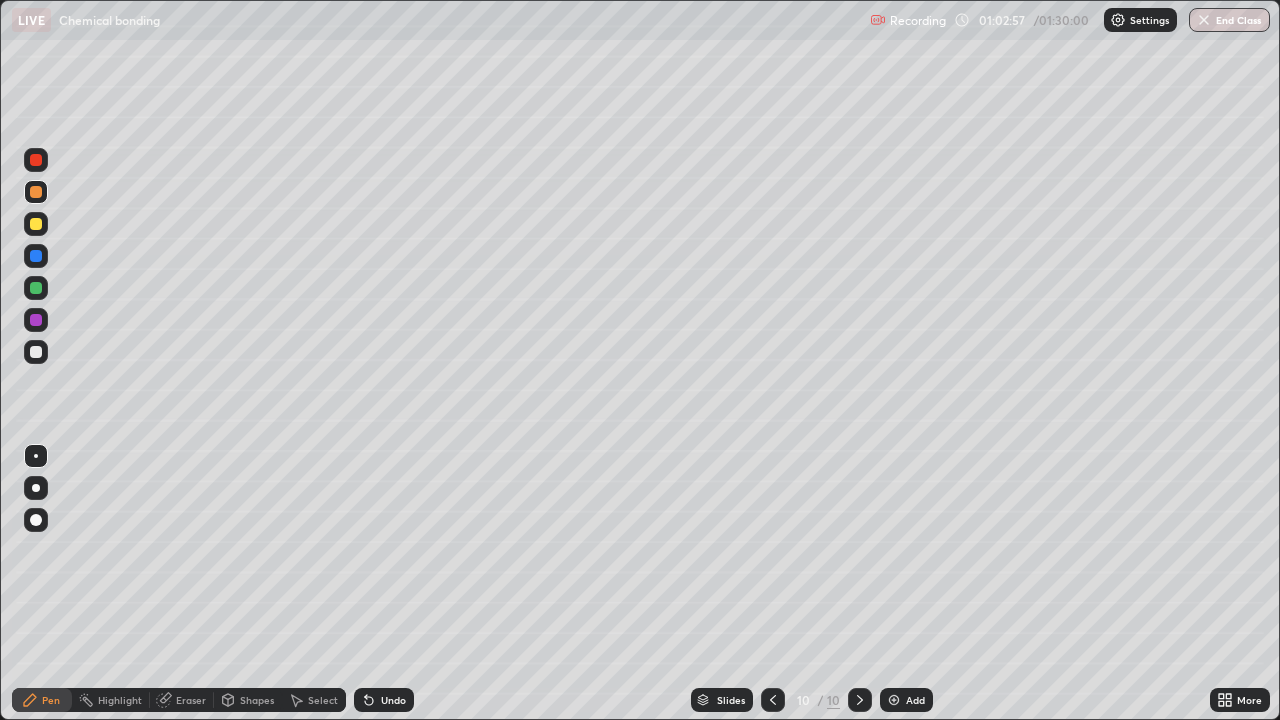 click on "Undo" at bounding box center [384, 700] 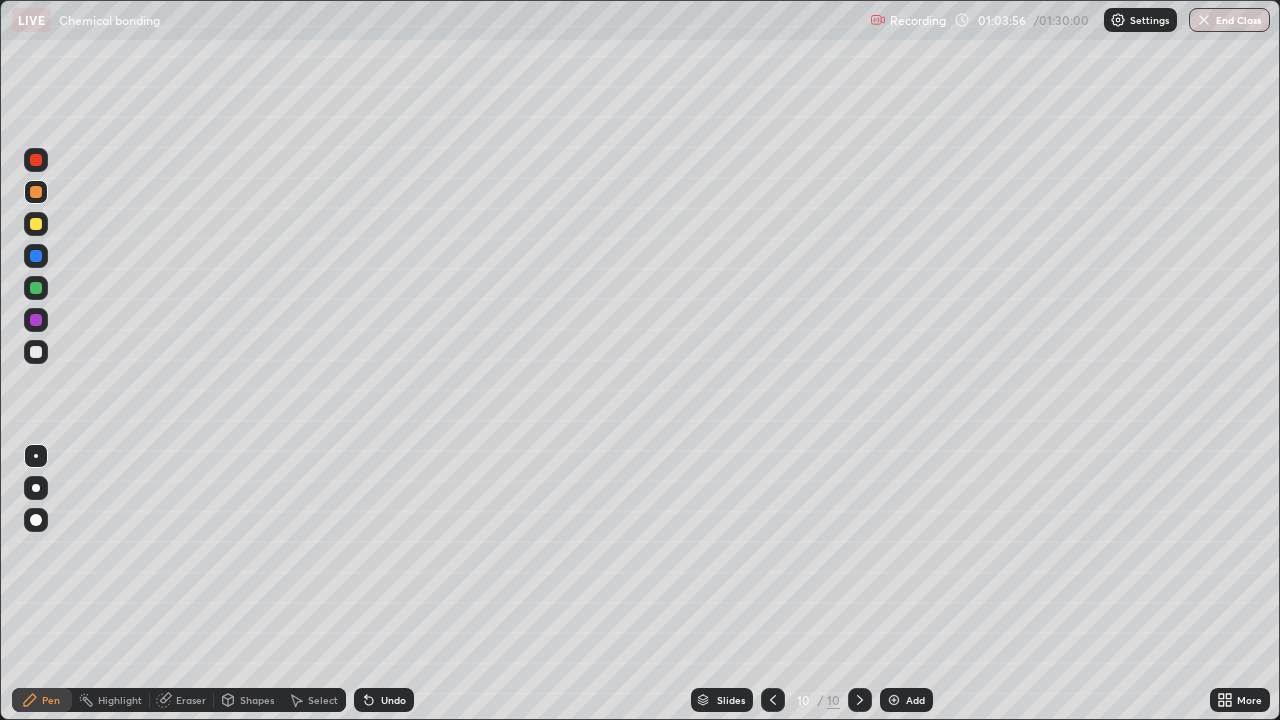 click on "Undo" at bounding box center (393, 700) 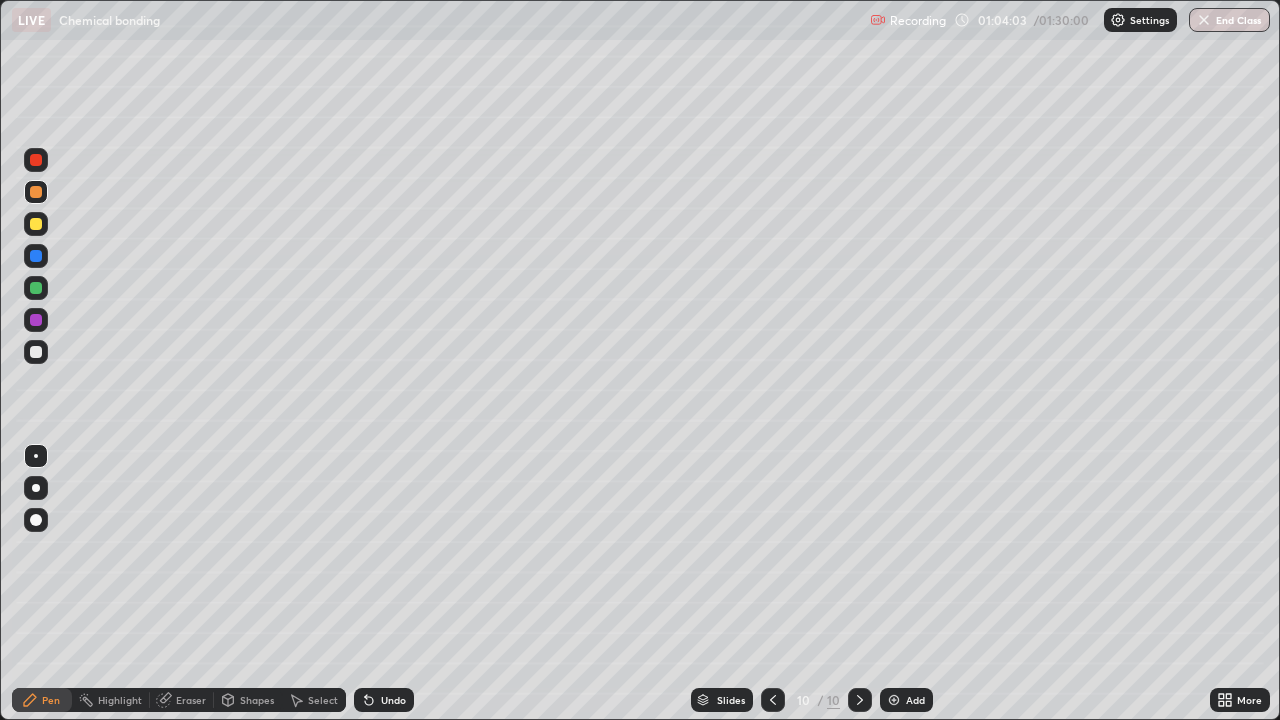 click on "Undo" at bounding box center [384, 700] 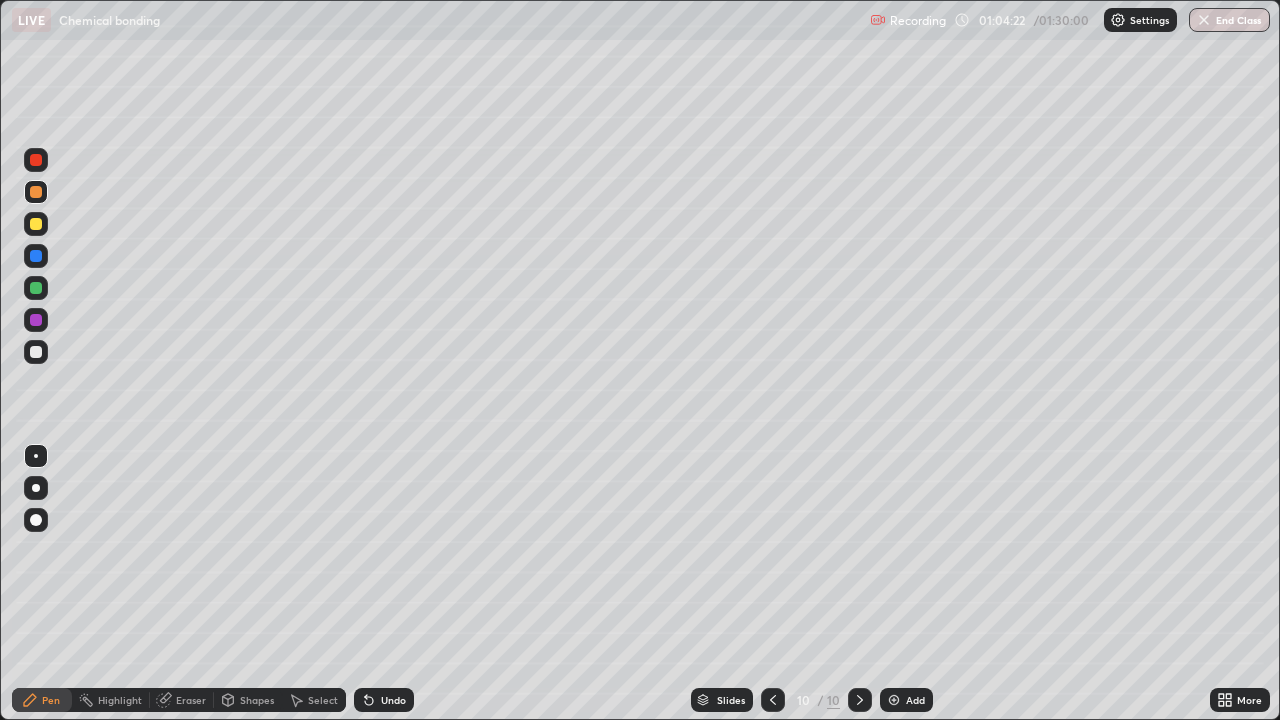 click at bounding box center (36, 352) 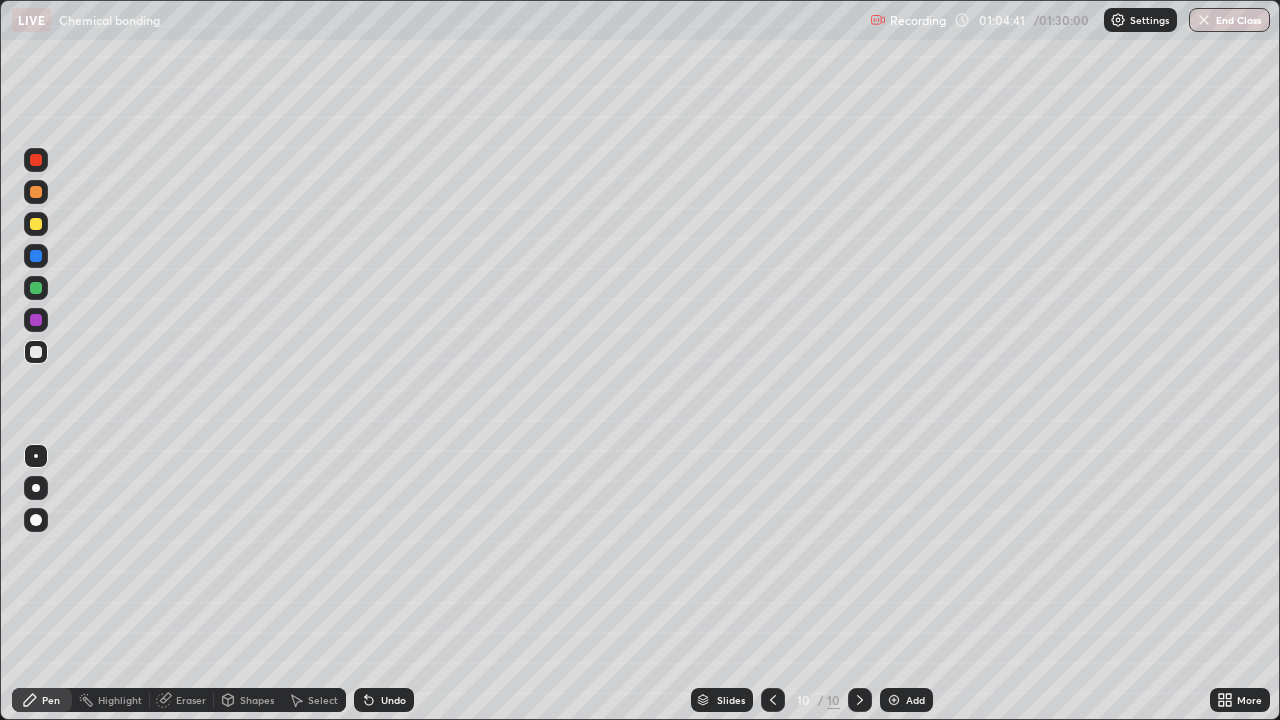 click on "Undo" at bounding box center (384, 700) 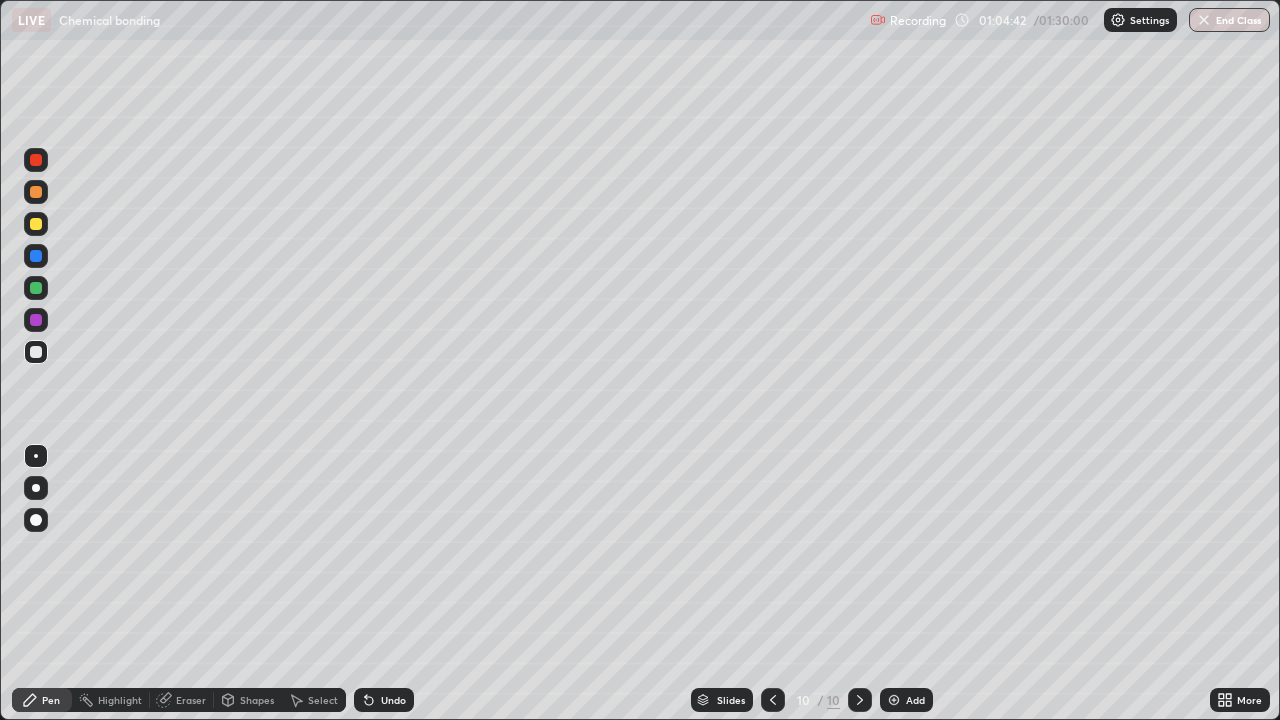 click on "Undo" at bounding box center [384, 700] 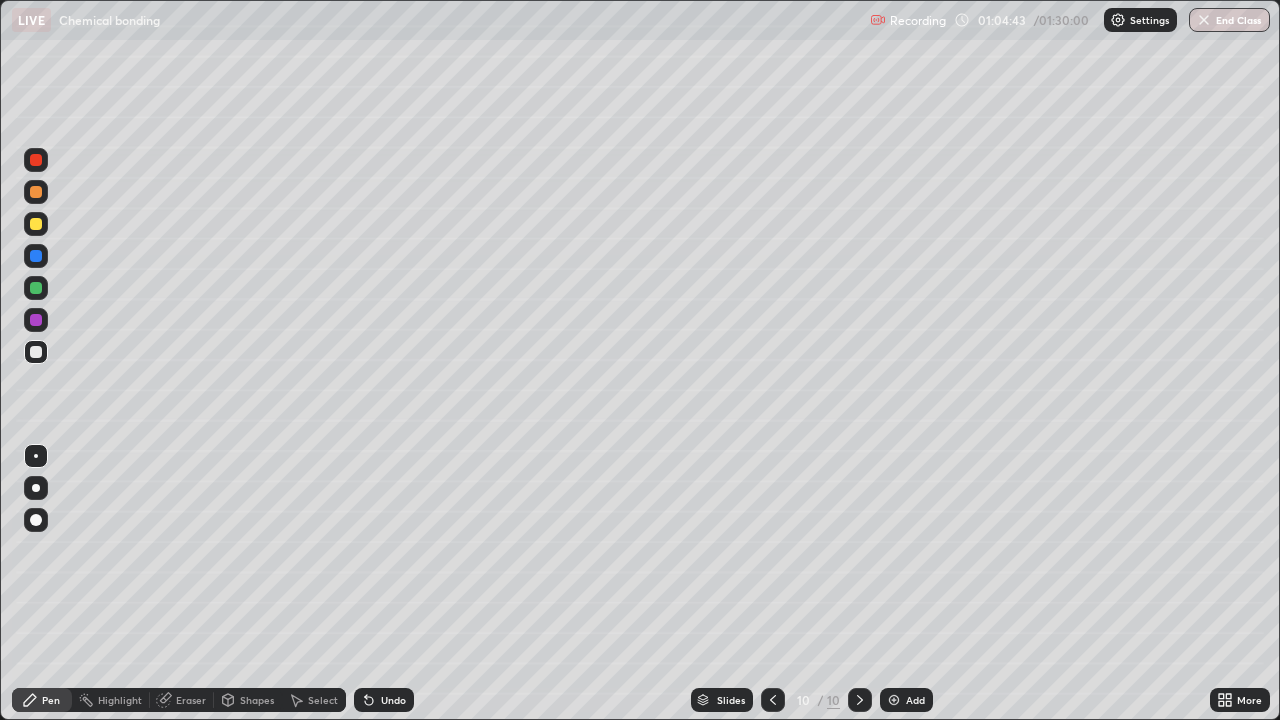click on "Undo" at bounding box center (393, 700) 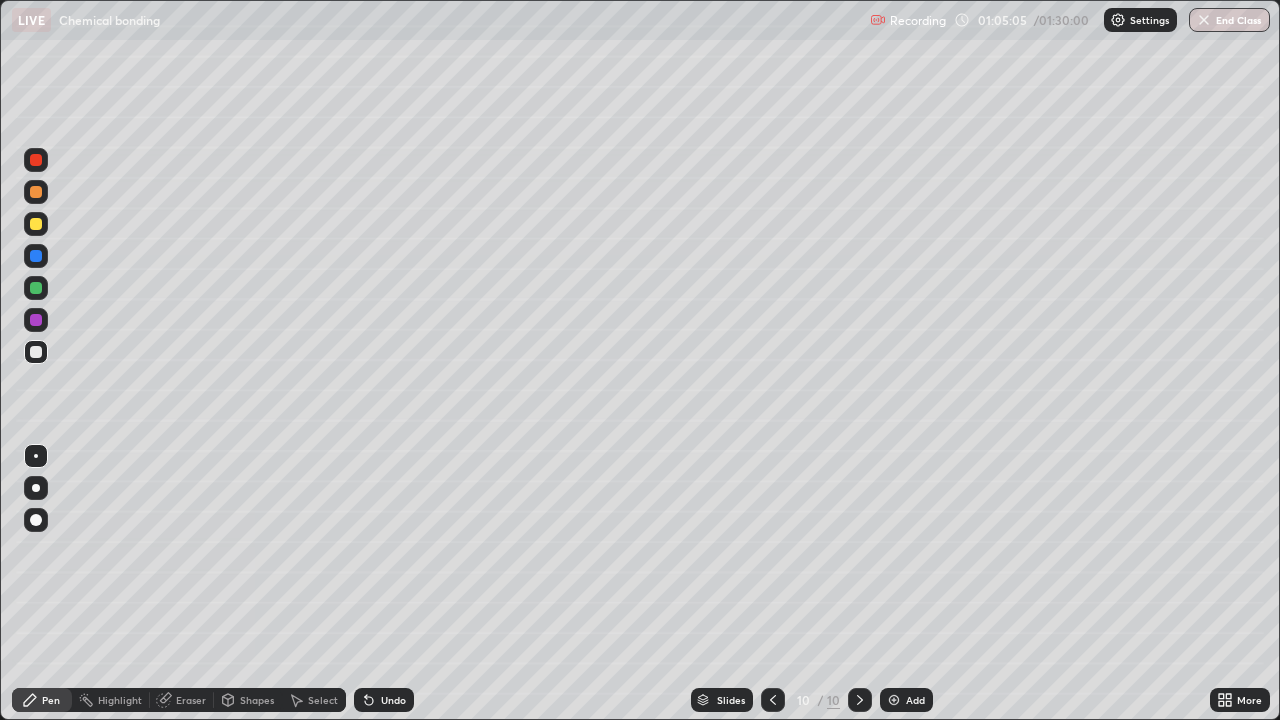 click on "Undo" at bounding box center [393, 700] 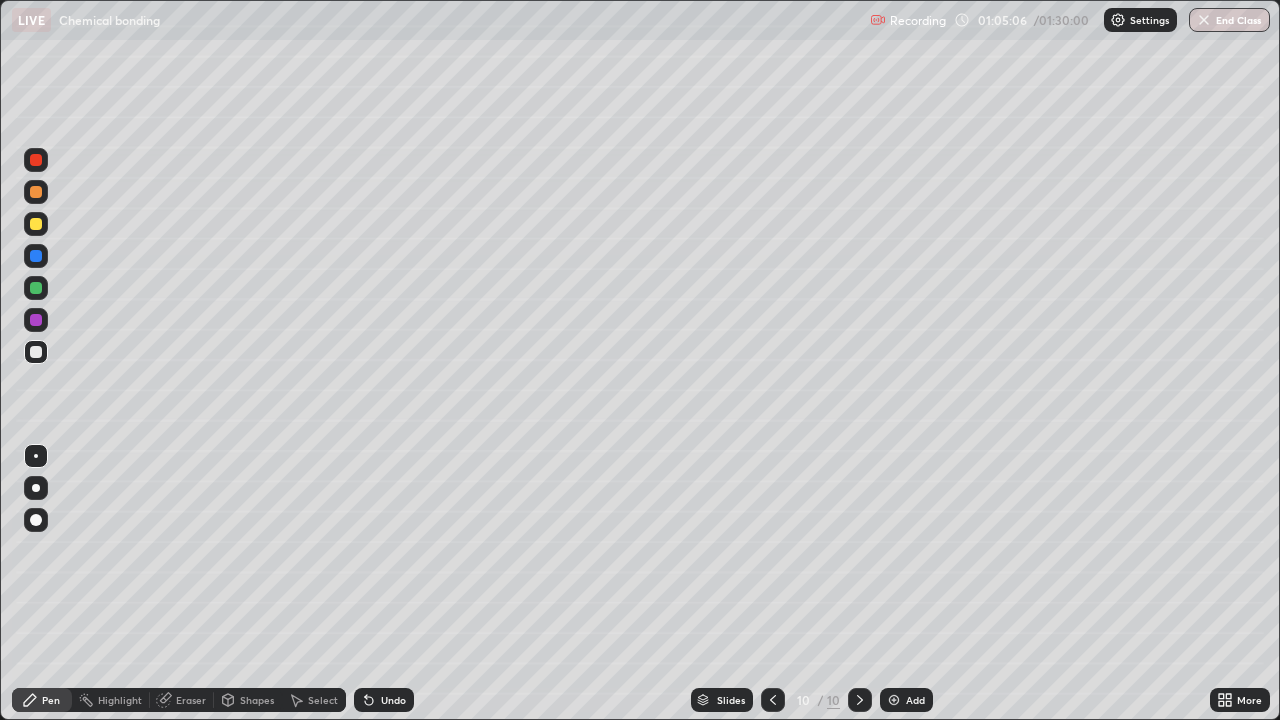 click on "Undo" at bounding box center (384, 700) 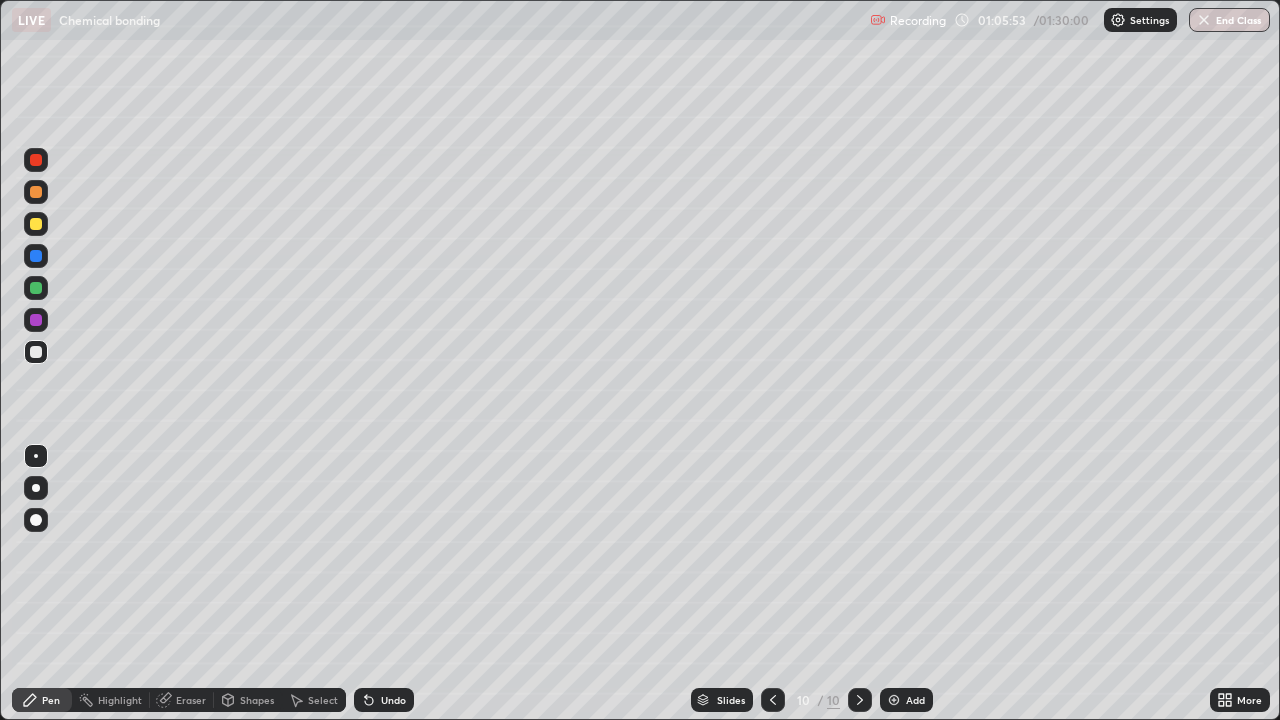 click on "Undo" at bounding box center [384, 700] 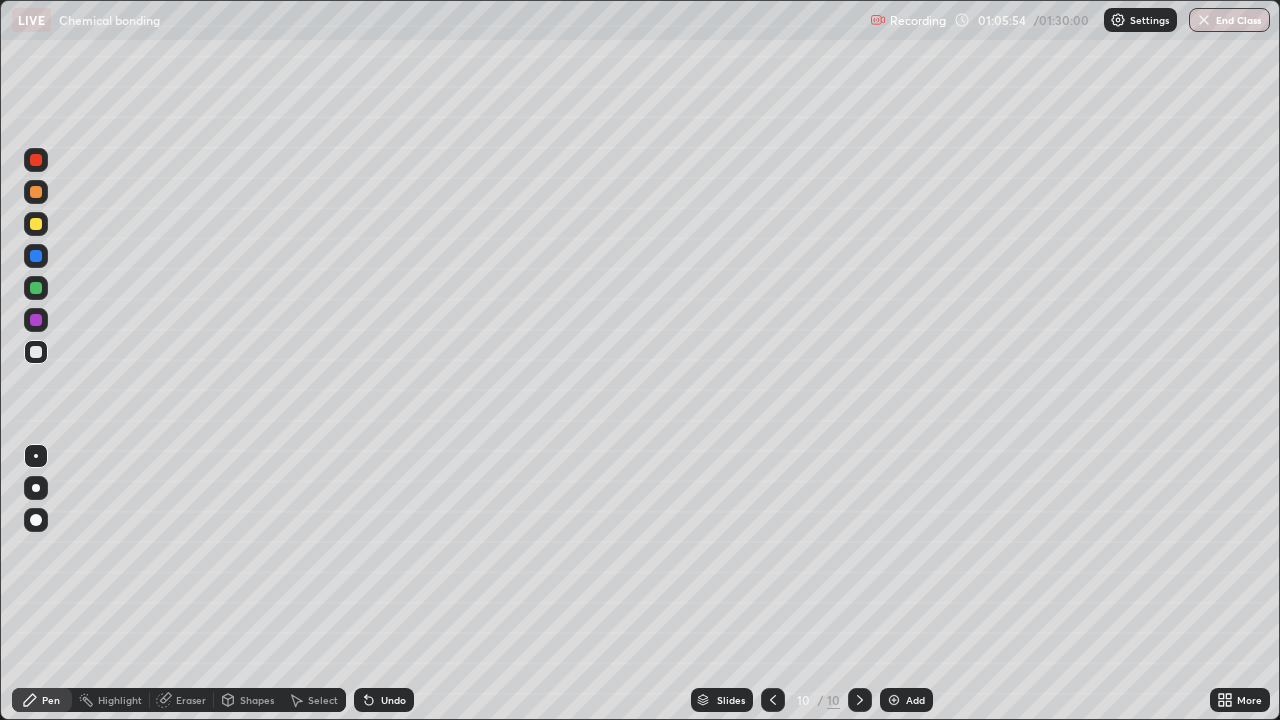 click on "Undo" at bounding box center [393, 700] 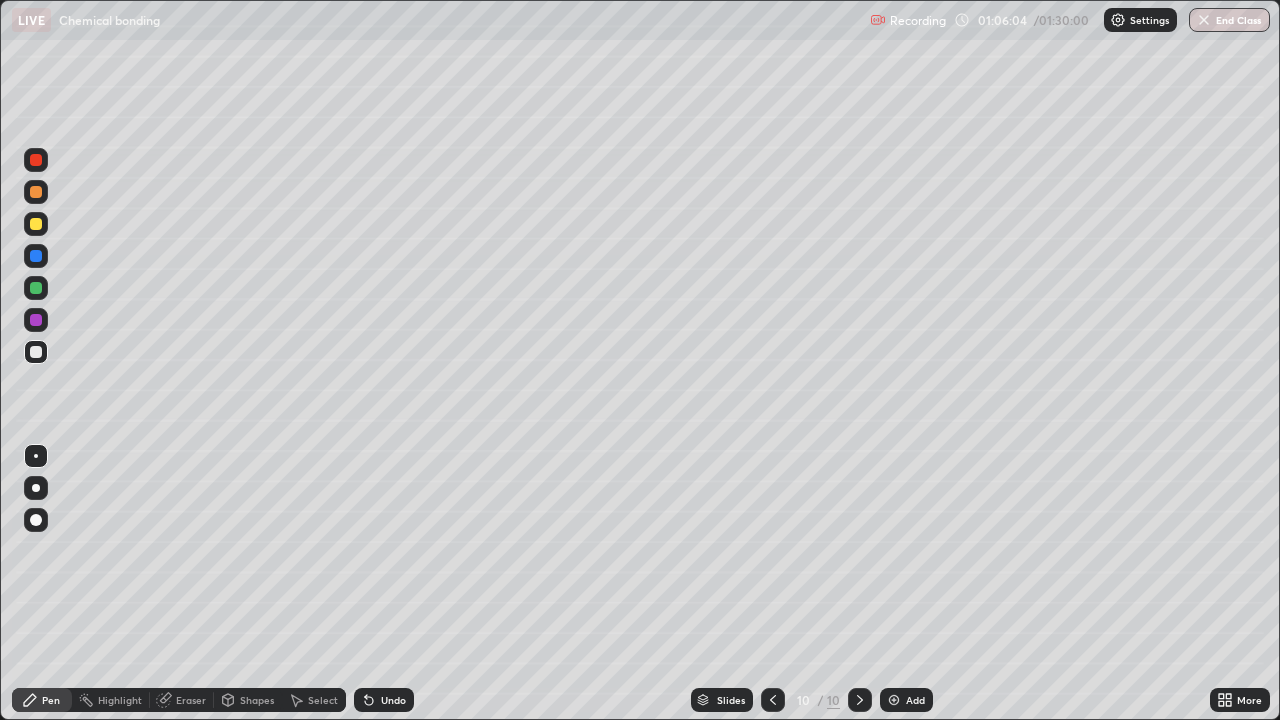 click on "Undo" at bounding box center (393, 700) 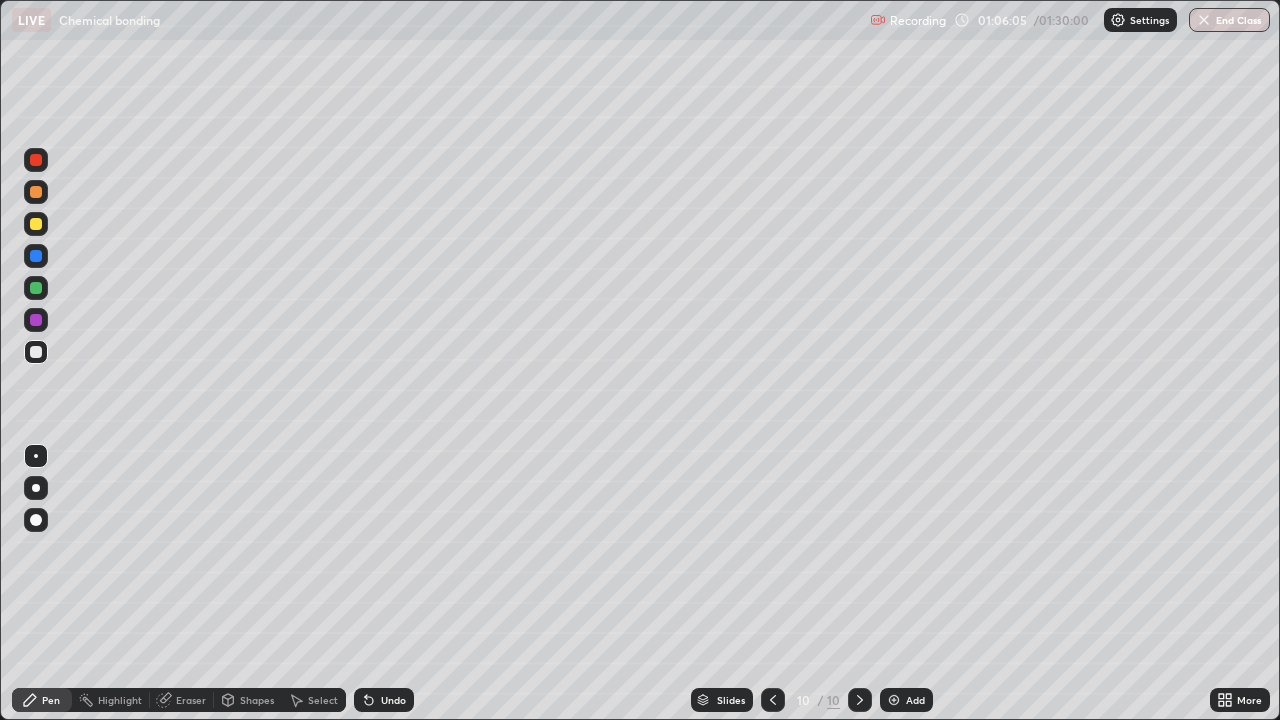 click on "Undo" at bounding box center [393, 700] 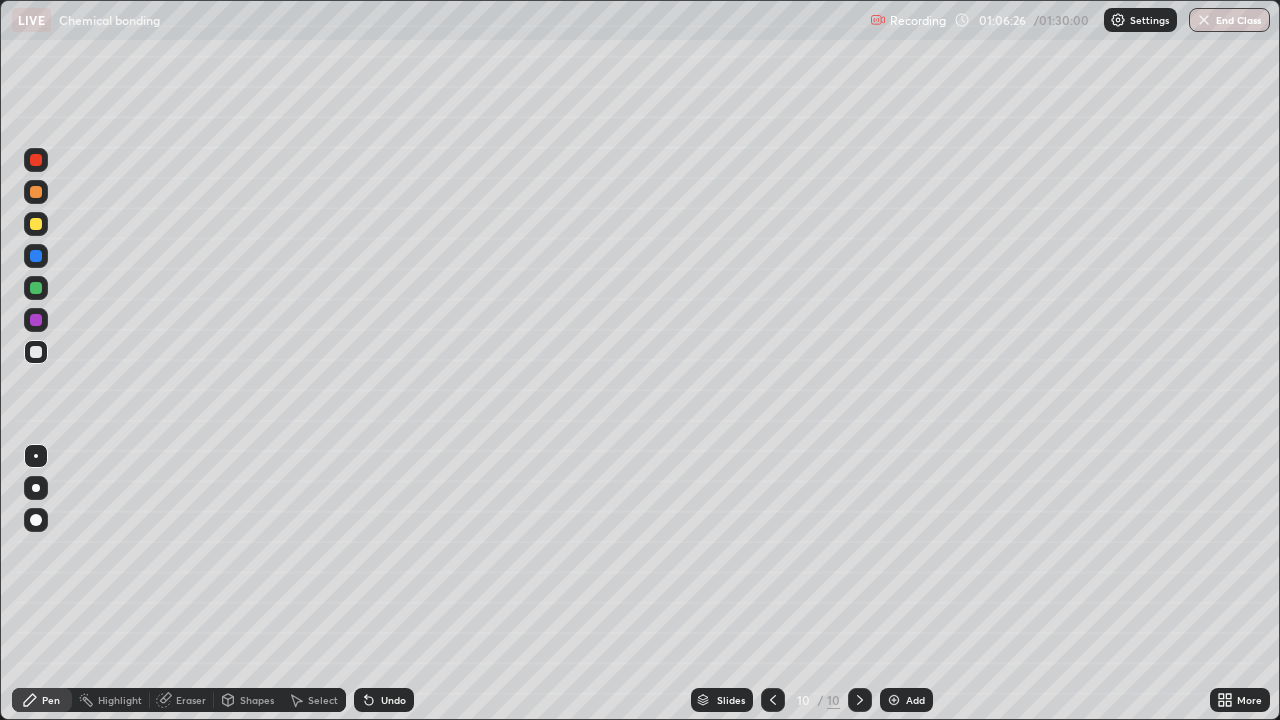 click 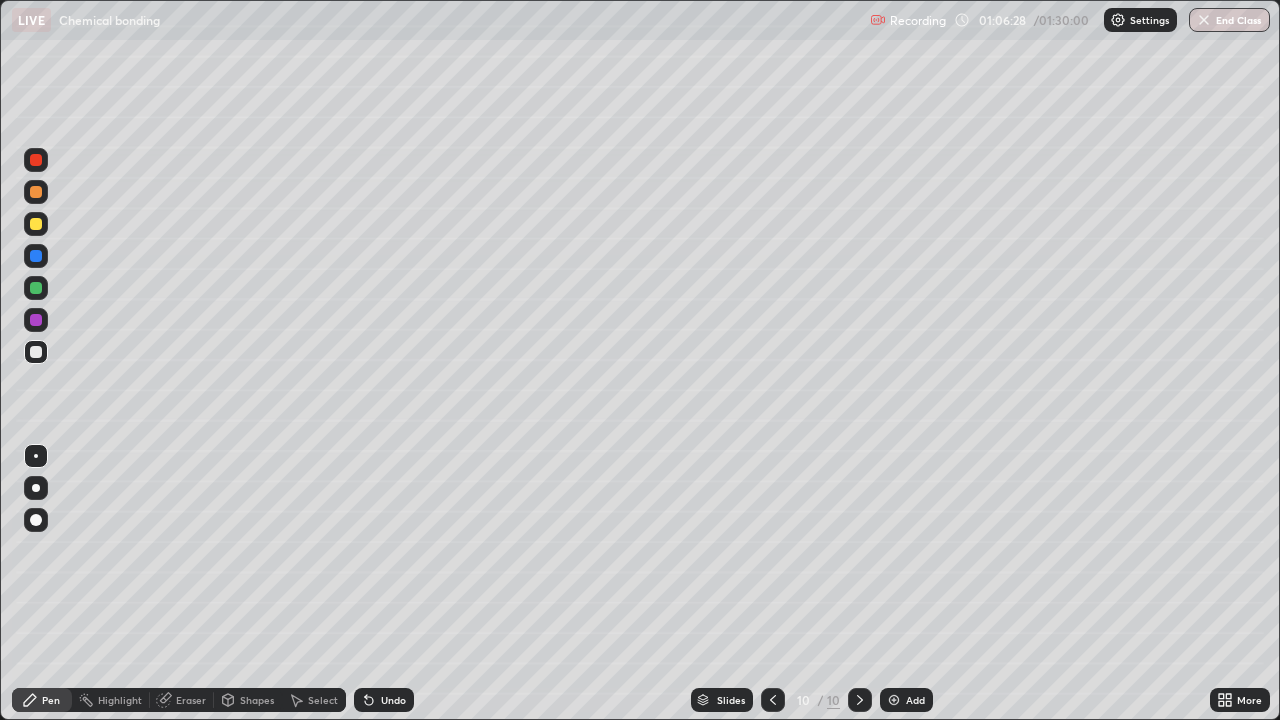 click on "Undo" at bounding box center (393, 700) 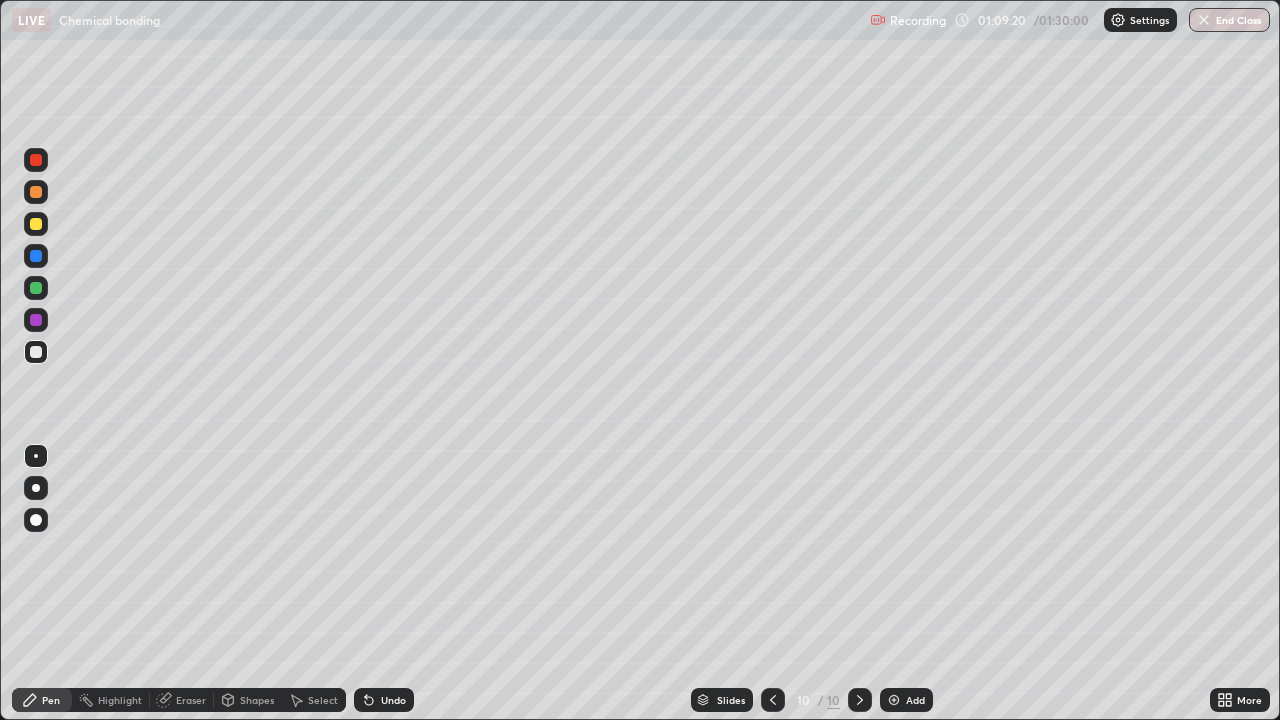 click on "Add" at bounding box center [915, 700] 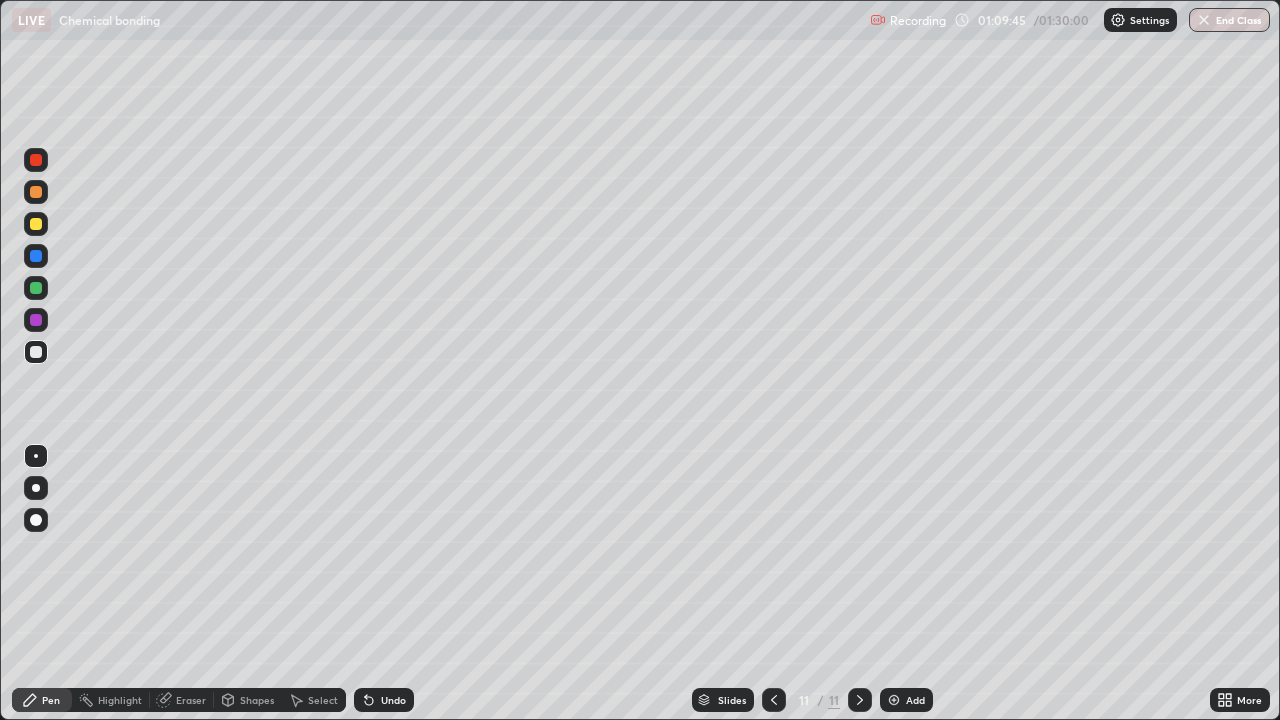 click at bounding box center [36, 224] 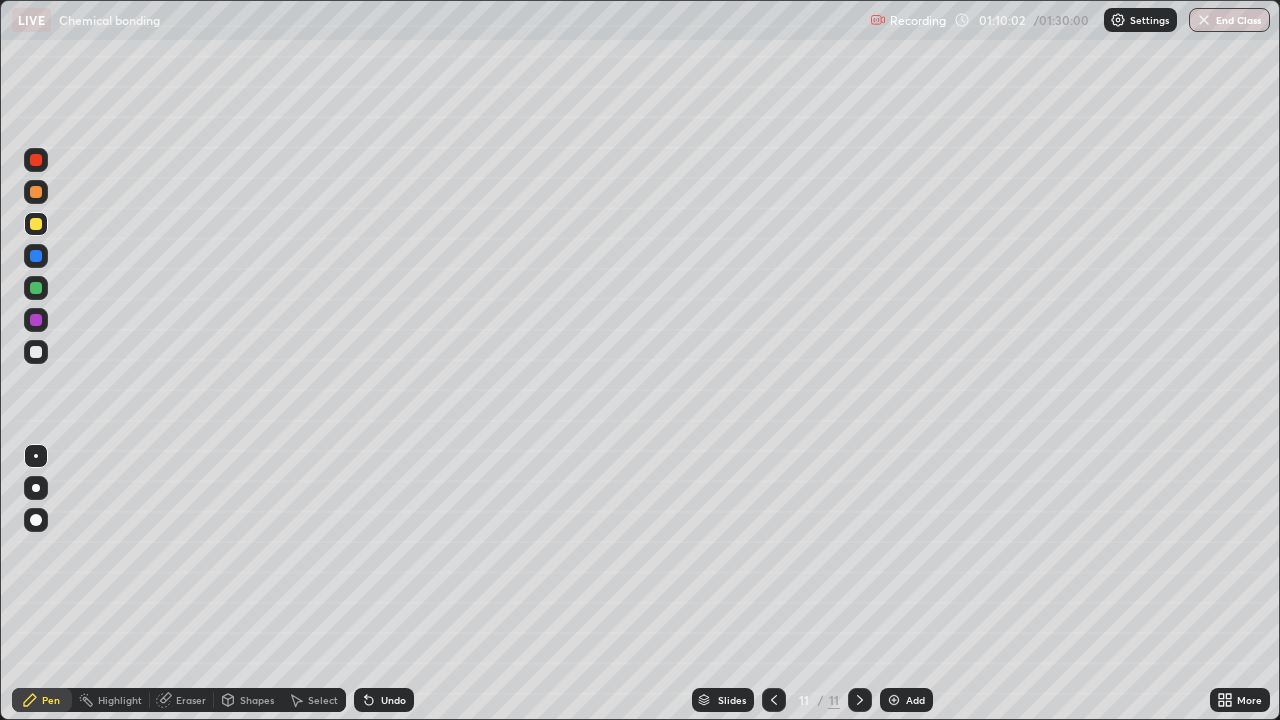 click at bounding box center (36, 352) 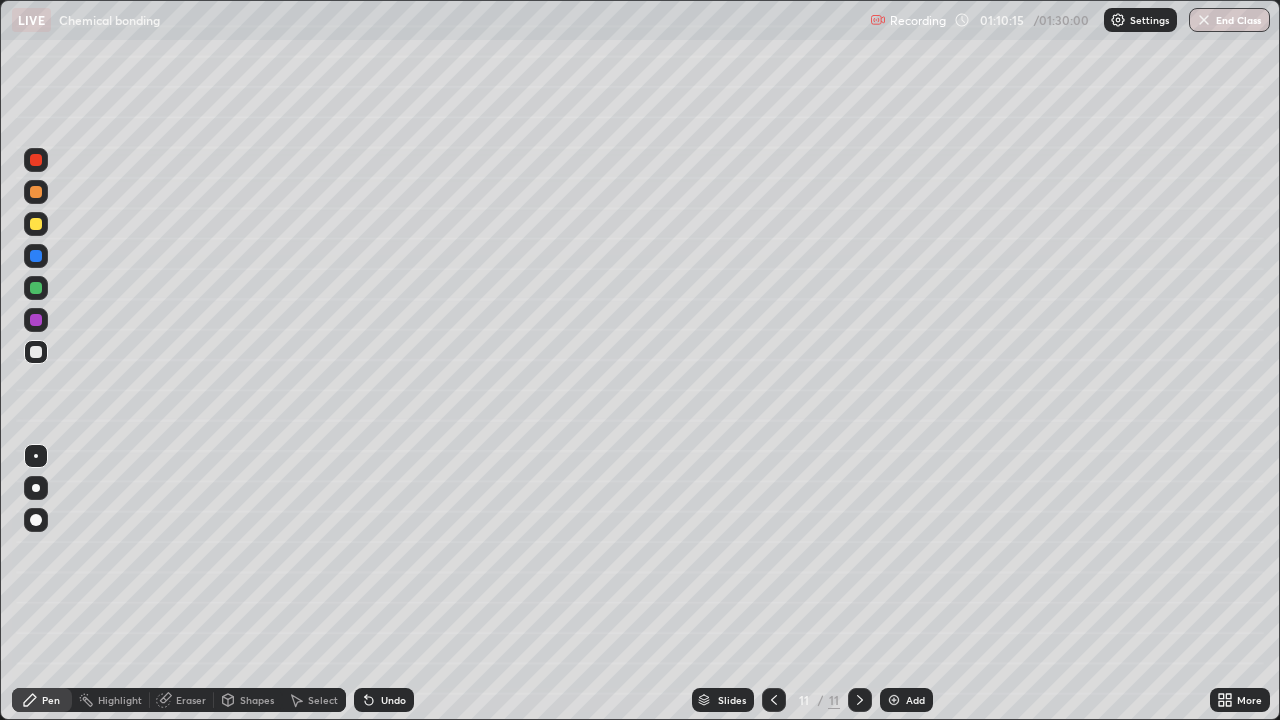 click at bounding box center (36, 224) 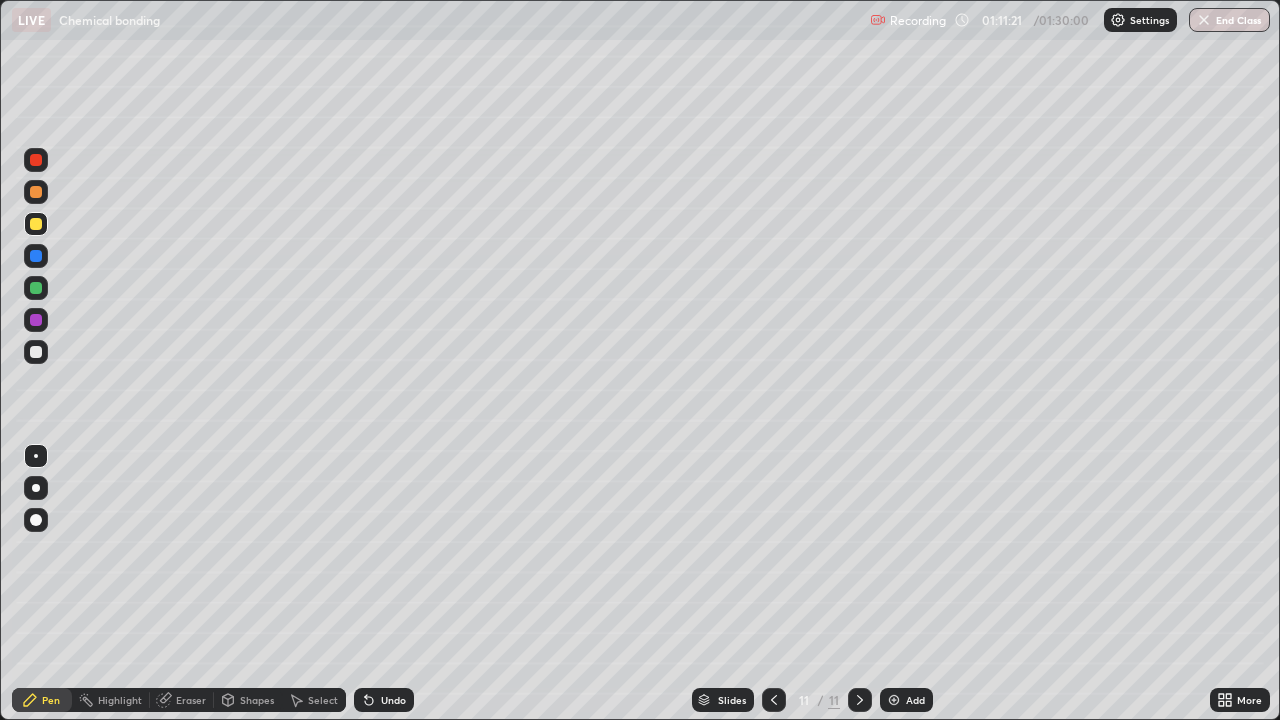click 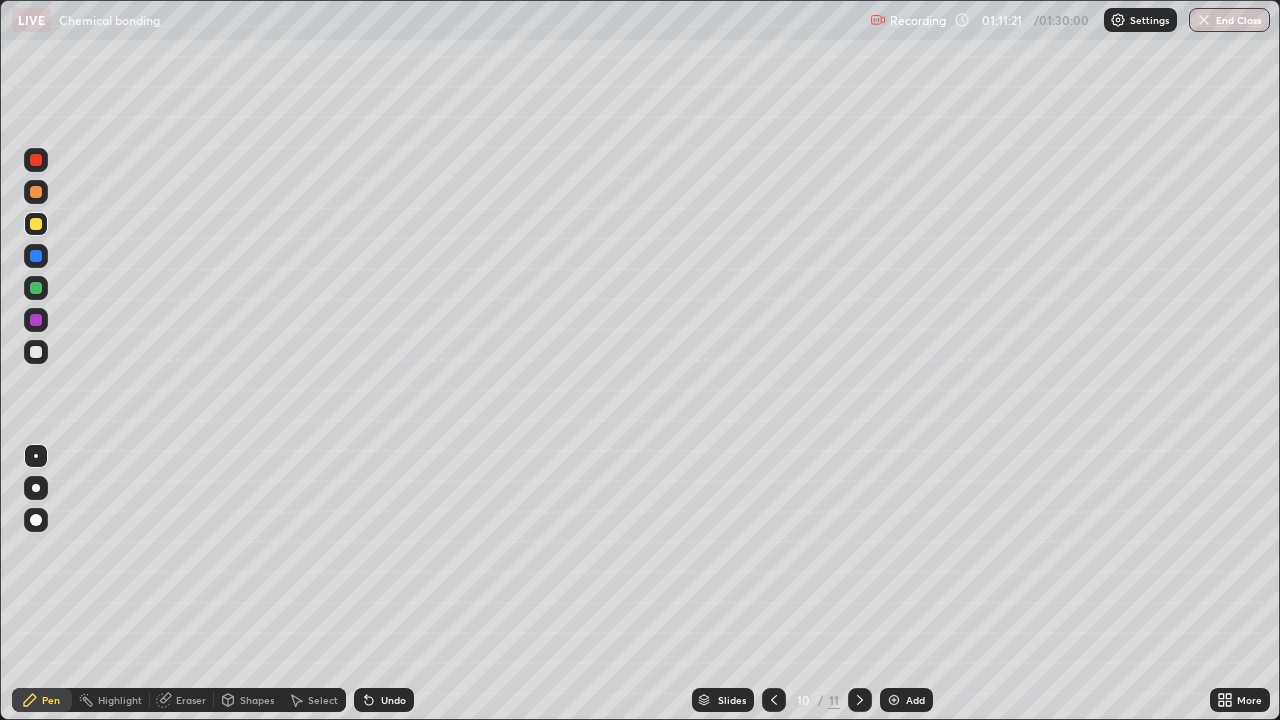 click at bounding box center (774, 700) 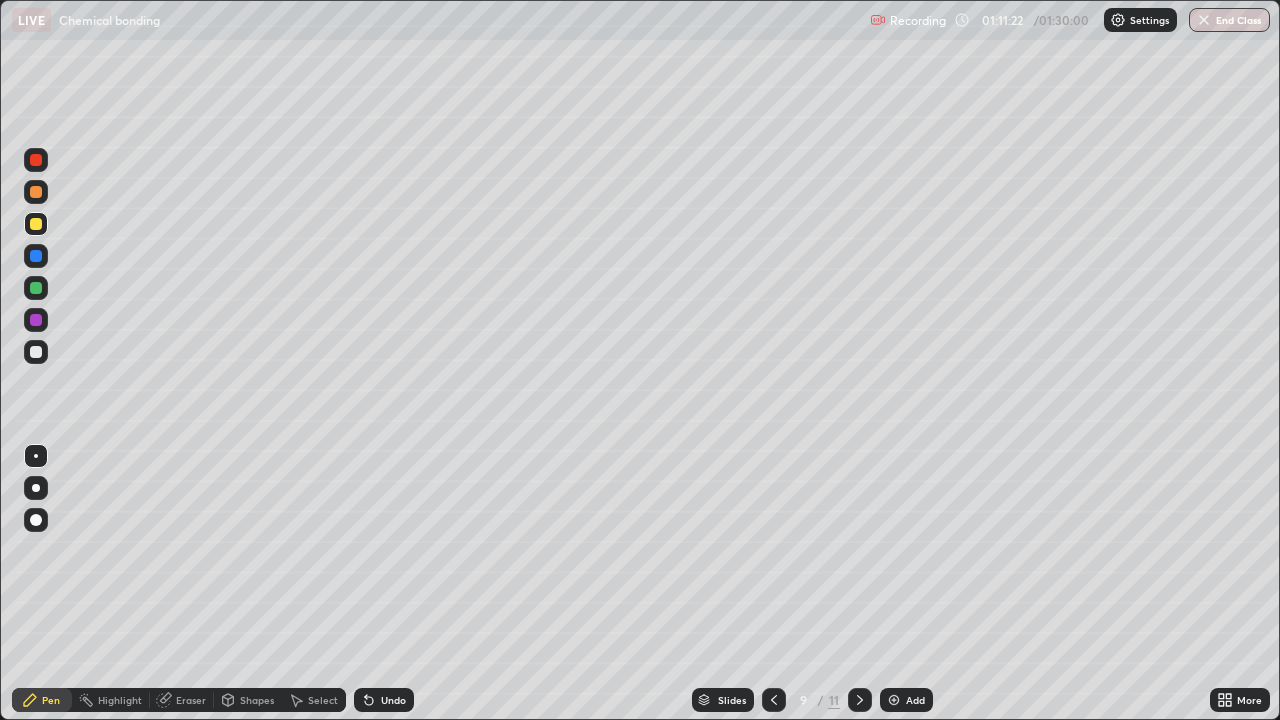 click 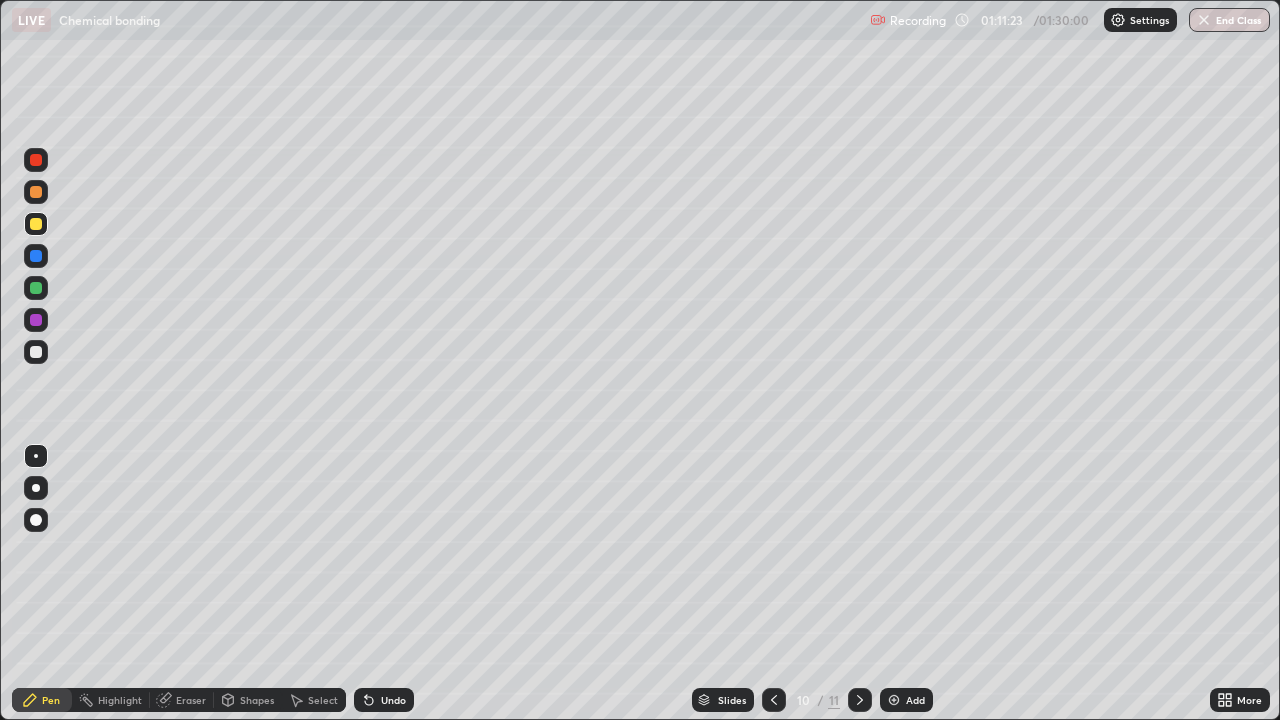 click at bounding box center [860, 700] 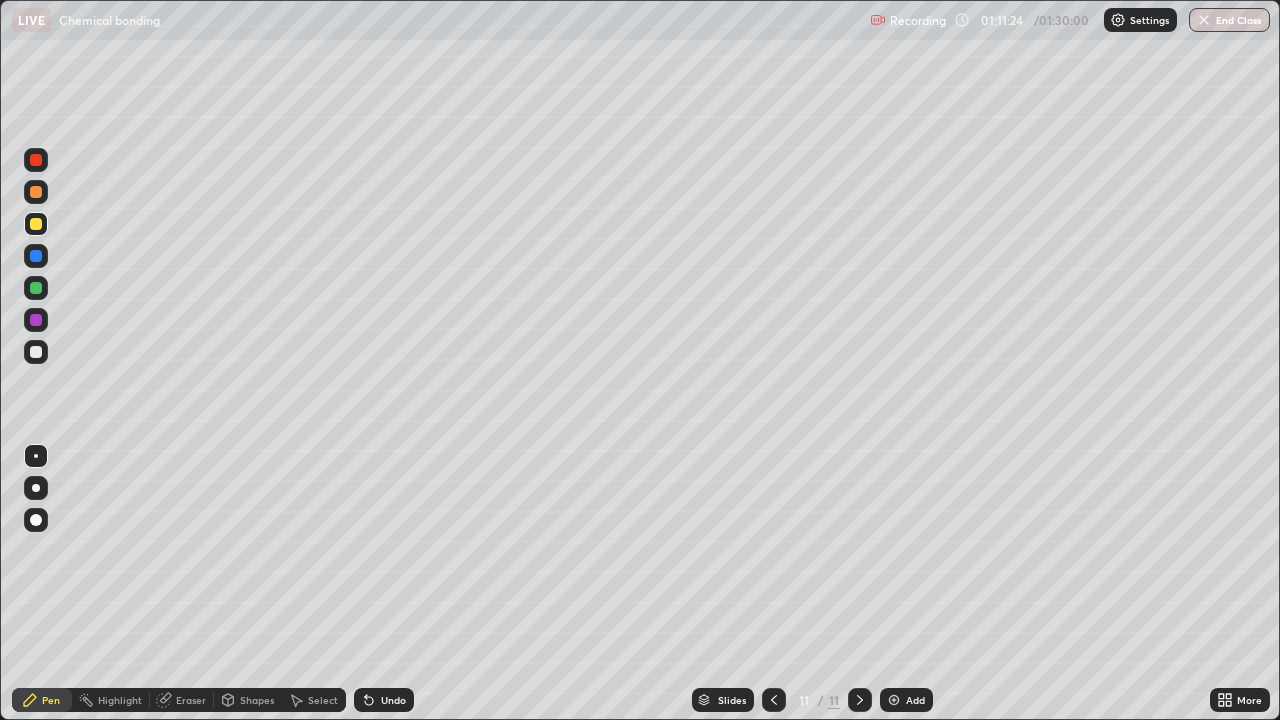 click on "Undo" at bounding box center (384, 700) 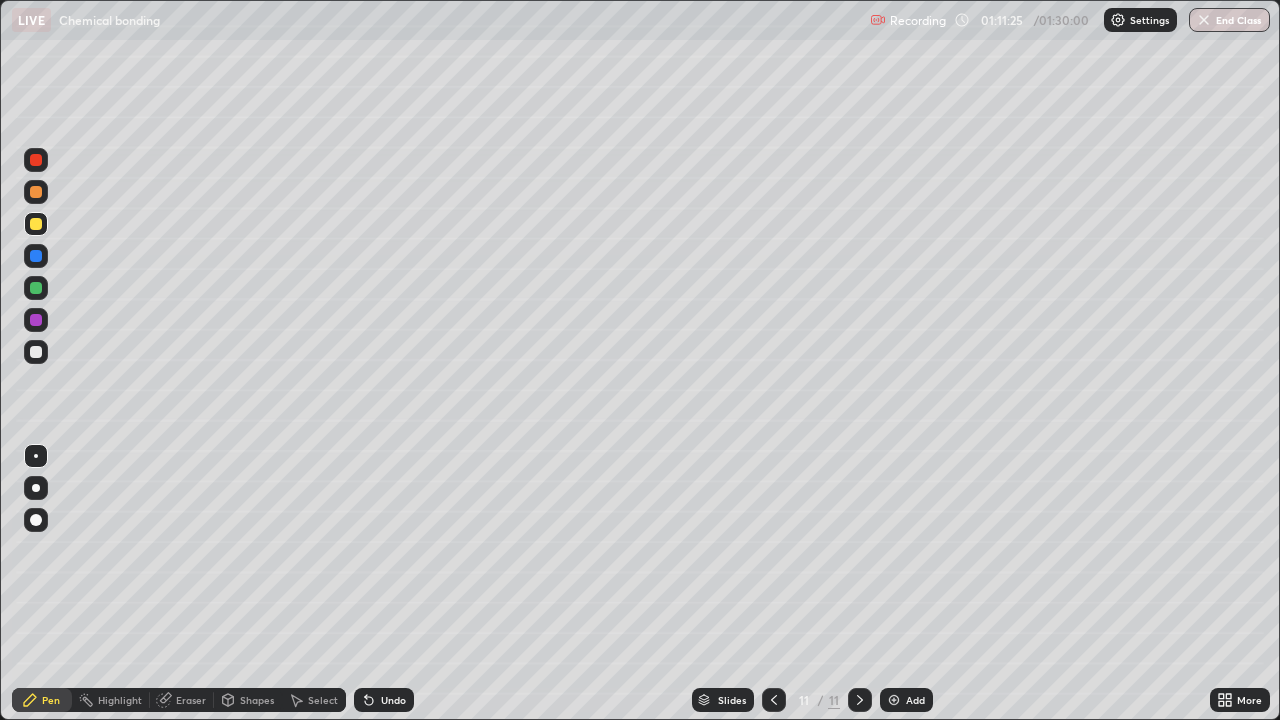 click on "Undo" at bounding box center (393, 700) 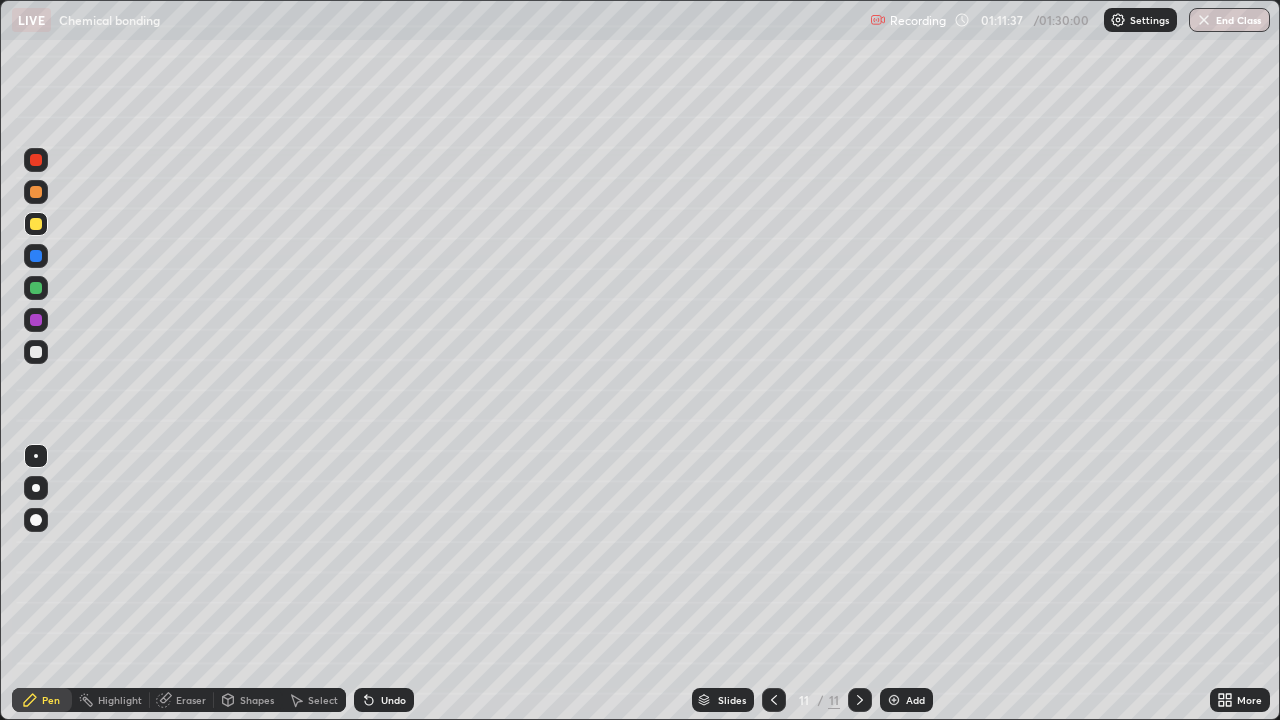 click on "Undo" at bounding box center [393, 700] 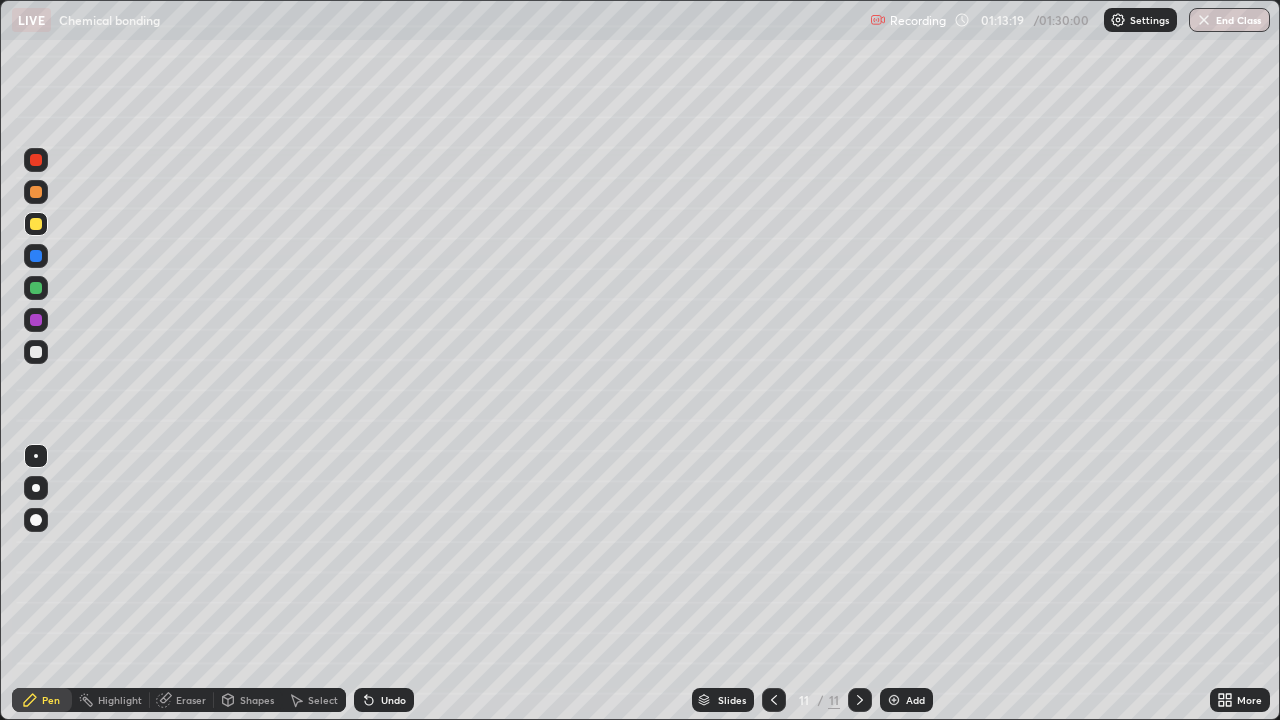 click on "Undo" at bounding box center [393, 700] 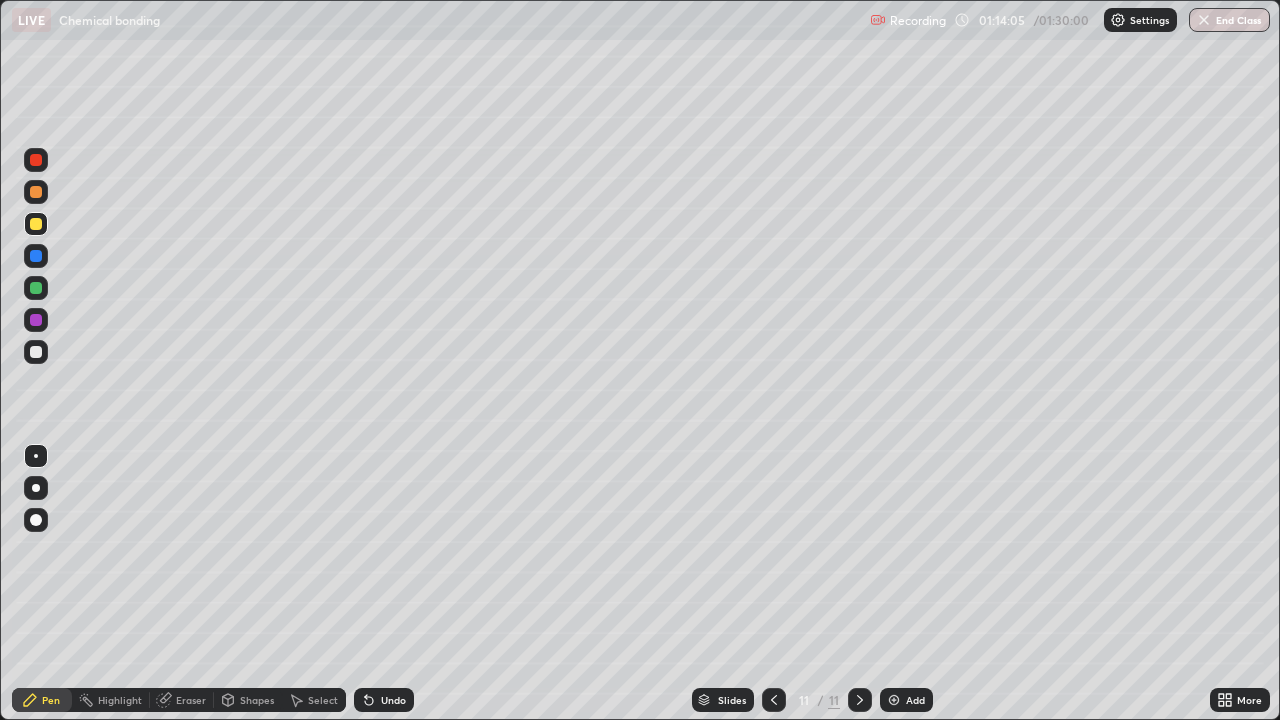 click on "Undo" at bounding box center [393, 700] 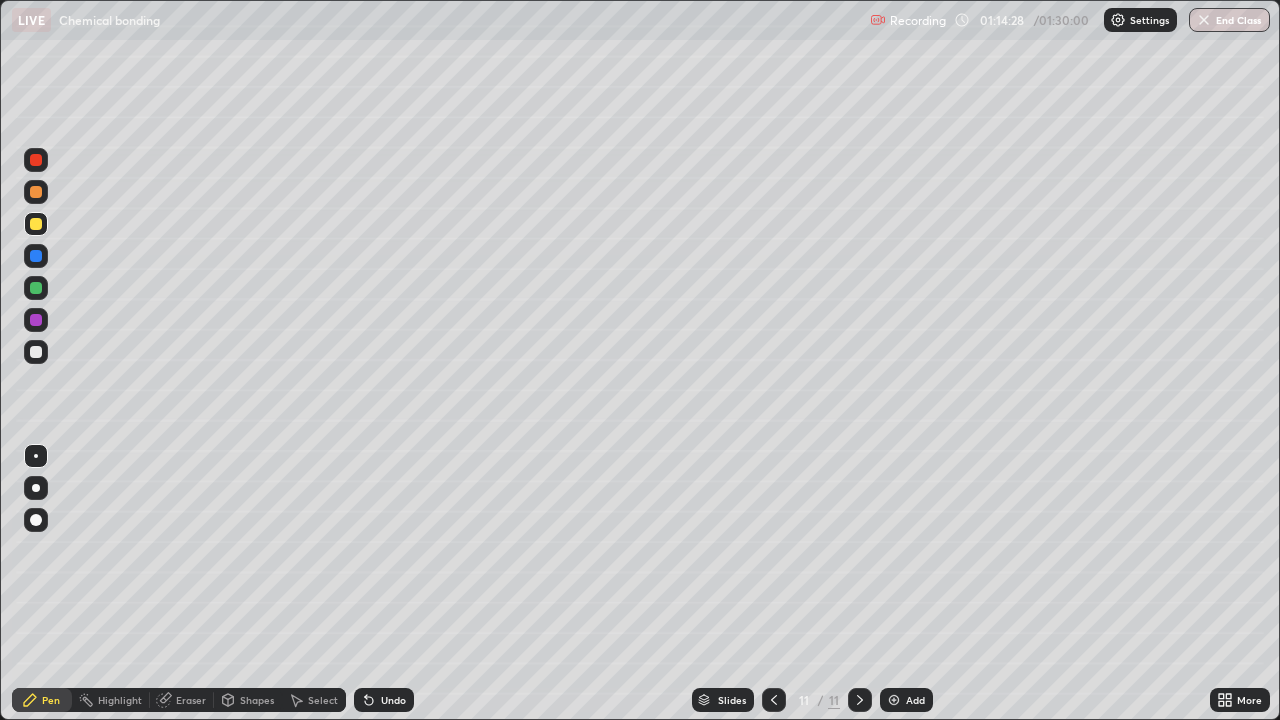 click on "Undo" at bounding box center (393, 700) 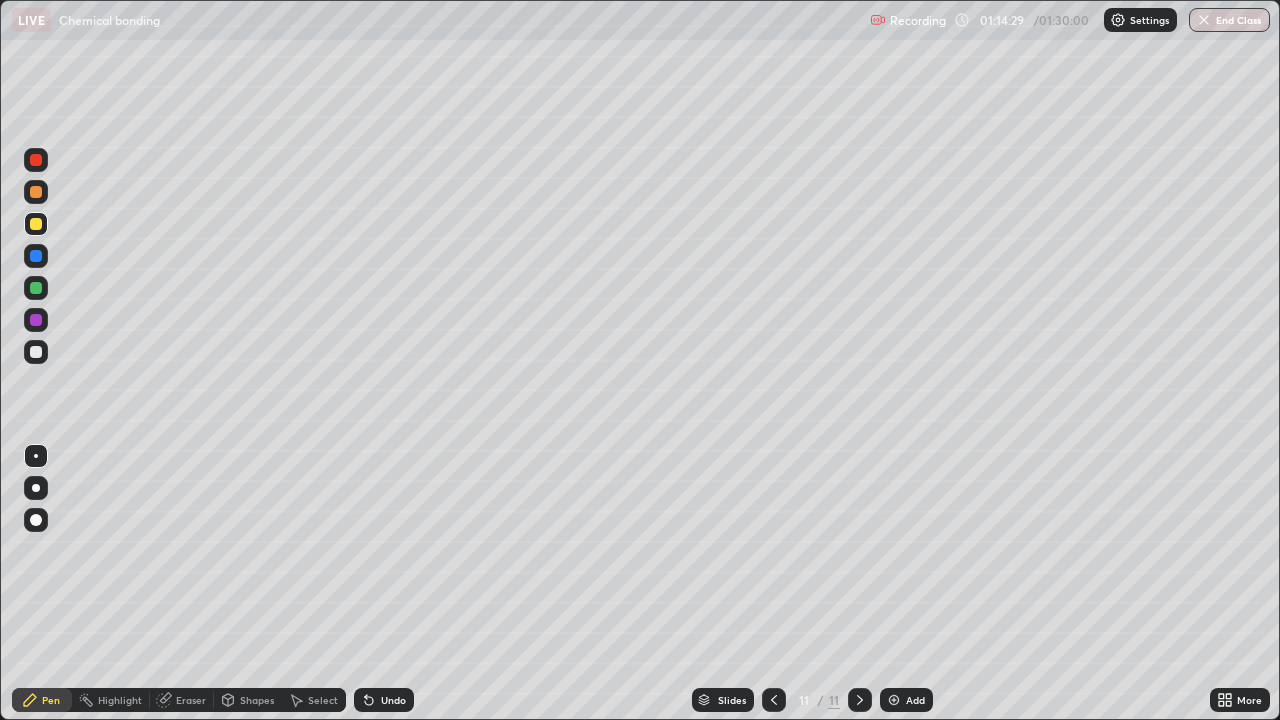click on "Undo" at bounding box center [393, 700] 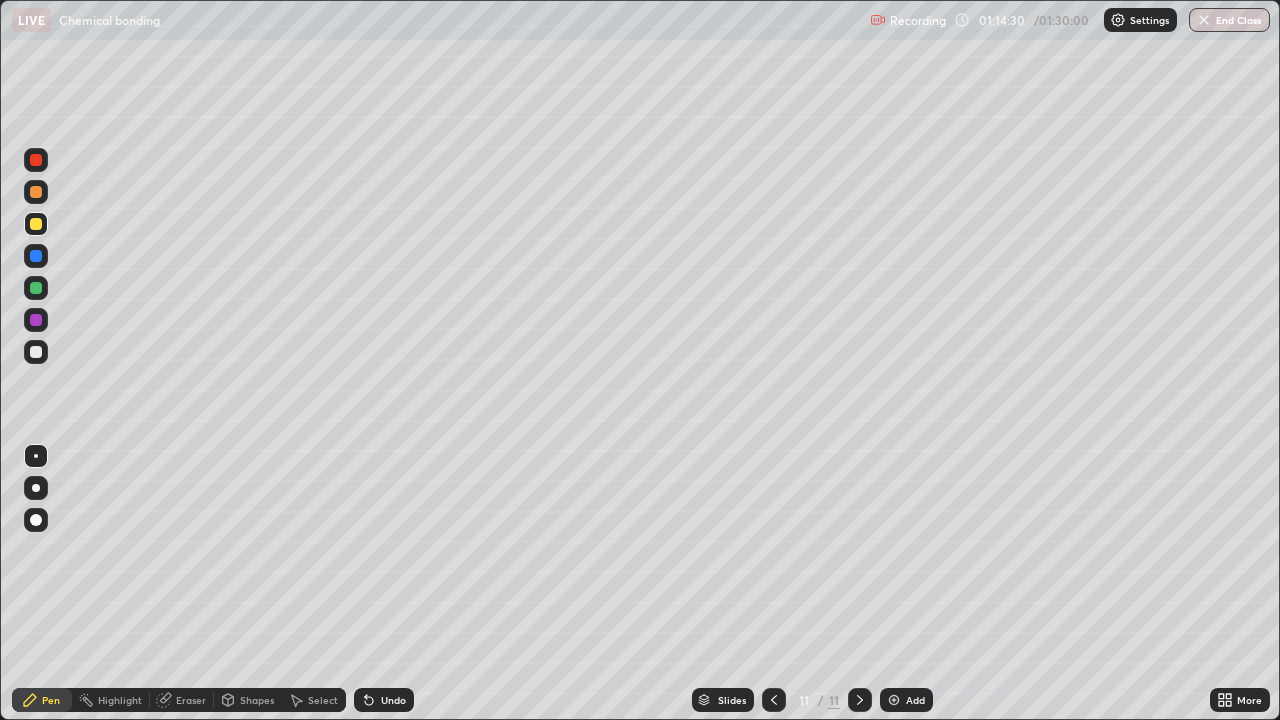 click 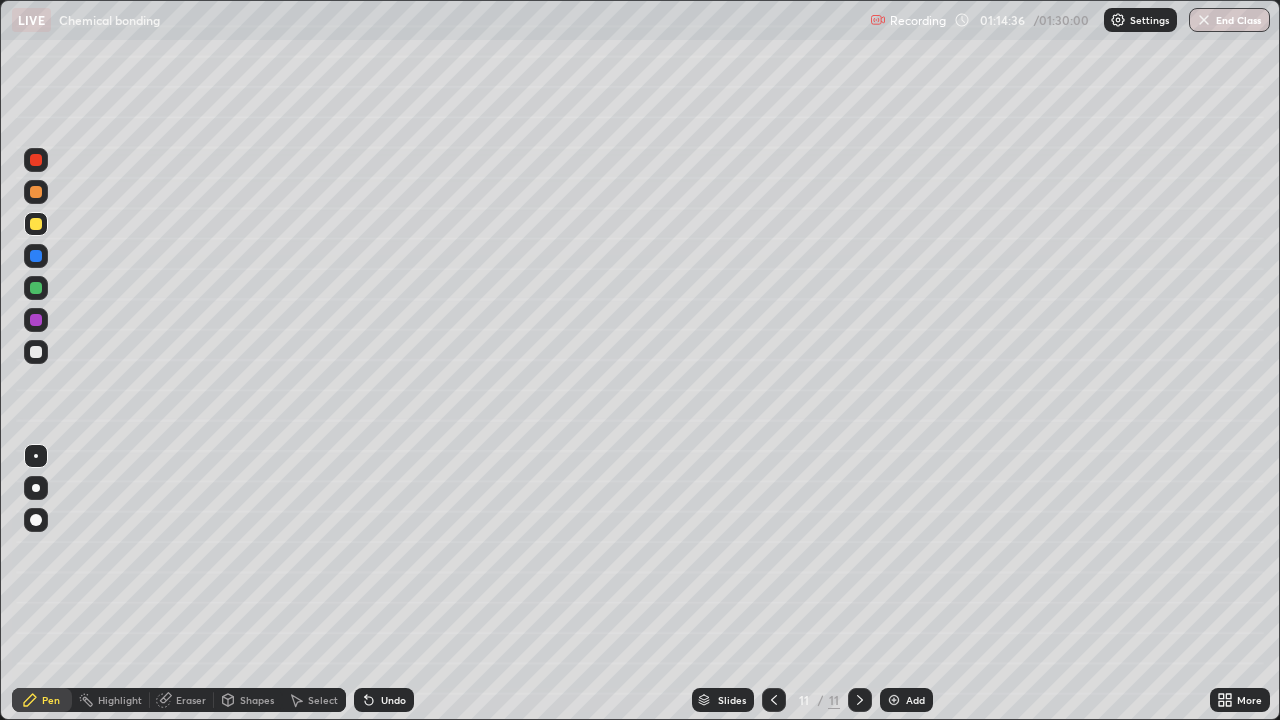 click at bounding box center (774, 700) 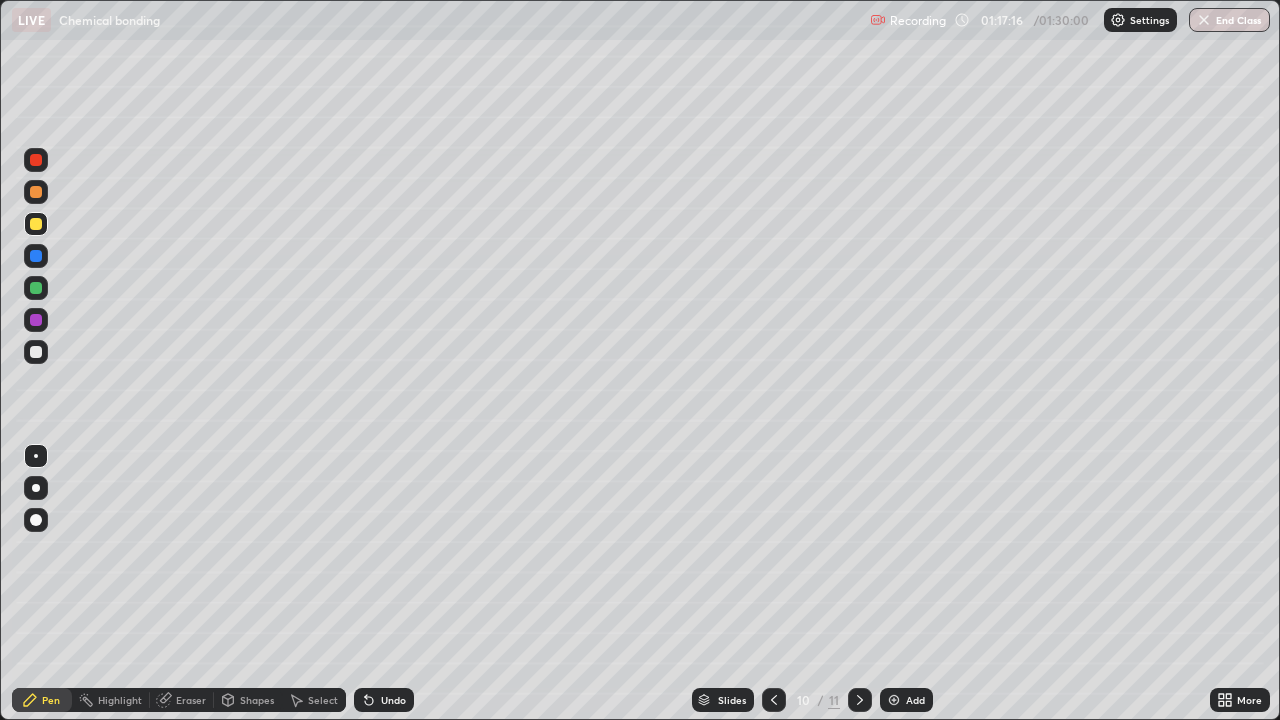click 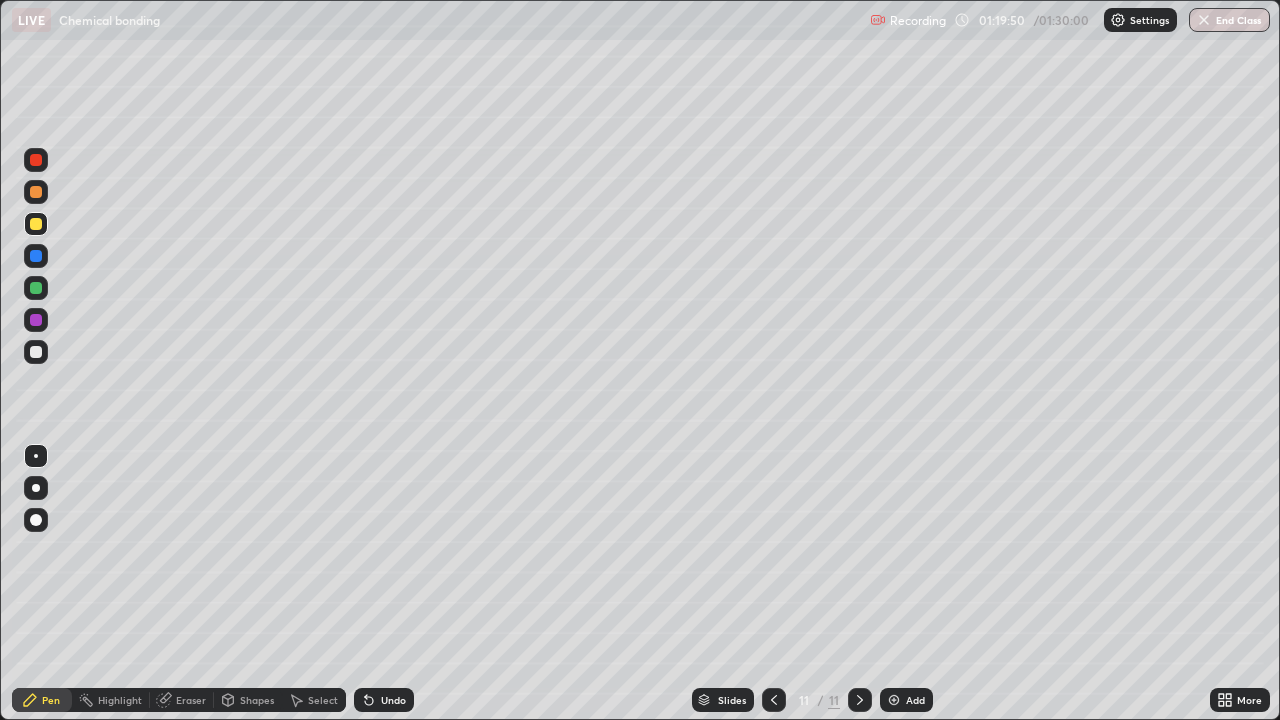 click on "Add" at bounding box center (915, 700) 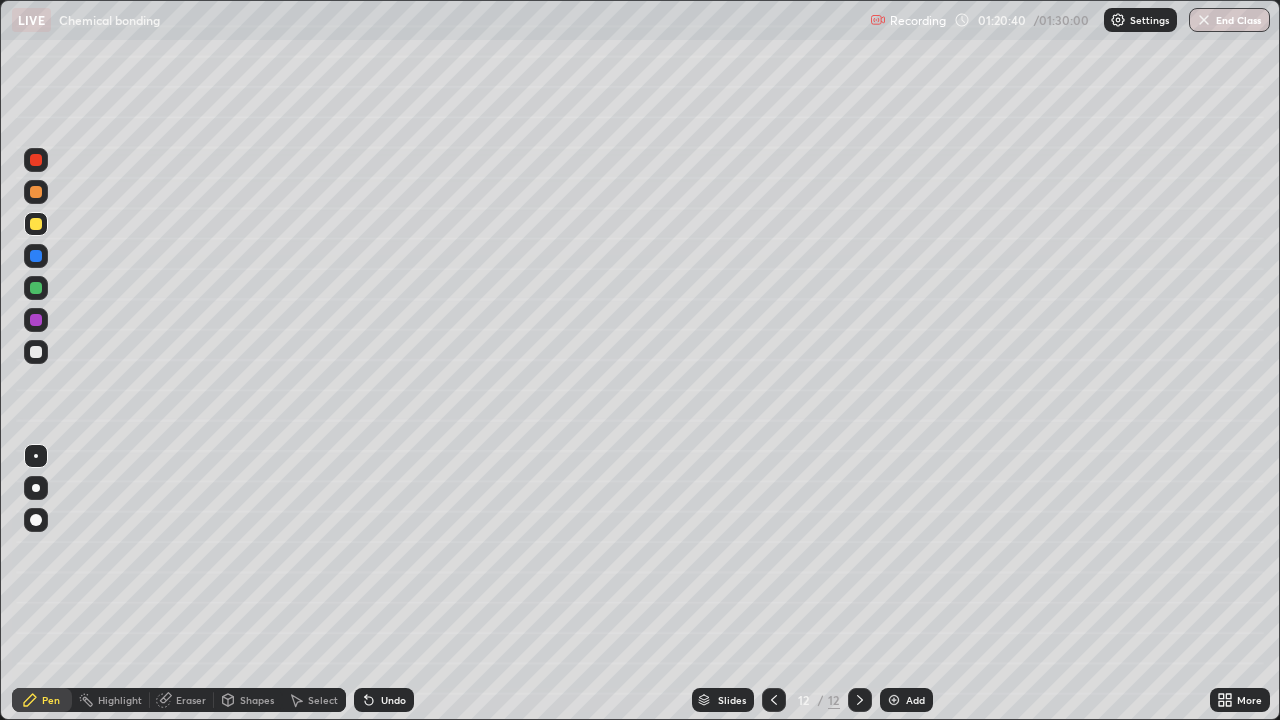 click on "Undo" at bounding box center [393, 700] 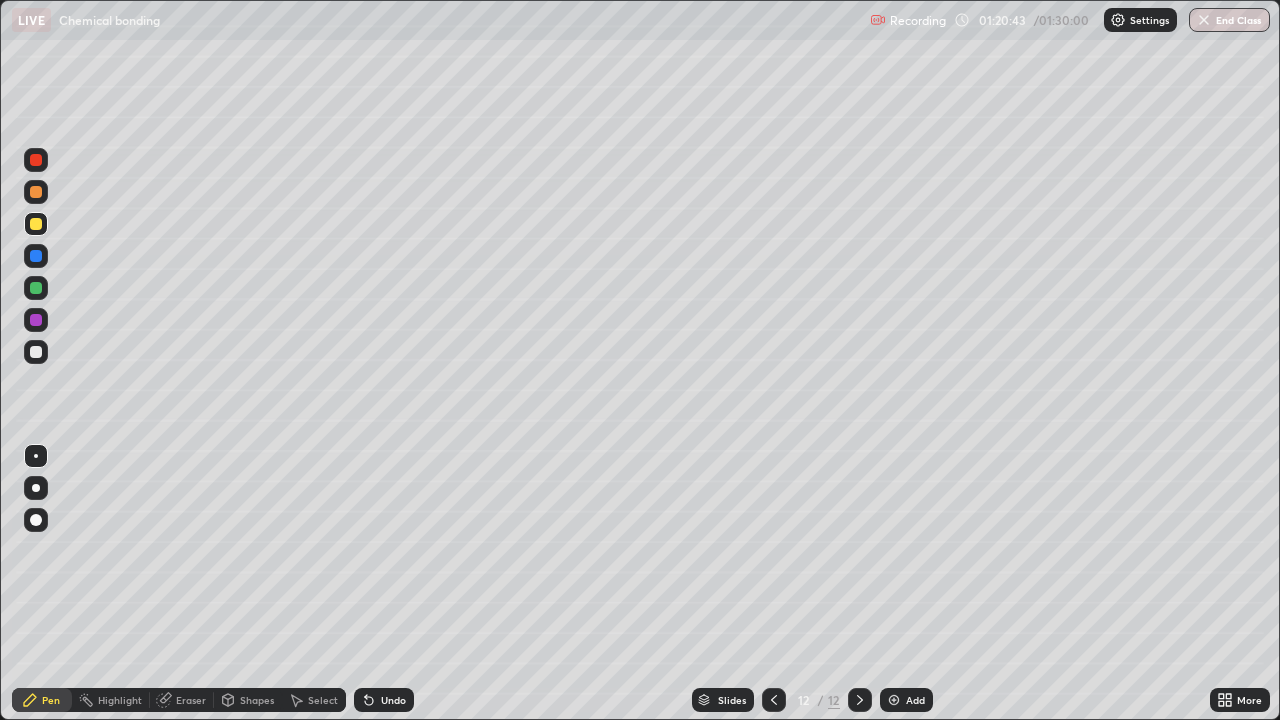 click on "Undo" at bounding box center [393, 700] 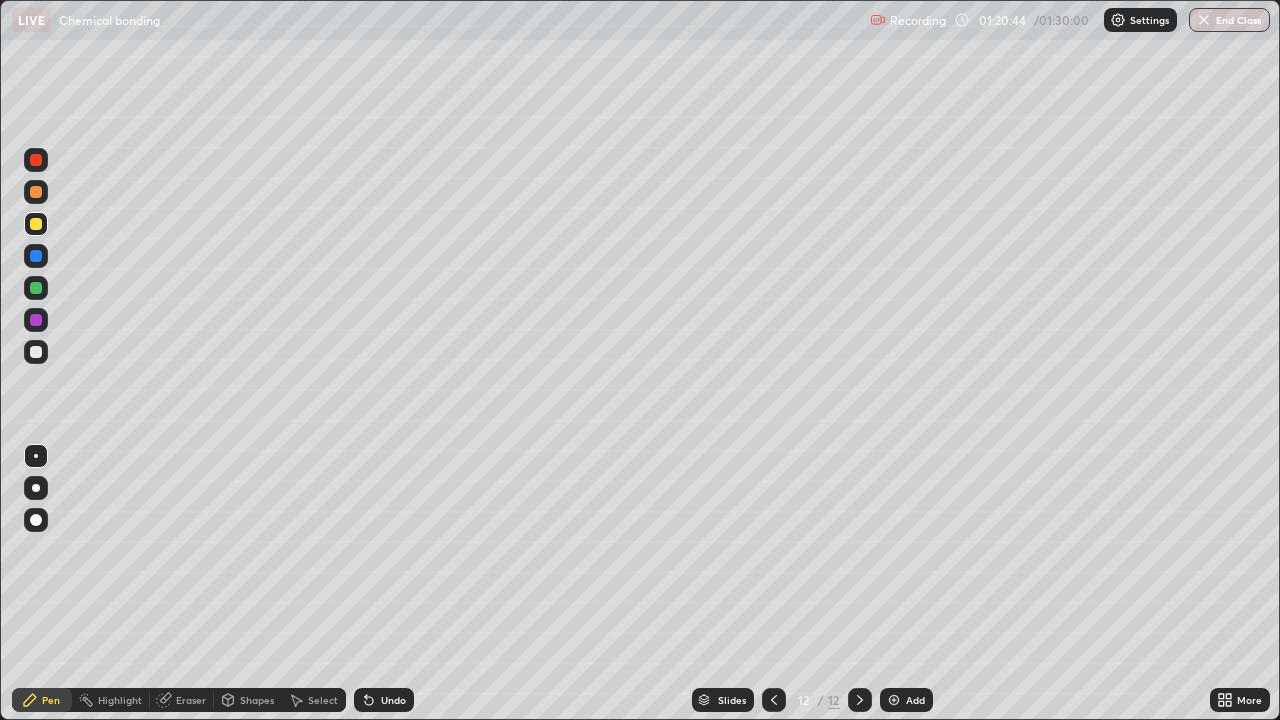 click on "Undo" at bounding box center (384, 700) 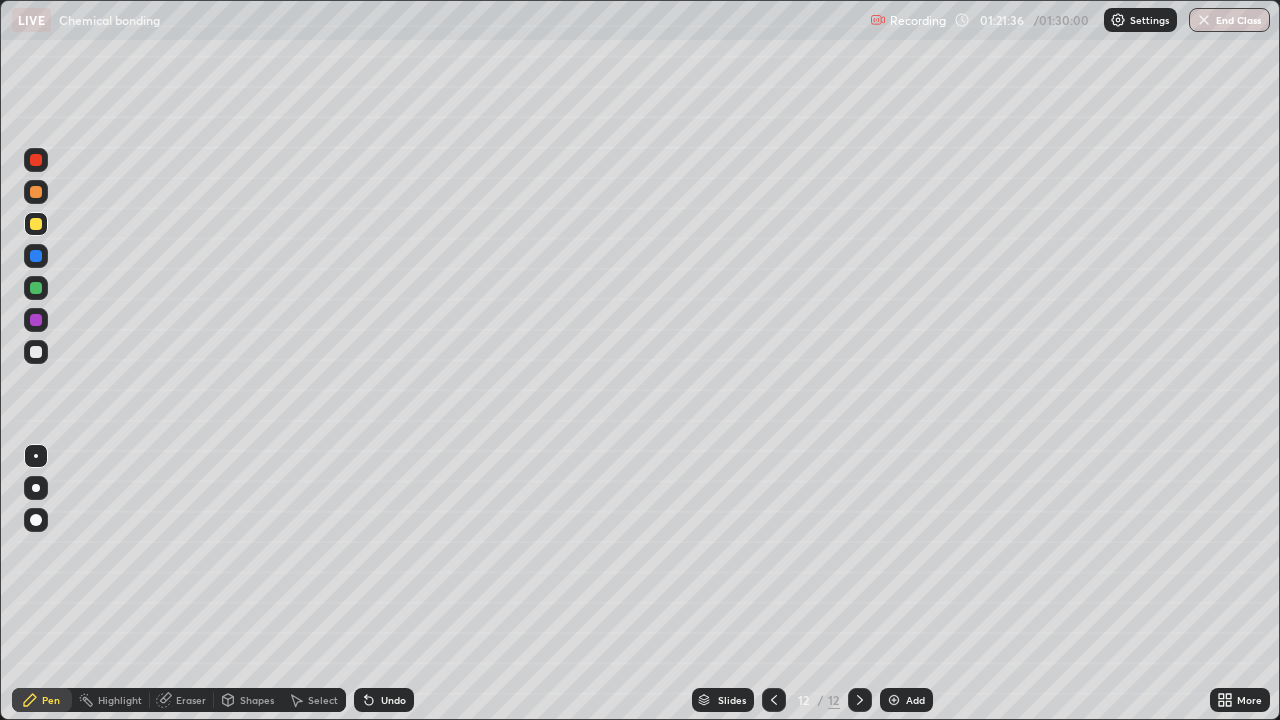 click at bounding box center (36, 352) 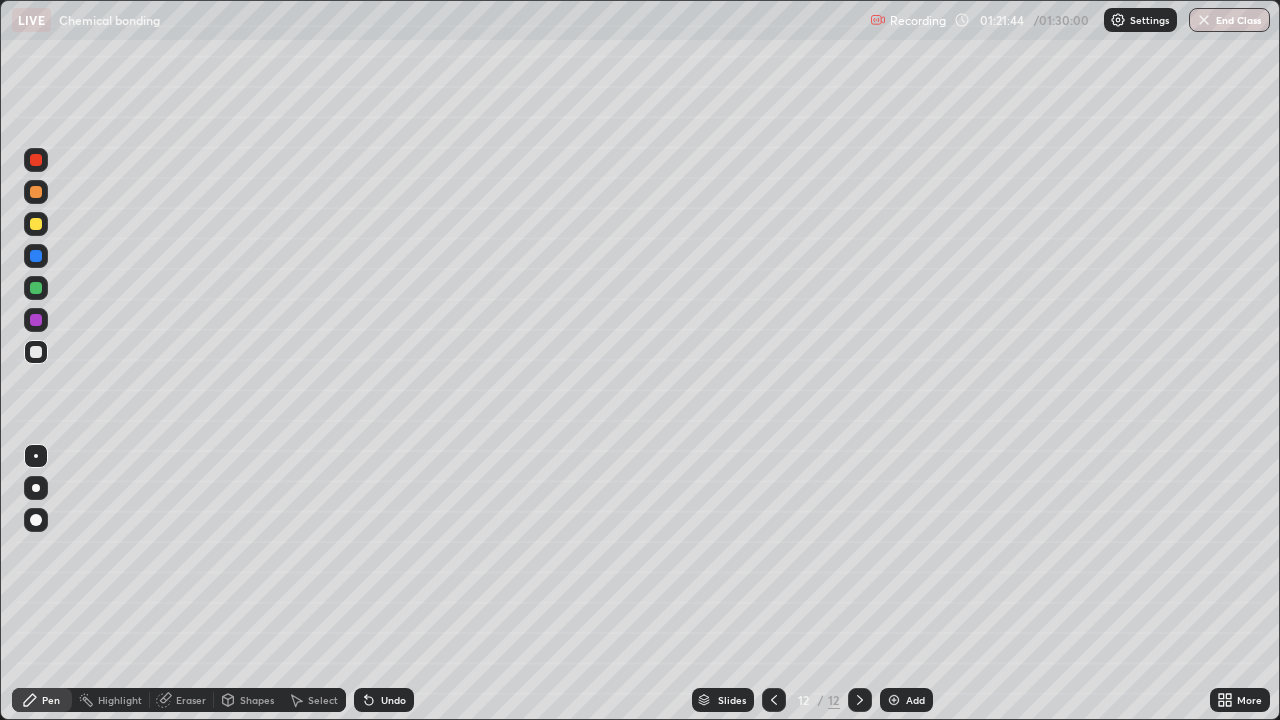click on "Undo" at bounding box center (393, 700) 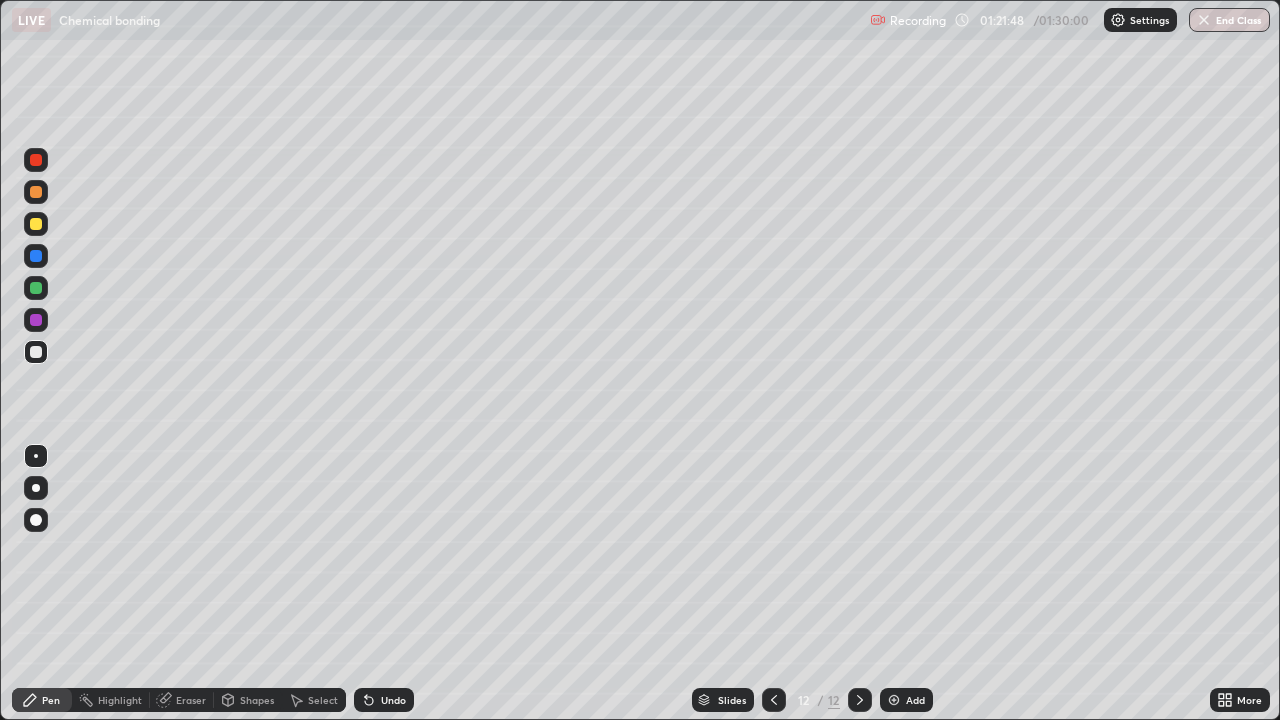 click on "Undo" at bounding box center (393, 700) 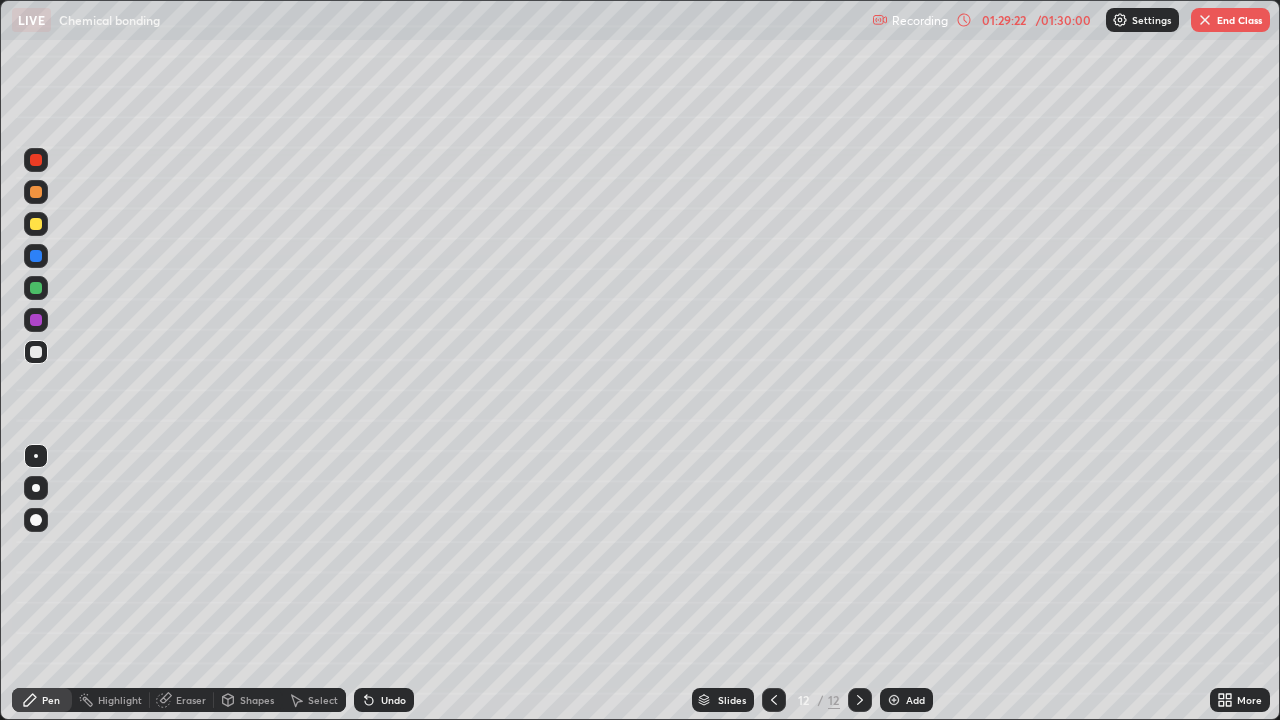 click on "End Class" at bounding box center (1230, 20) 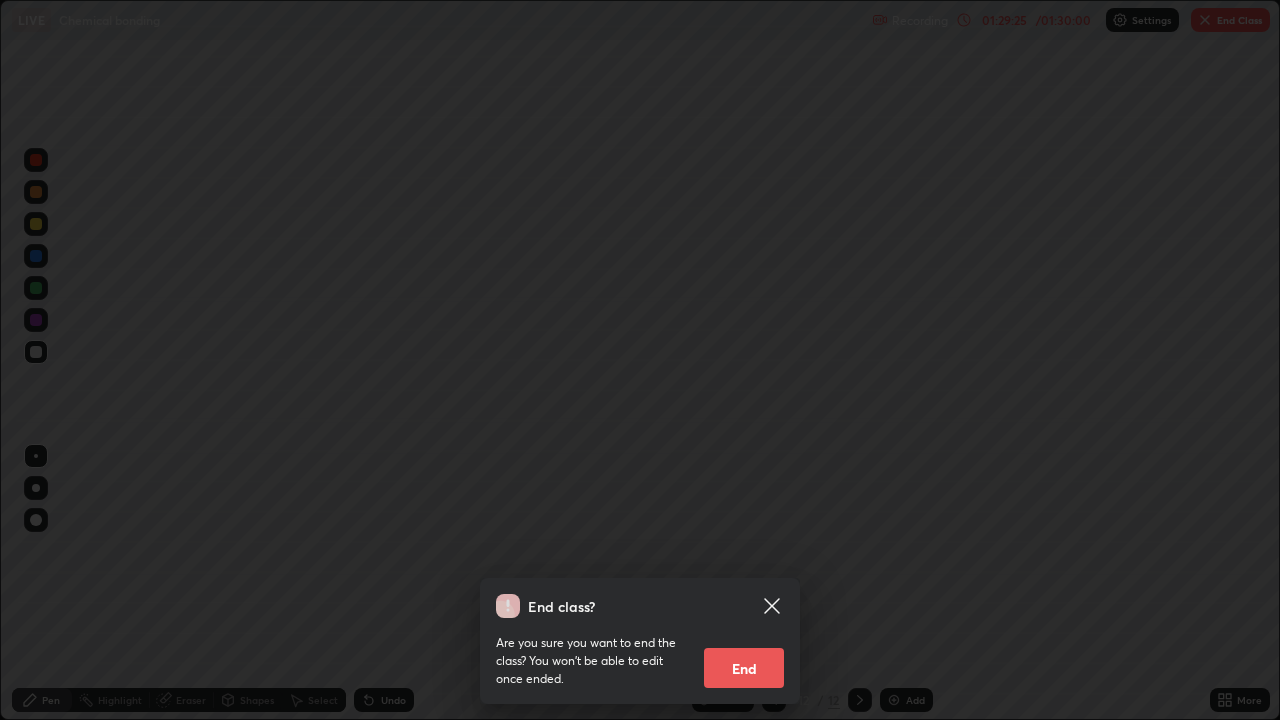 click on "End" at bounding box center [744, 668] 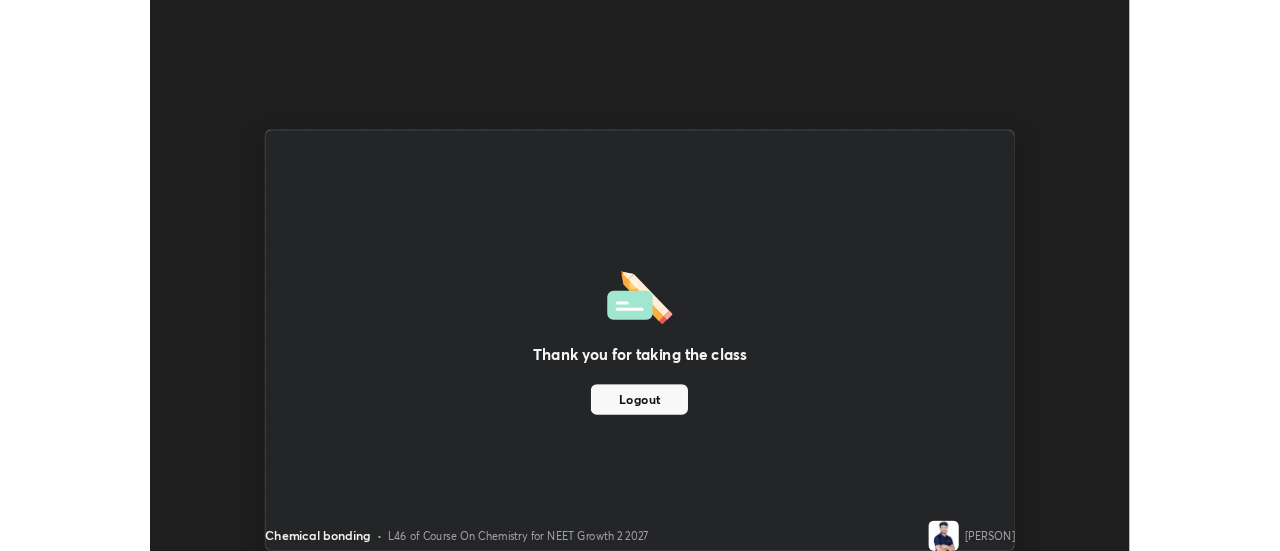 scroll, scrollTop: 551, scrollLeft: 1280, axis: both 